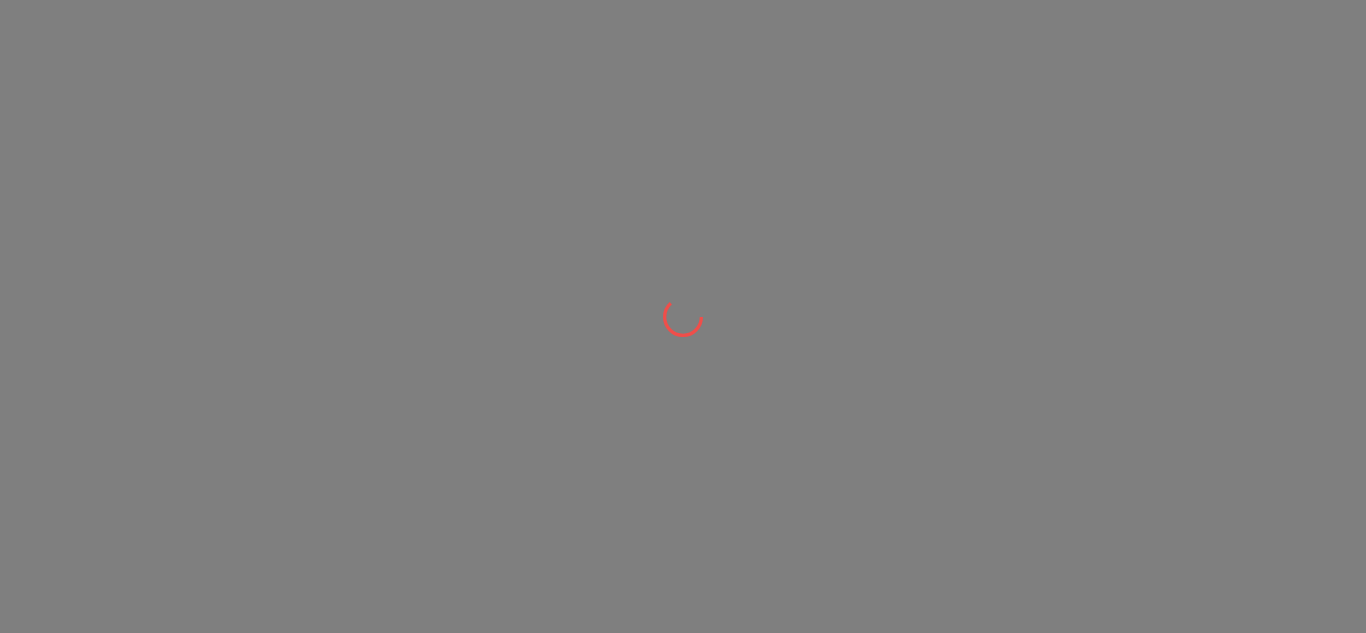 scroll, scrollTop: 0, scrollLeft: 0, axis: both 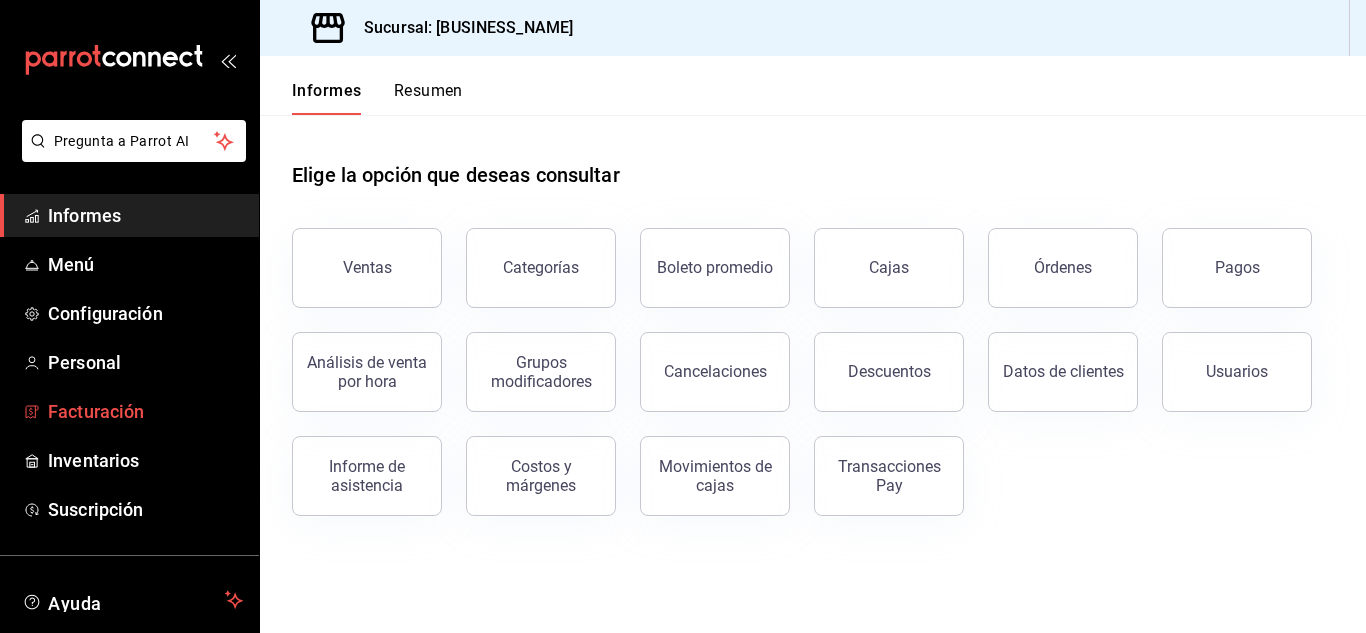 click on "Facturación" at bounding box center (96, 411) 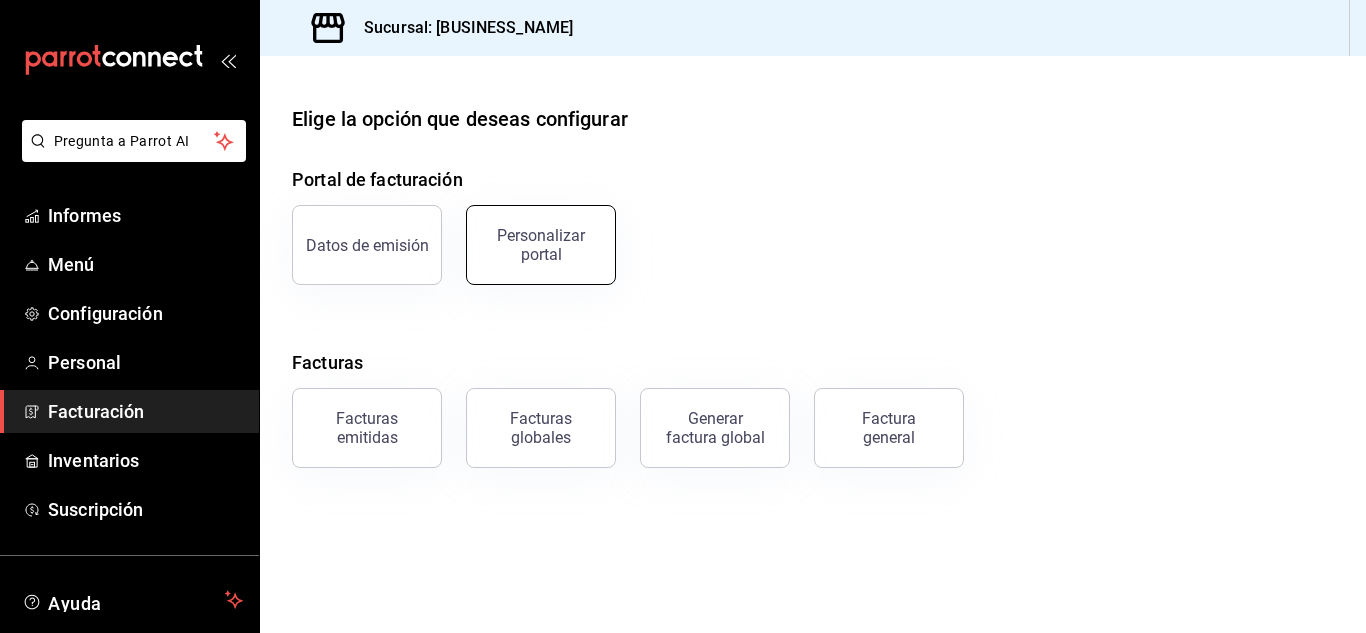 click on "Personalizar portal" at bounding box center [541, 245] 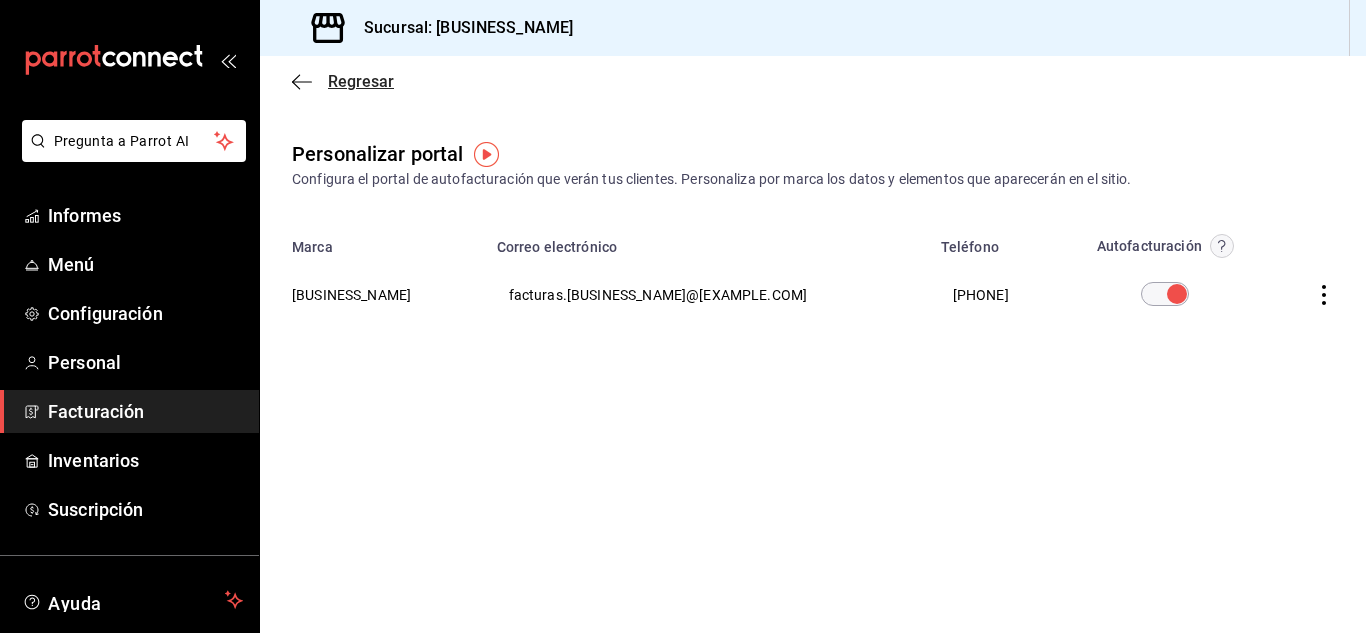 click 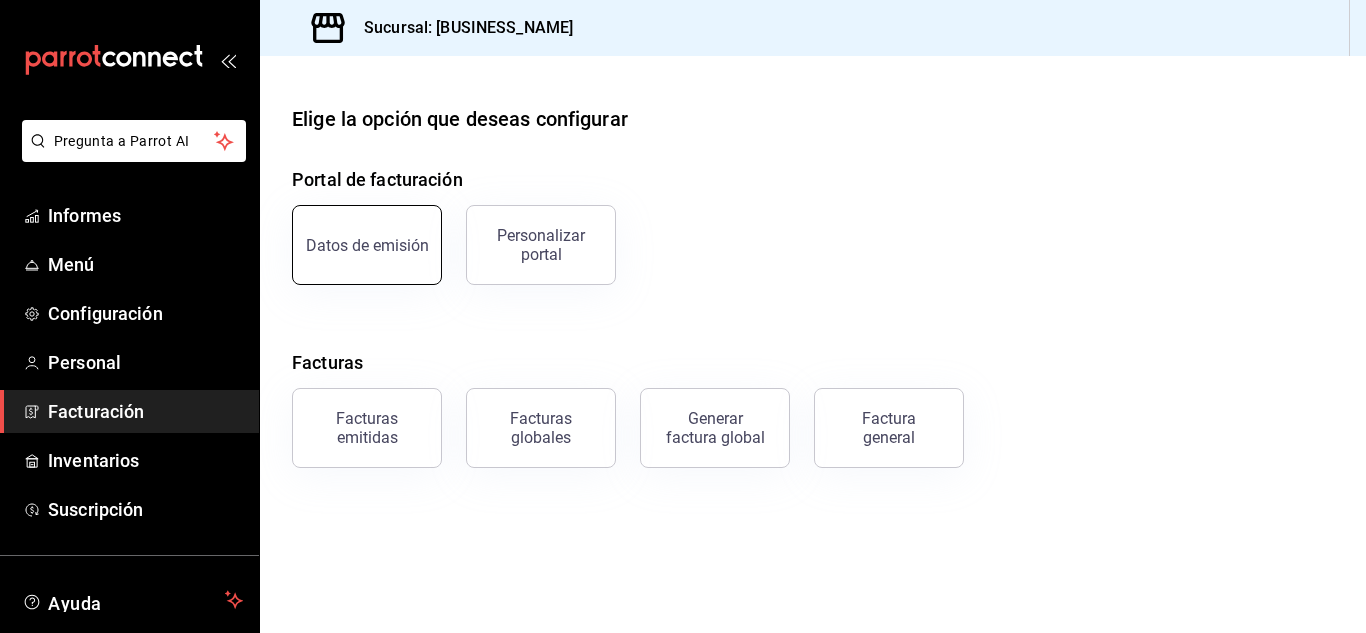 click on "Datos de emisión" at bounding box center [367, 245] 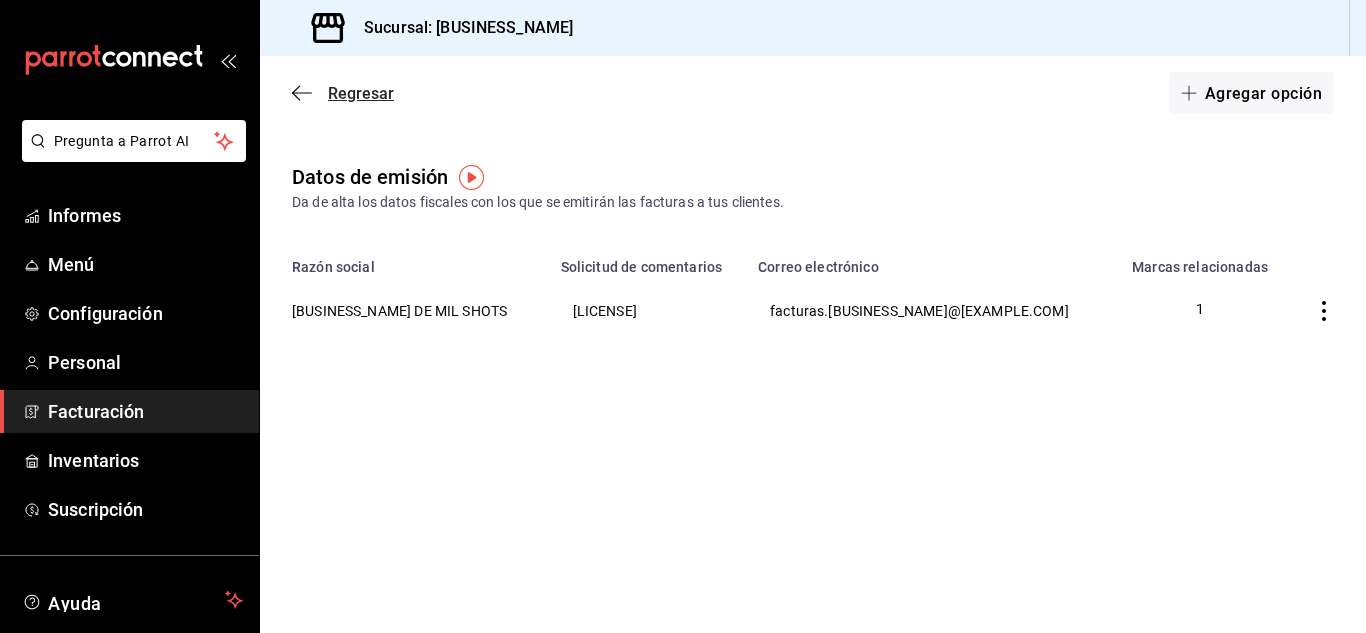 click 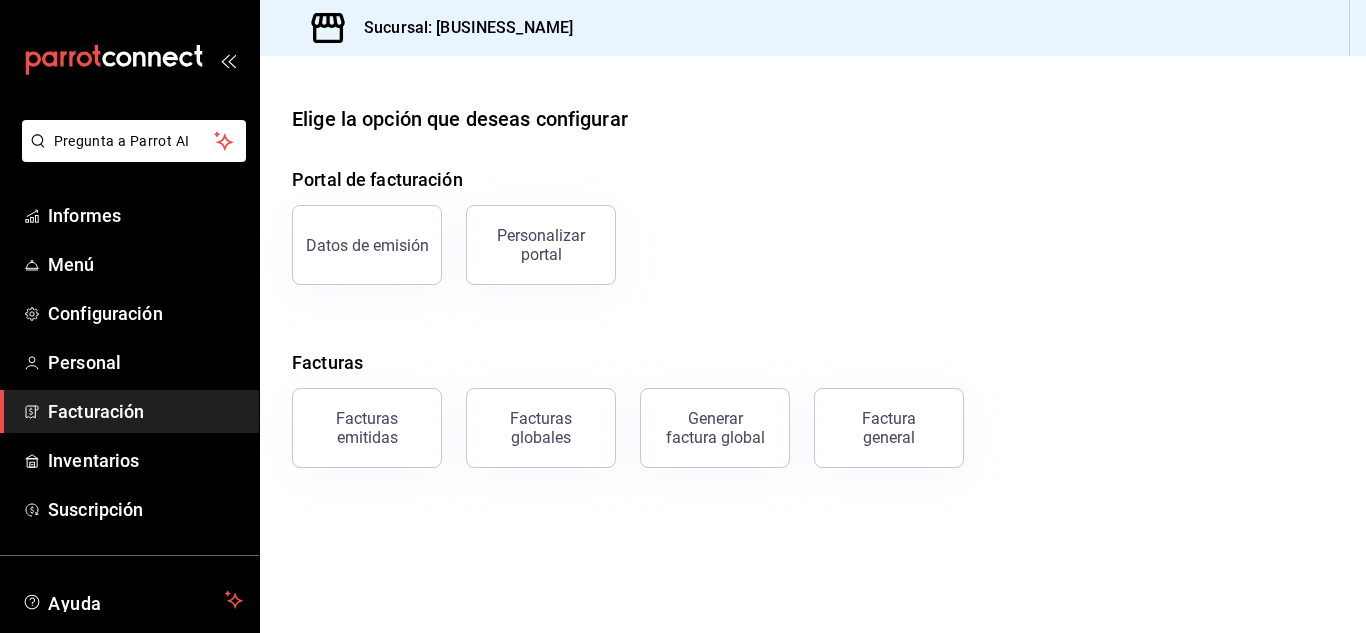 scroll, scrollTop: 122, scrollLeft: 0, axis: vertical 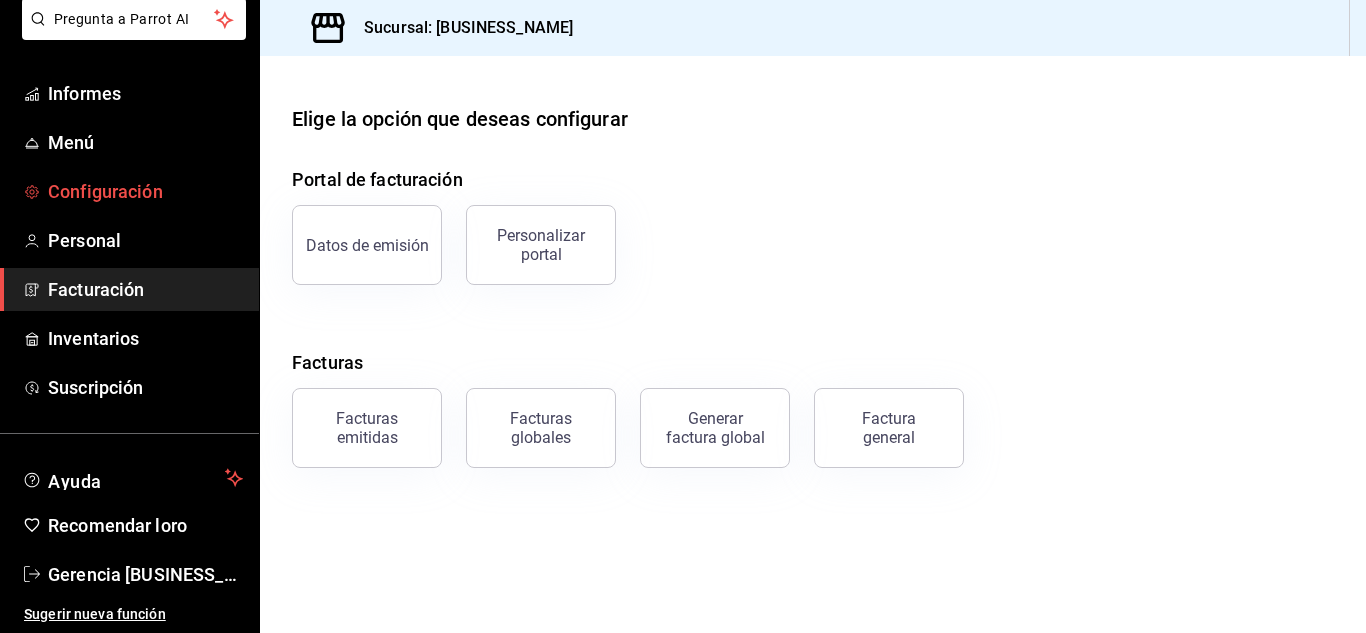 click on "Configuración" at bounding box center (105, 191) 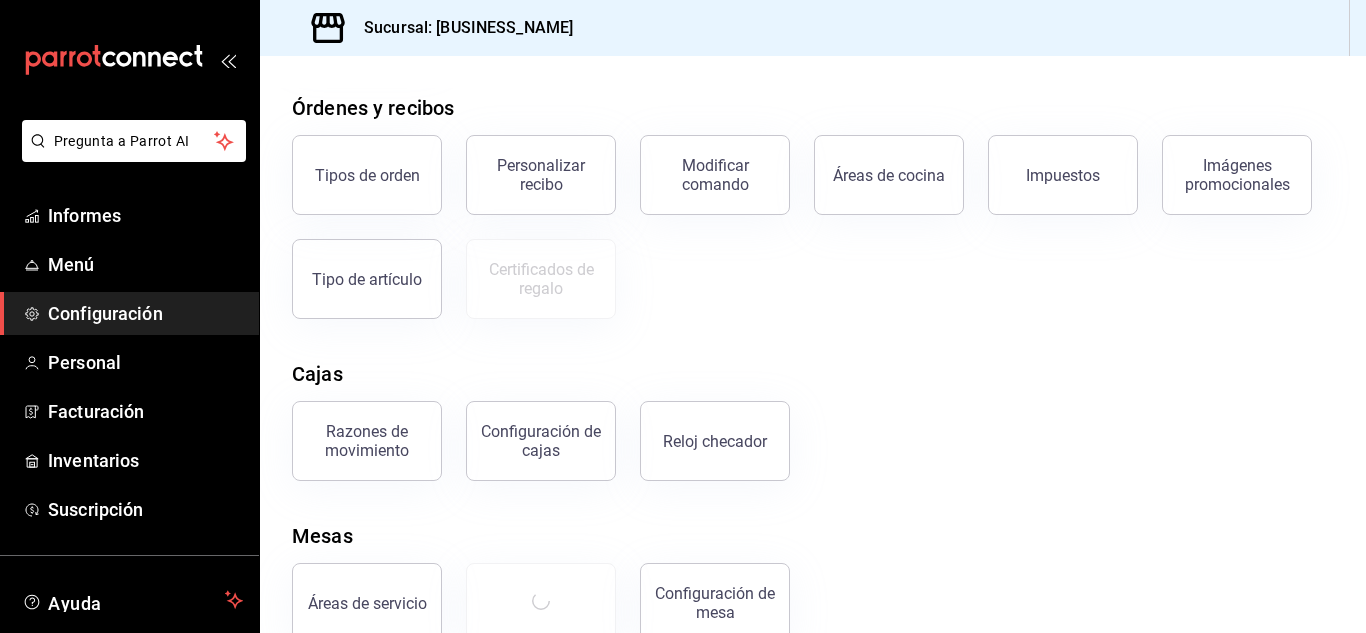 scroll, scrollTop: 381, scrollLeft: 0, axis: vertical 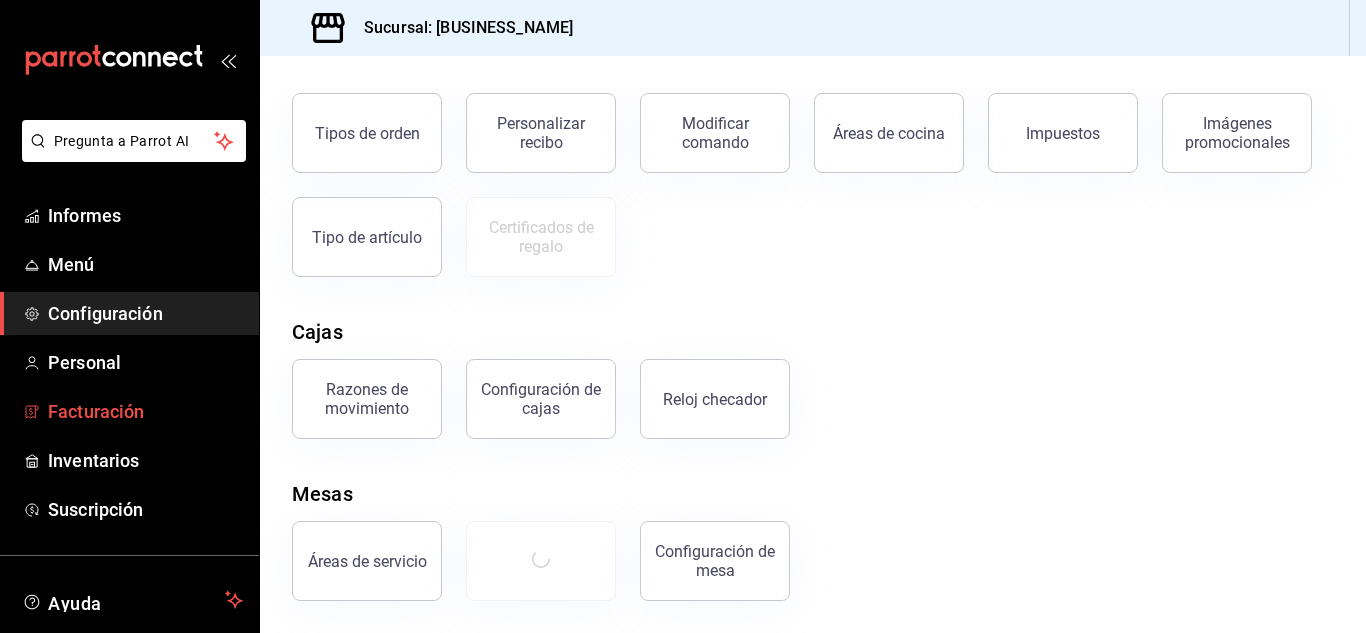 click on "Facturación" at bounding box center [96, 411] 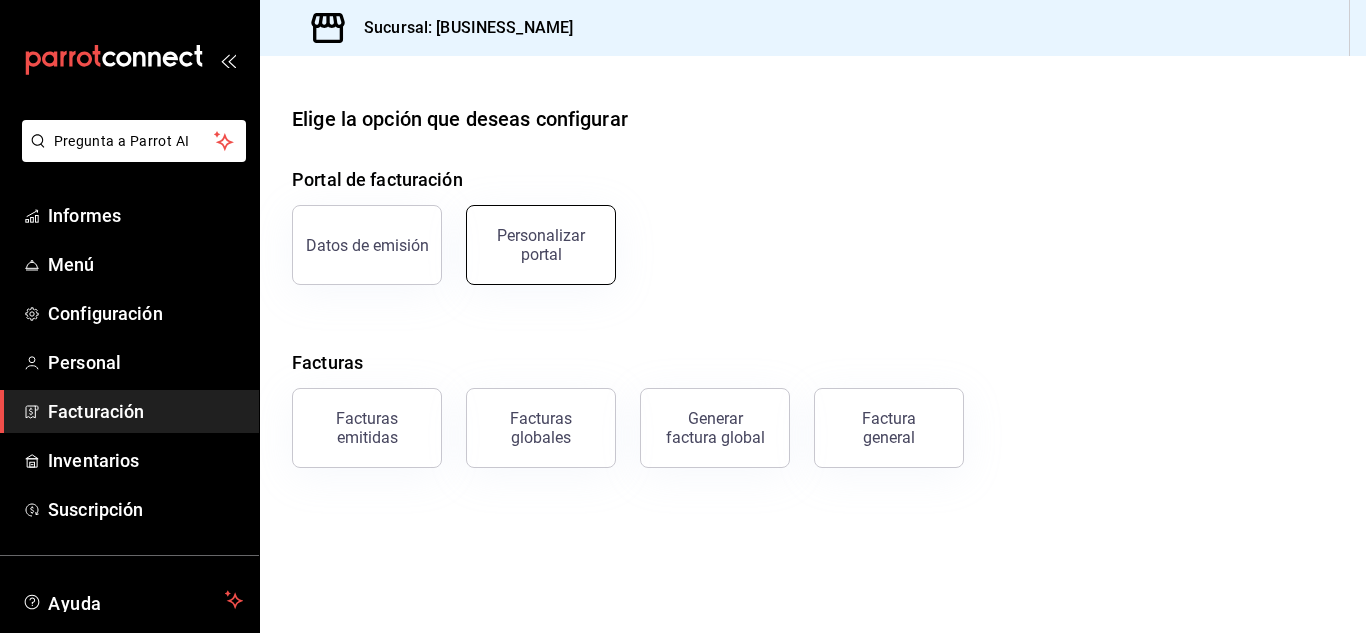 click on "Personalizar portal" at bounding box center [541, 245] 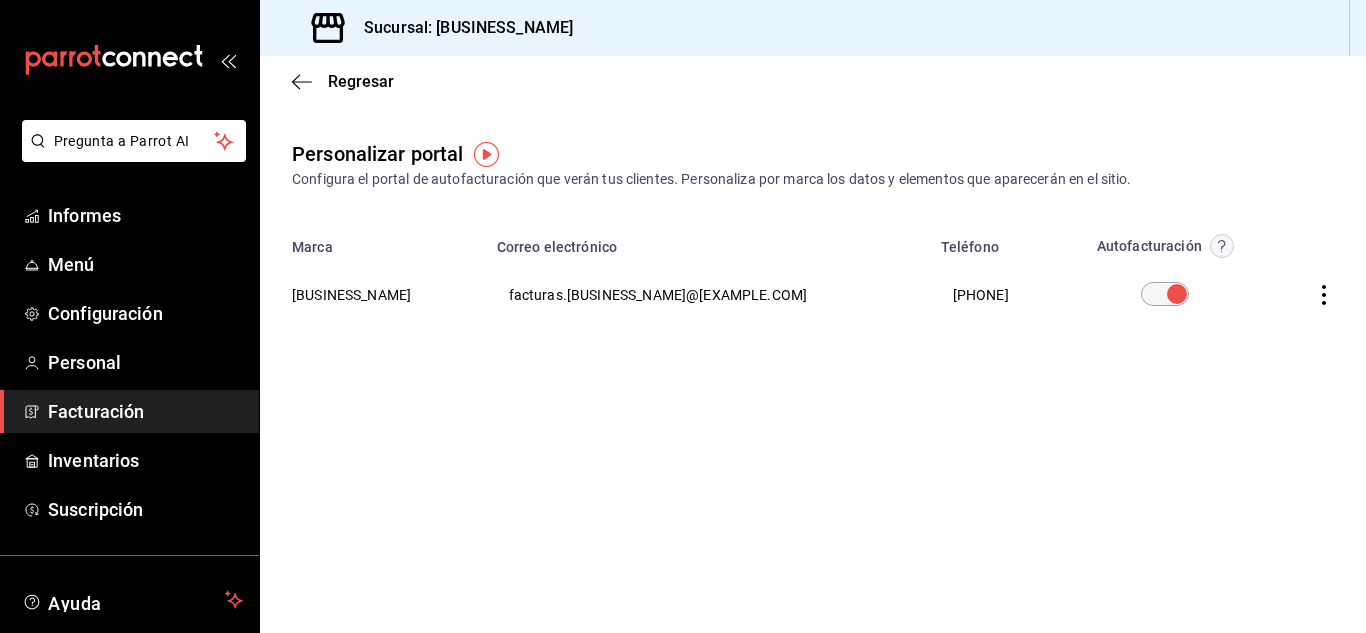 click 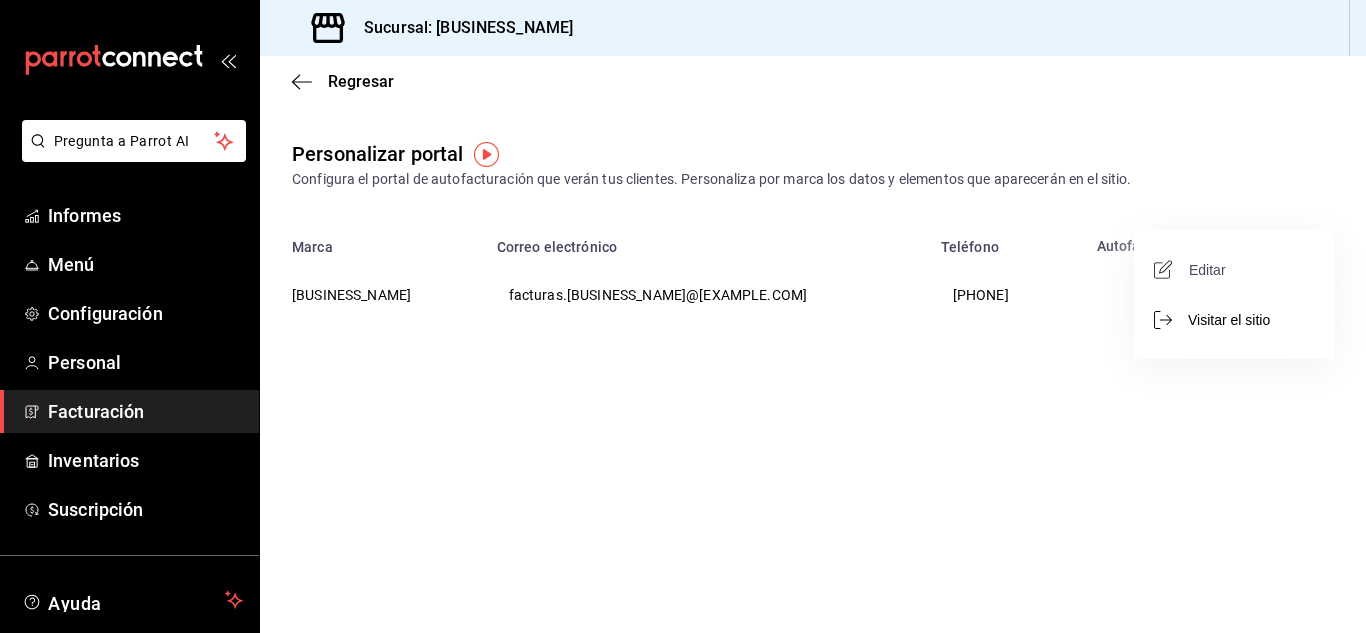 click on "Editar" at bounding box center [1207, 270] 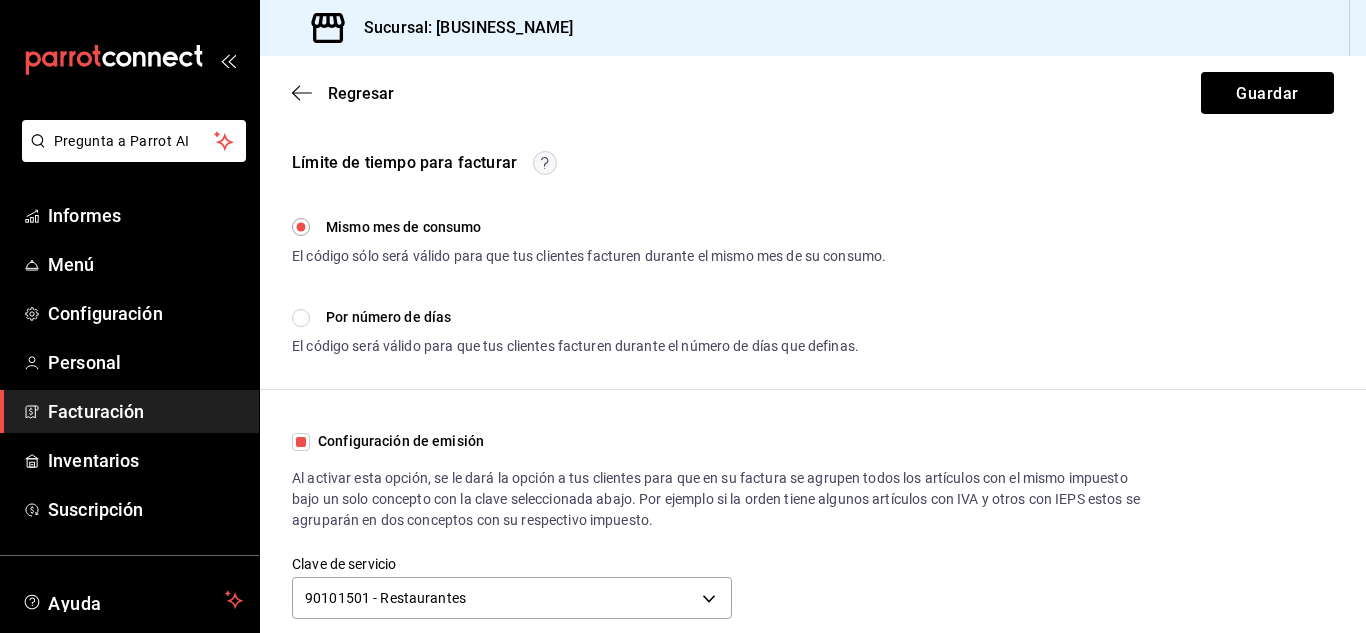 scroll, scrollTop: 615, scrollLeft: 0, axis: vertical 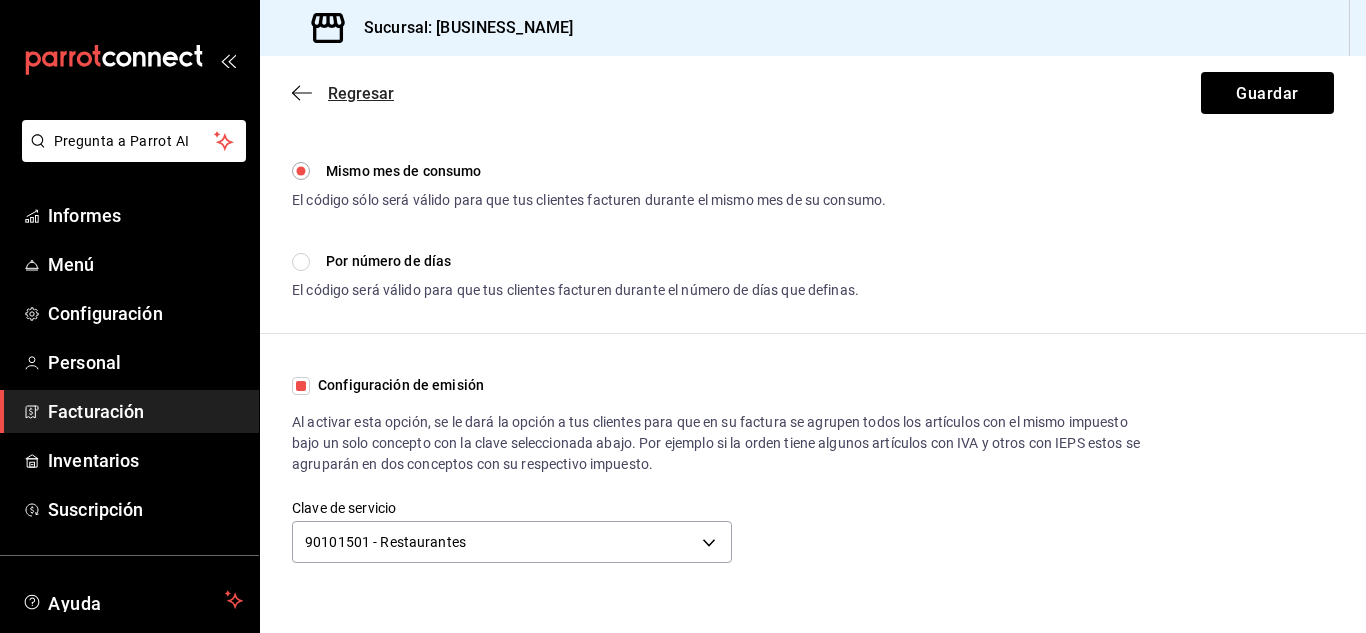 click 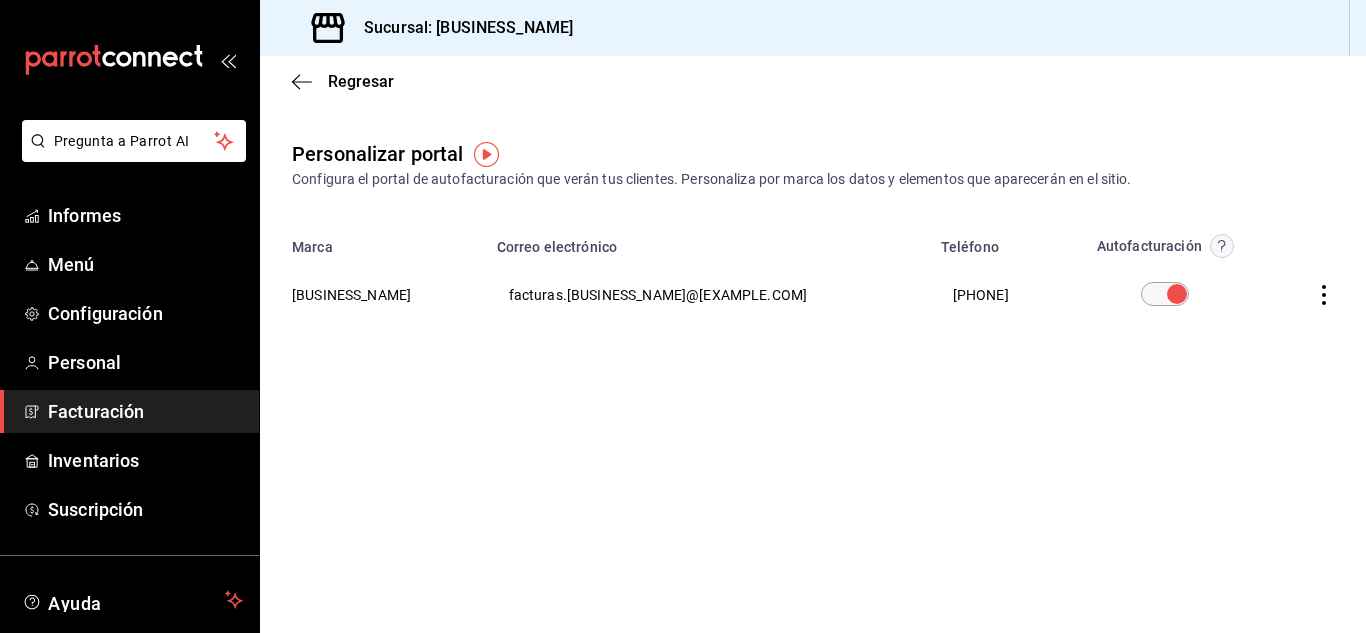 click 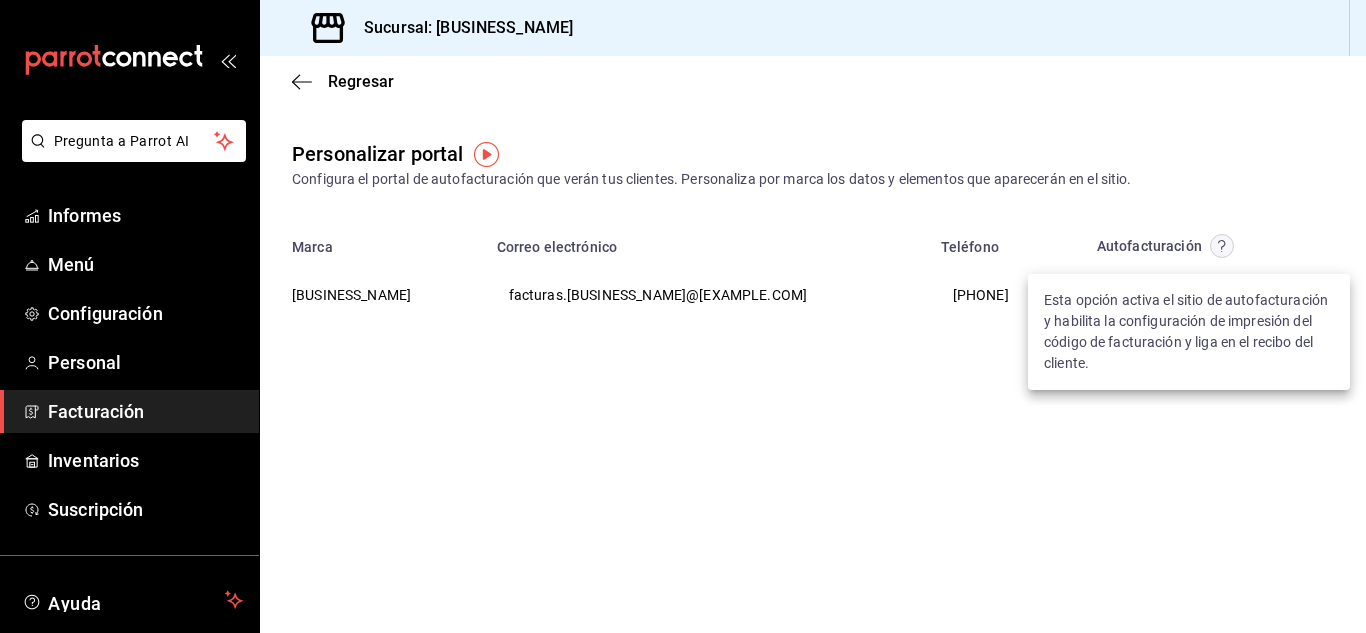 click at bounding box center [683, 316] 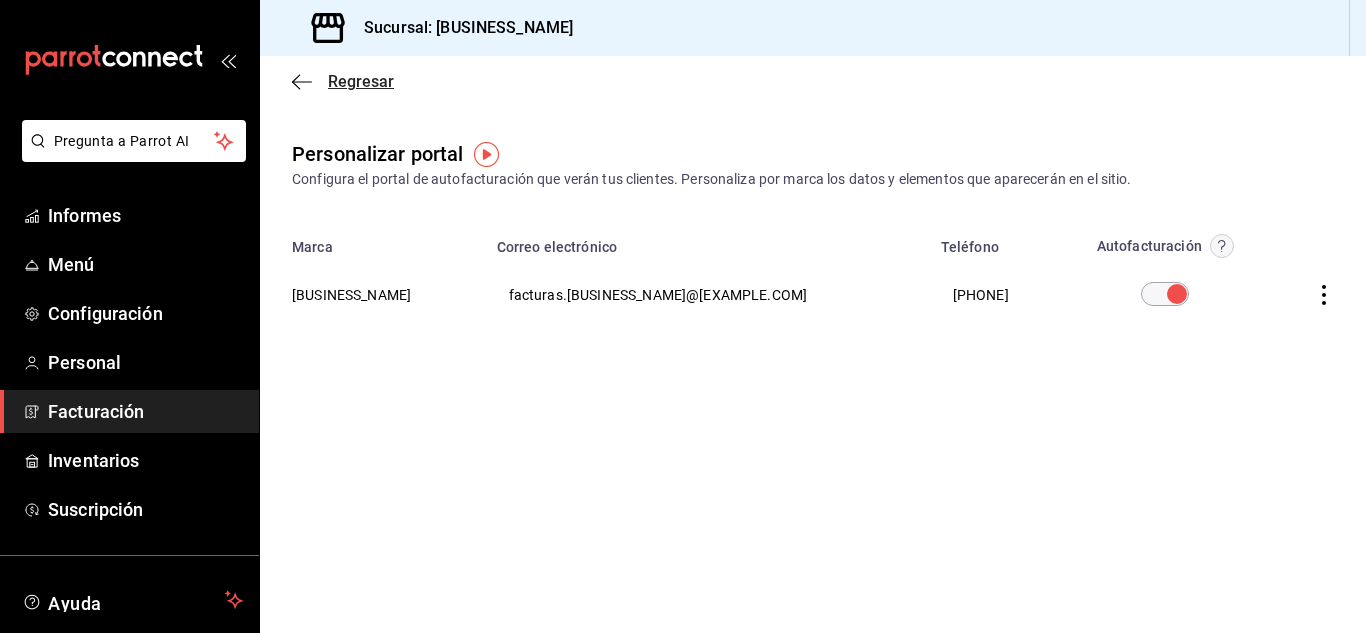 click 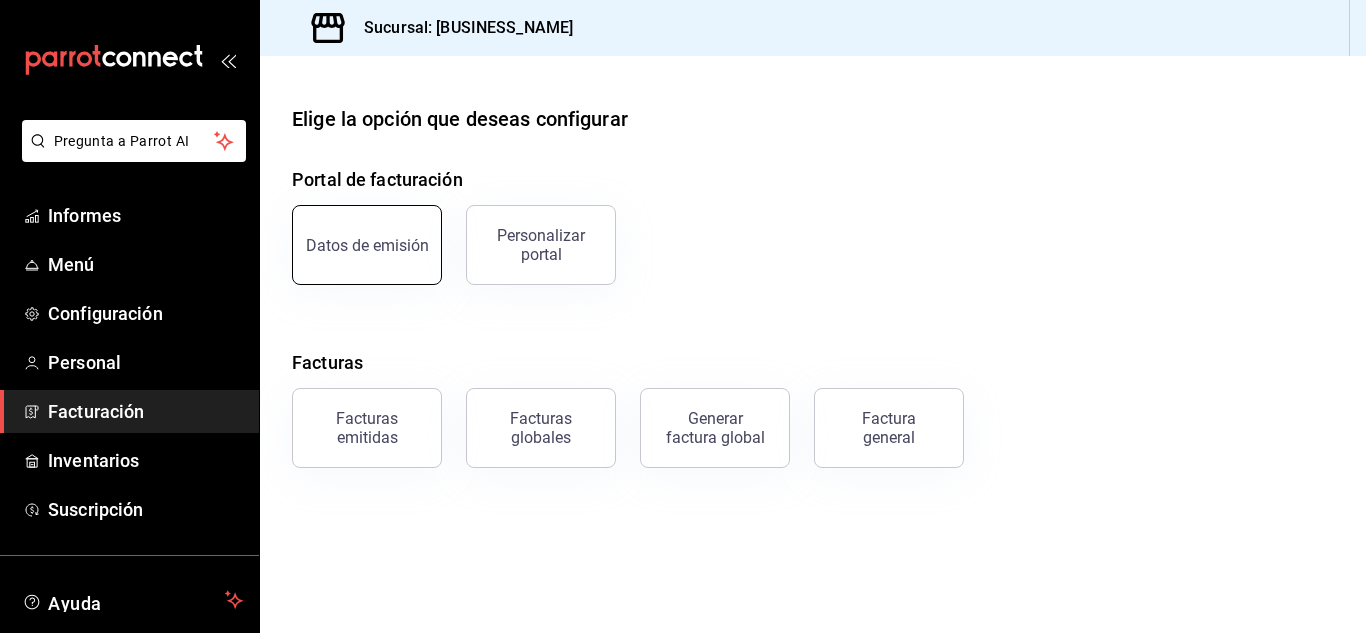 click on "Datos de emisión" at bounding box center (367, 245) 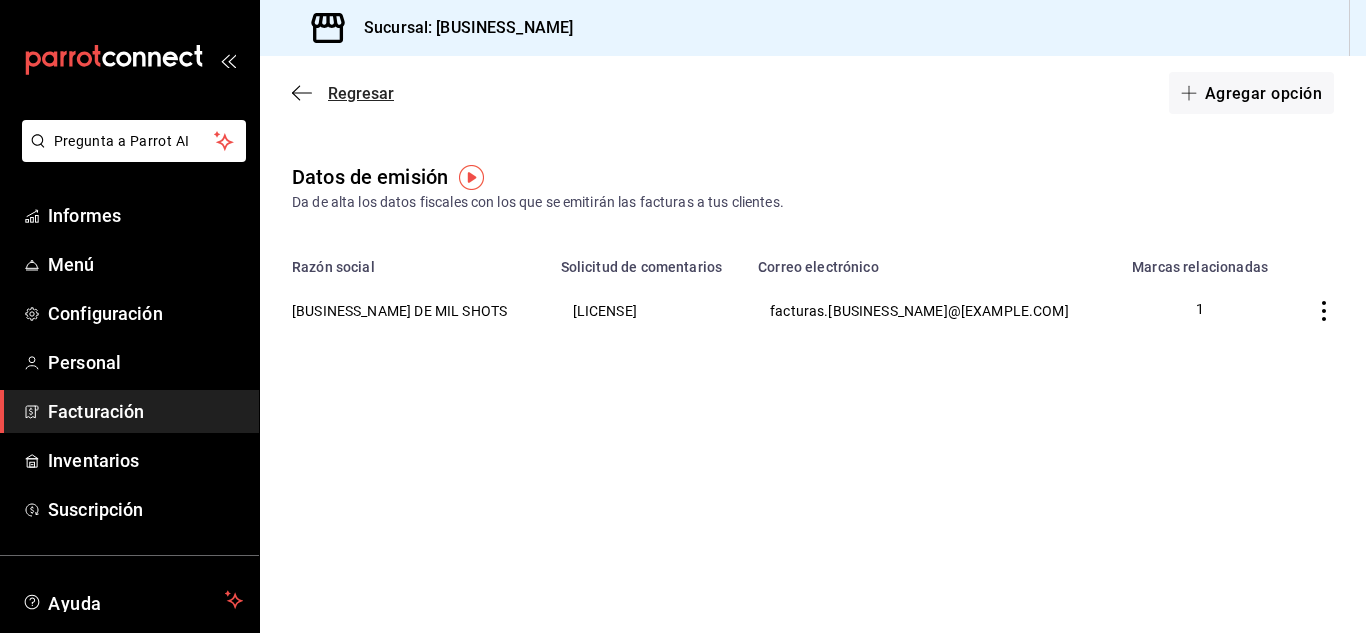 click on "Regresar" at bounding box center [343, 93] 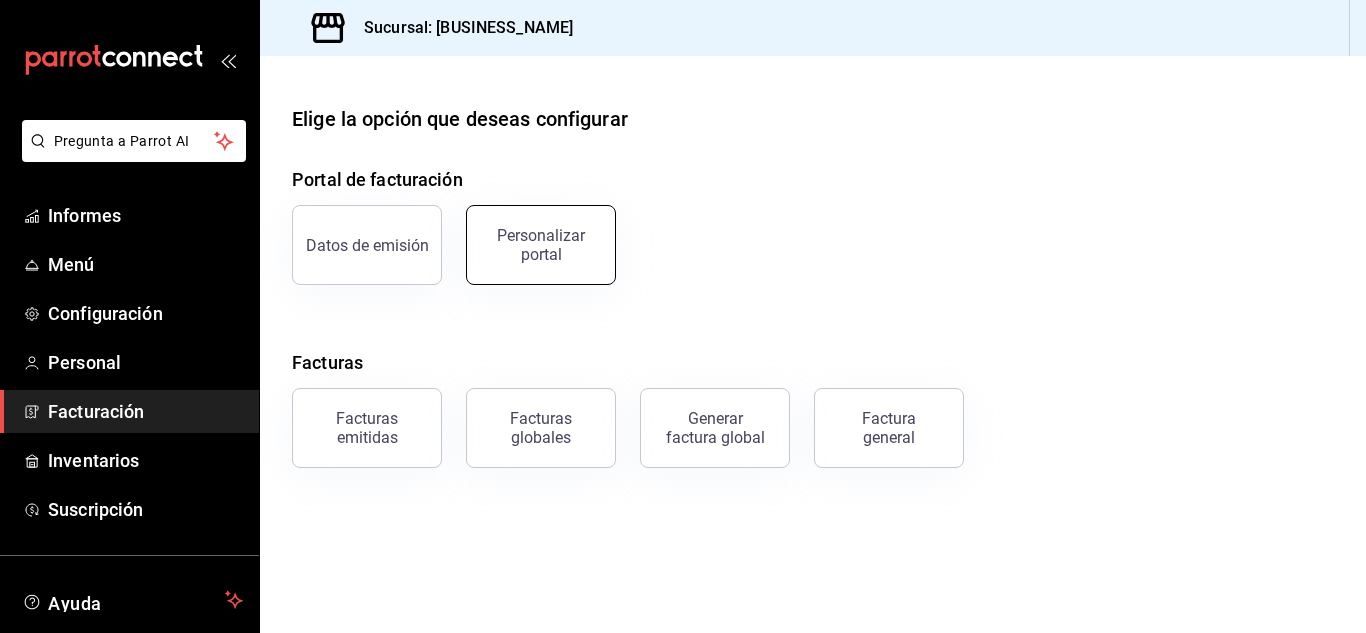 click on "Personalizar portal" at bounding box center (541, 245) 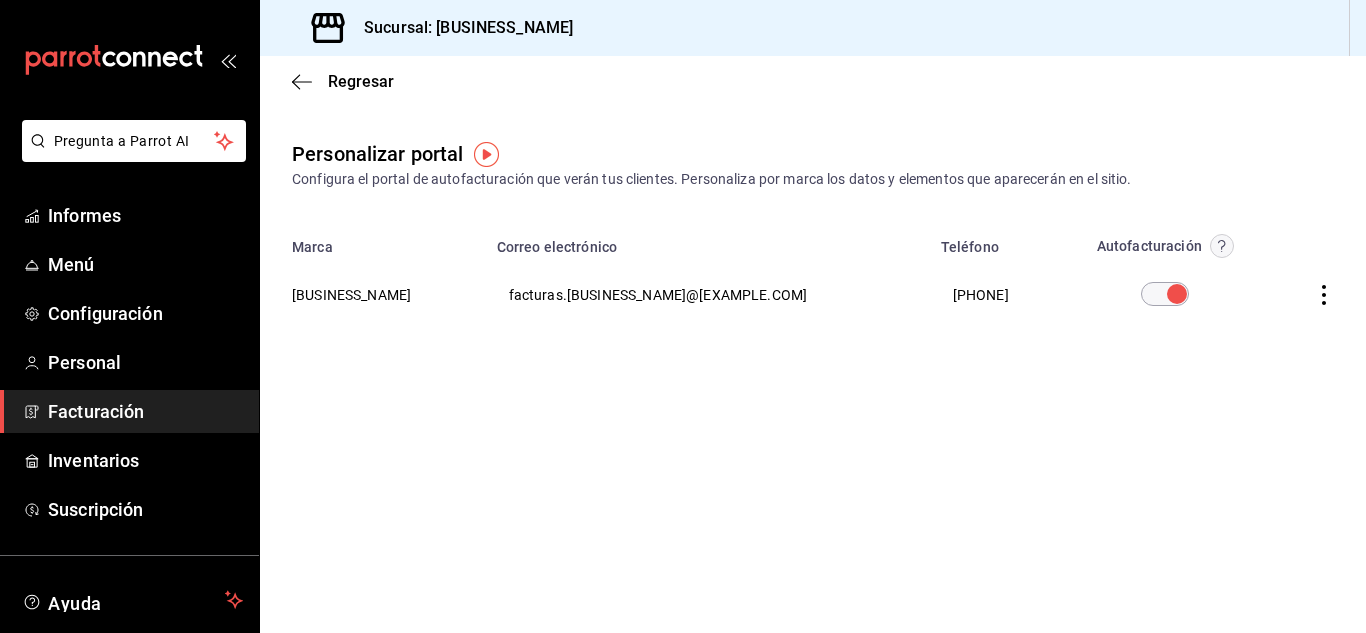 click 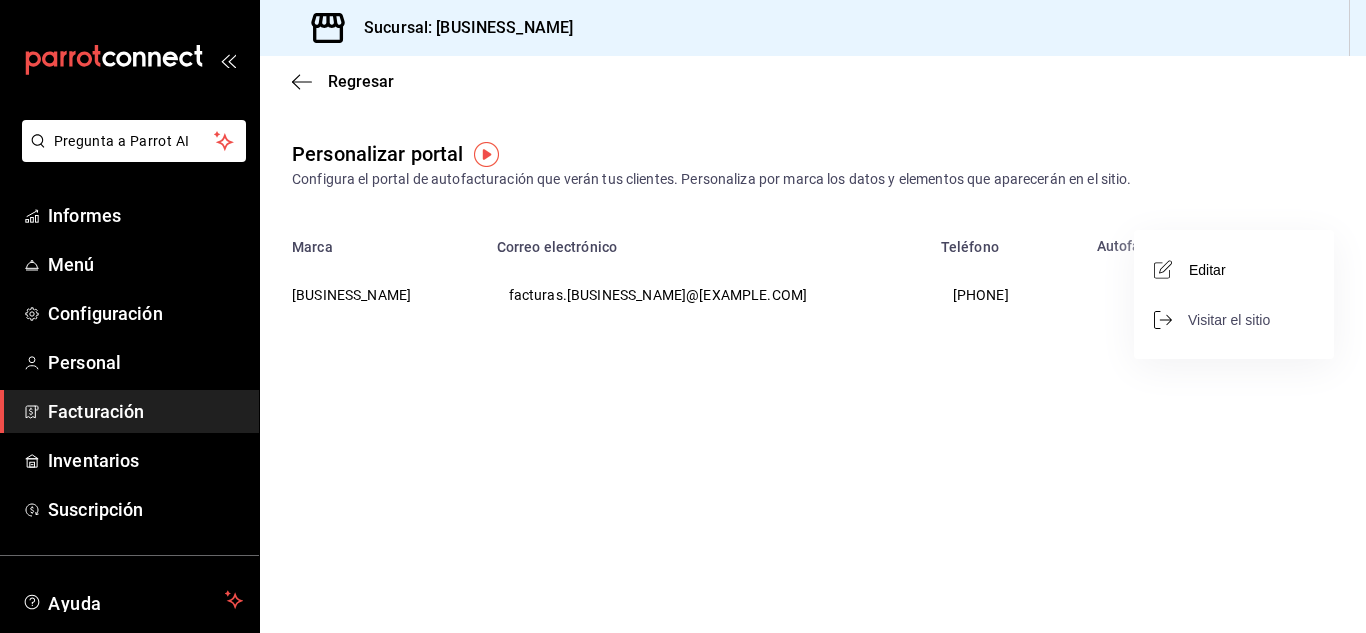 click on "Visitar el sitio" at bounding box center (1229, 320) 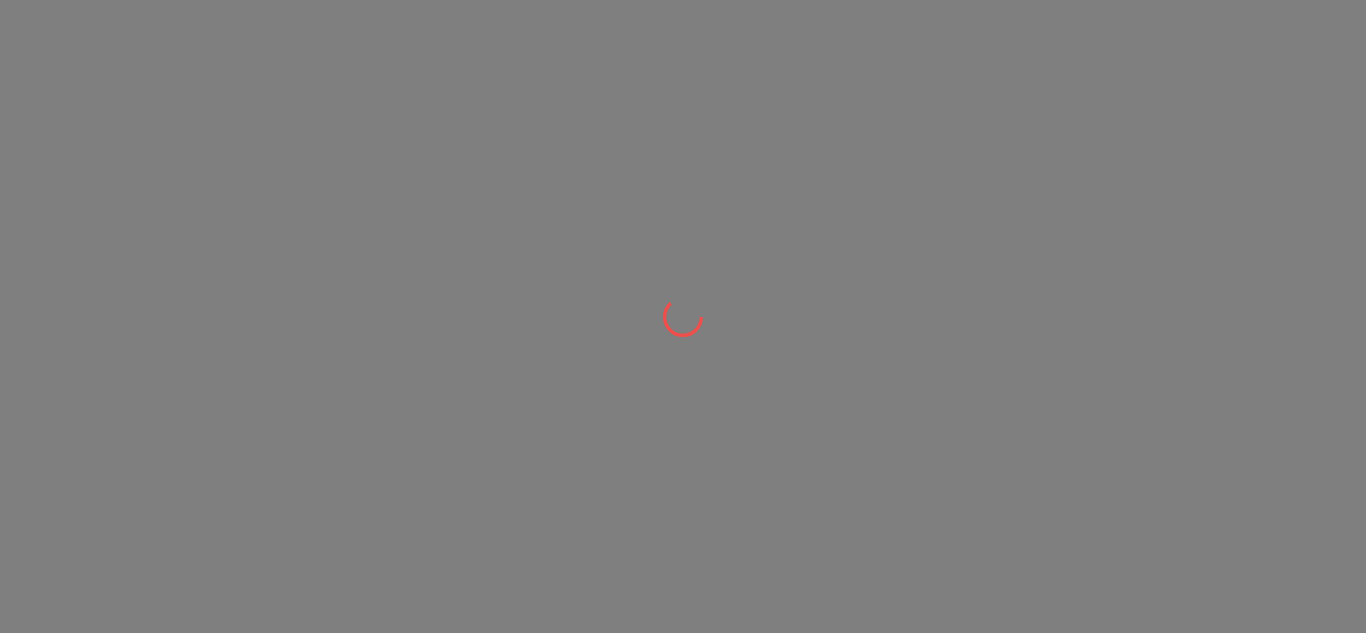 scroll, scrollTop: 0, scrollLeft: 0, axis: both 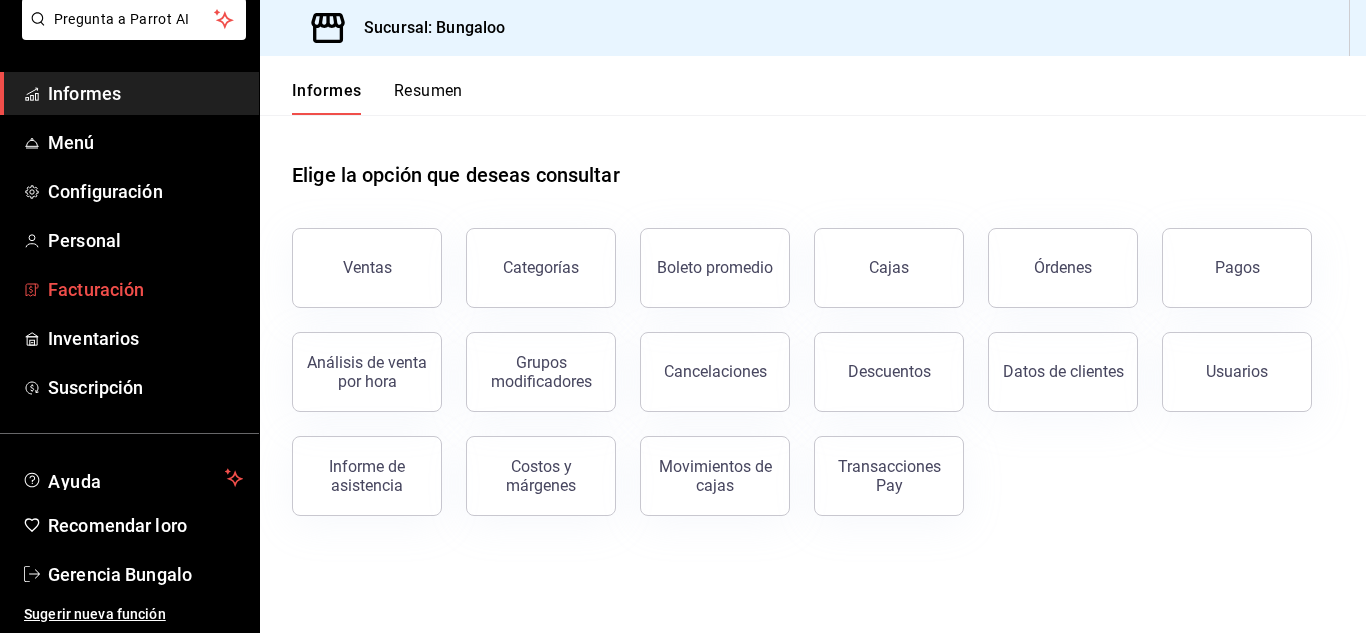 click on "Facturación" at bounding box center [96, 289] 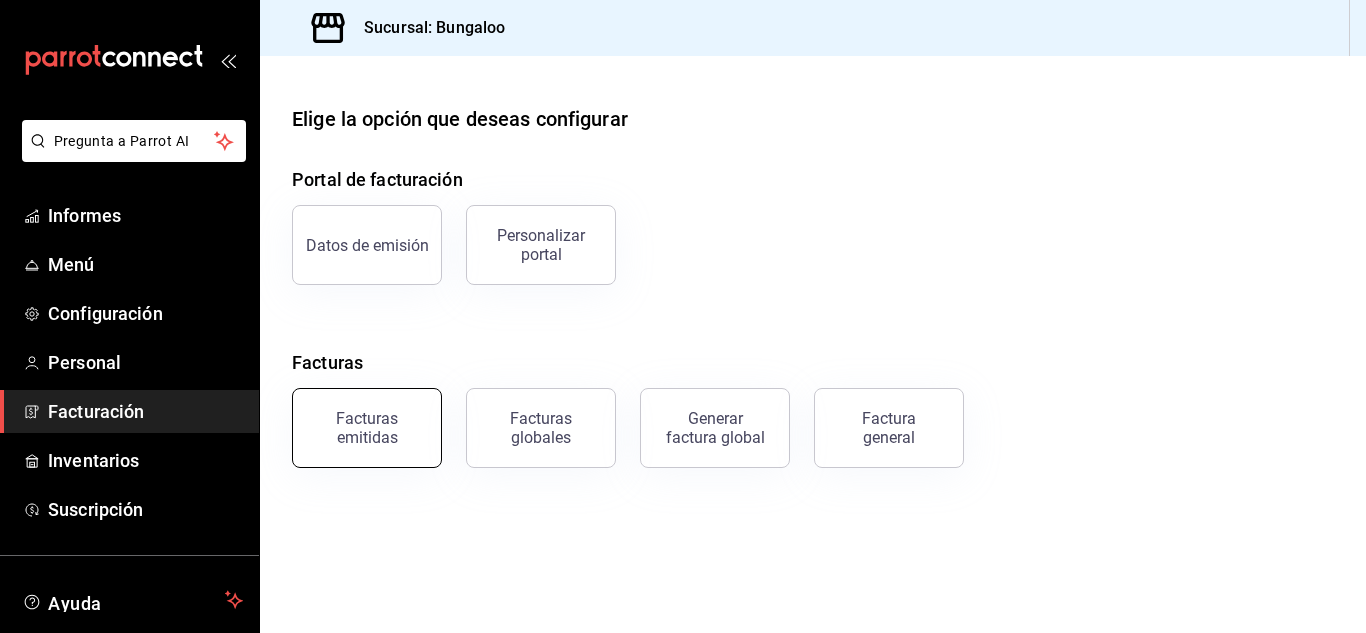 click on "Facturas emitidas" at bounding box center (367, 428) 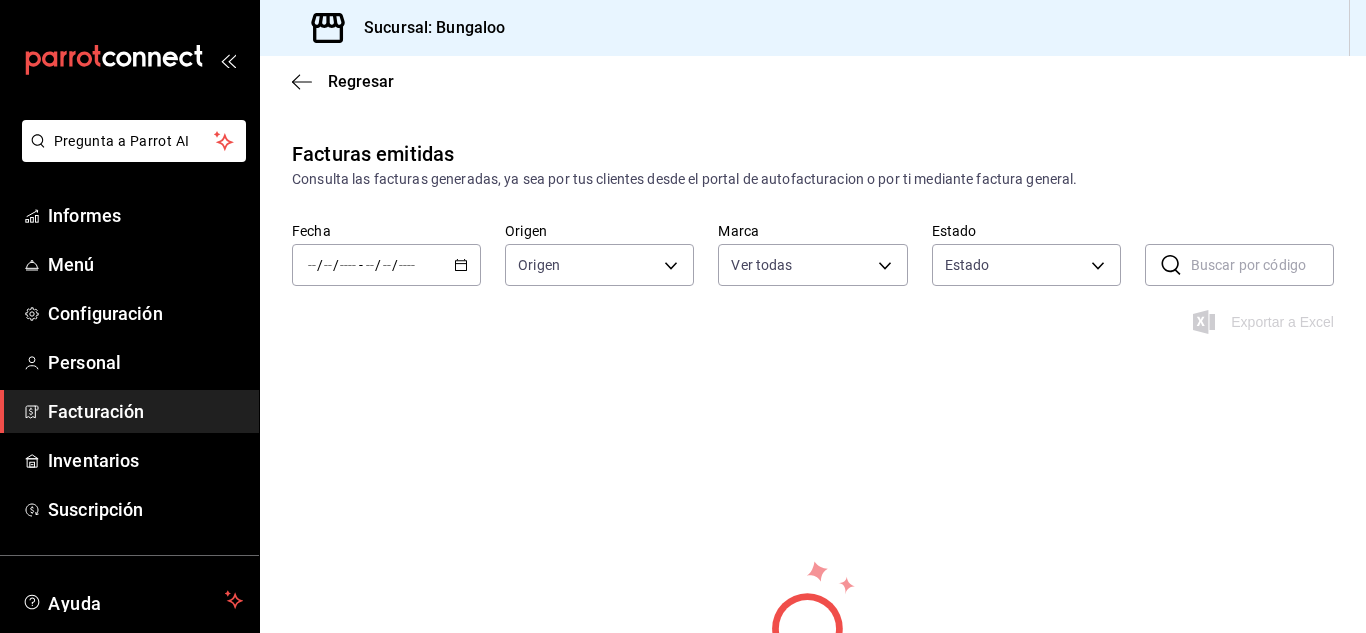 type on "[ID]" 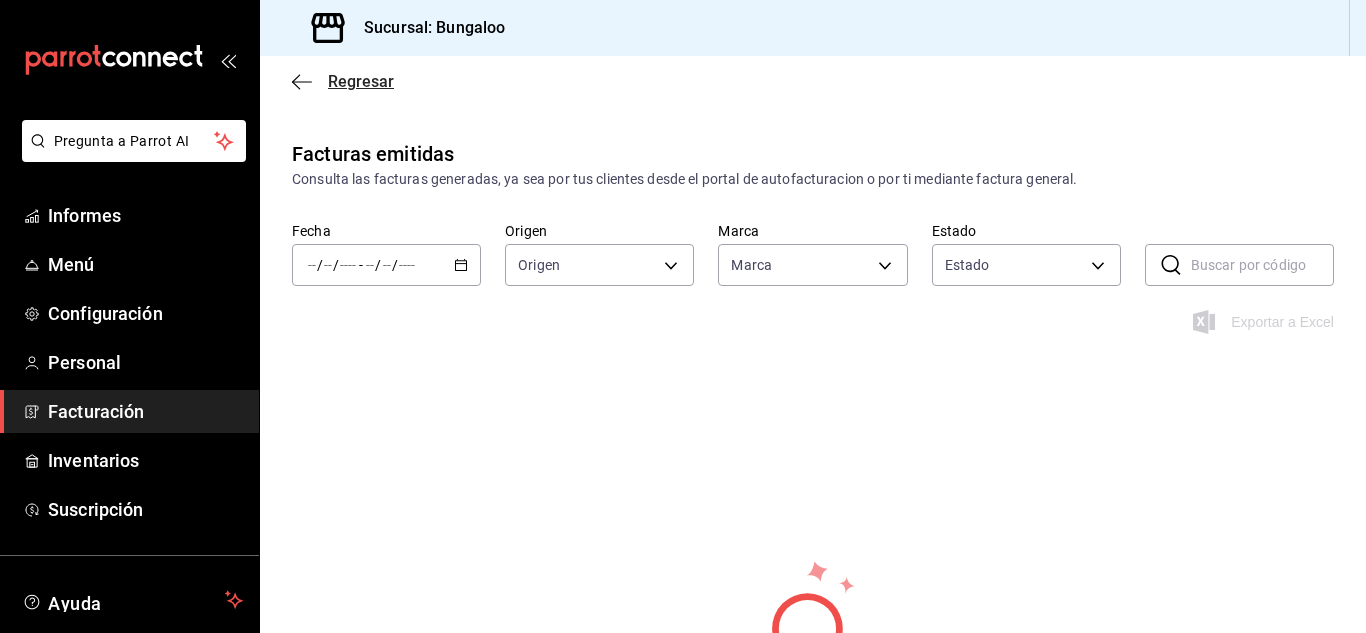 click 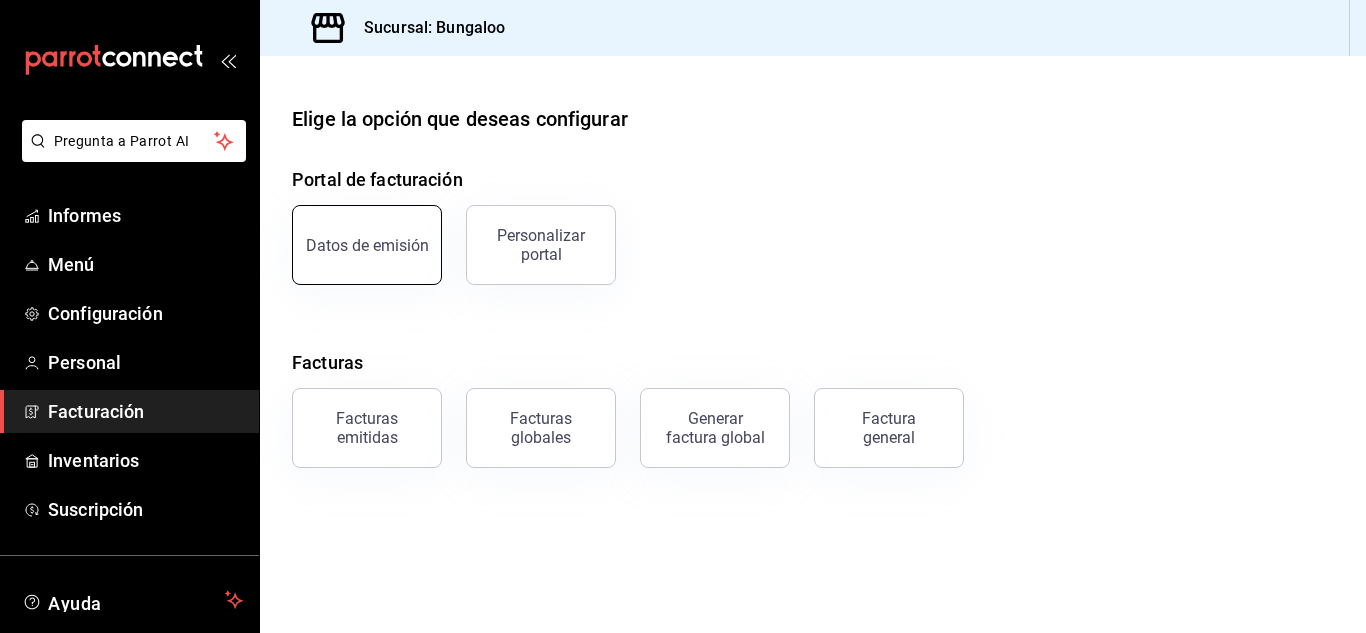 click on "Datos de emisión" at bounding box center [367, 245] 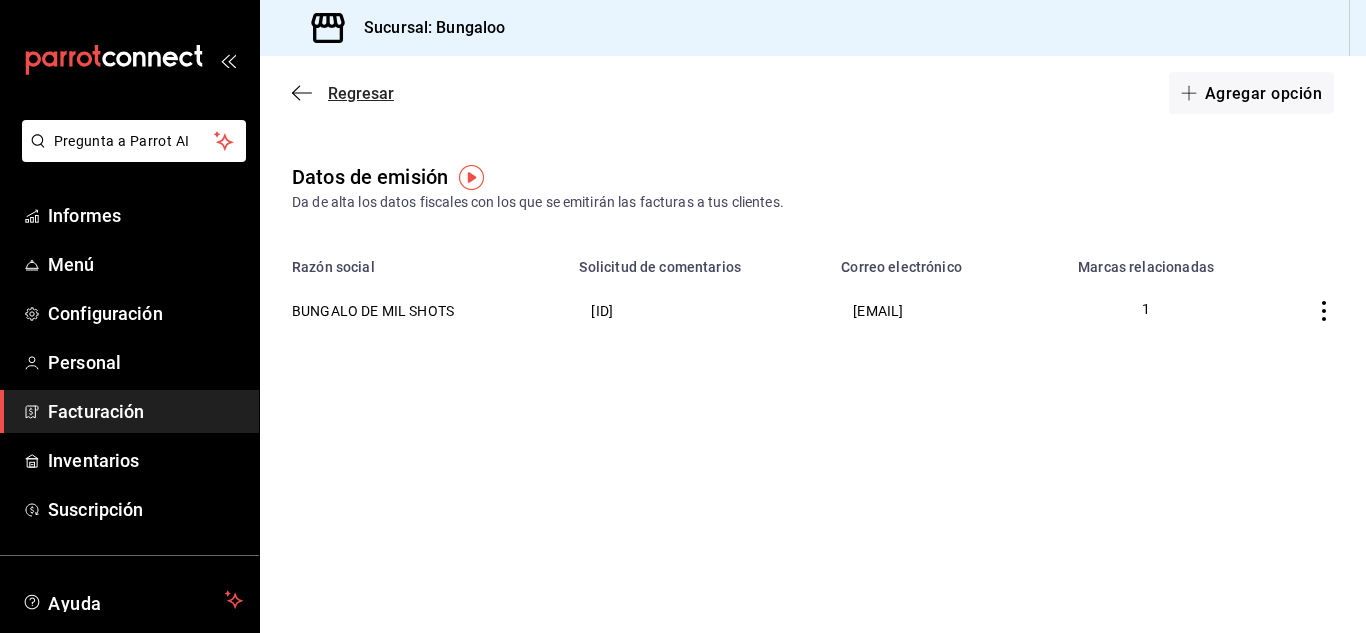 click on "Regresar" at bounding box center (361, 93) 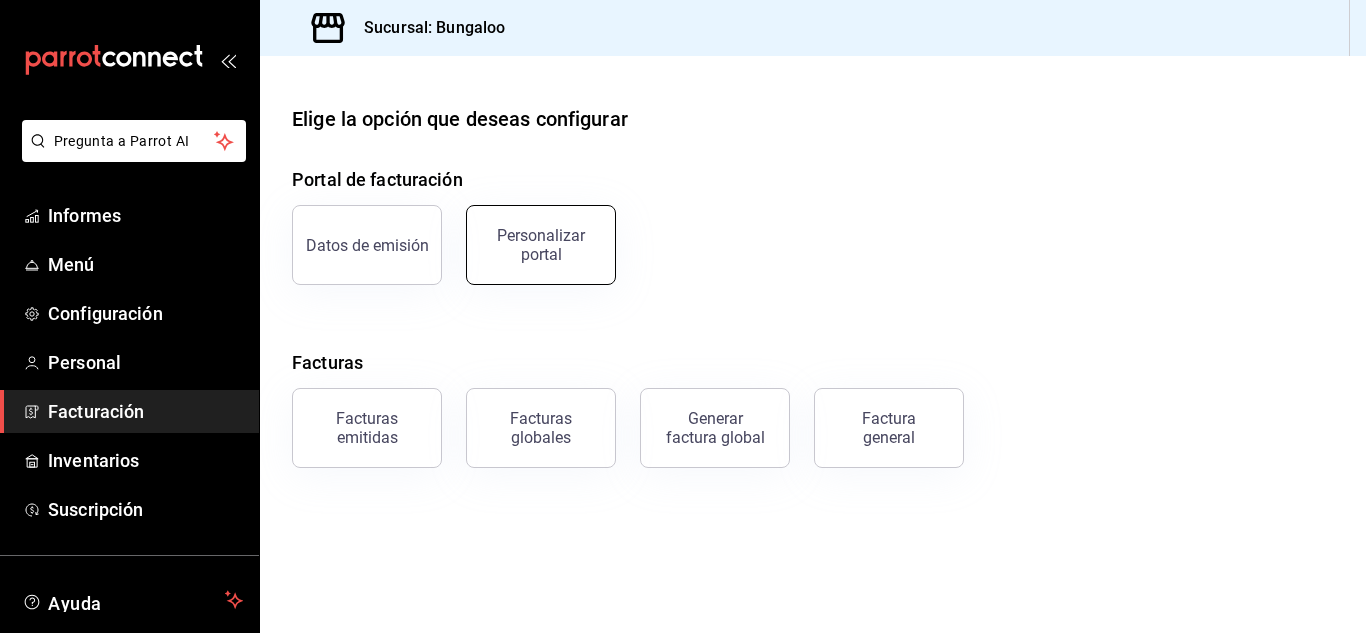 click on "Personalizar portal" at bounding box center [541, 245] 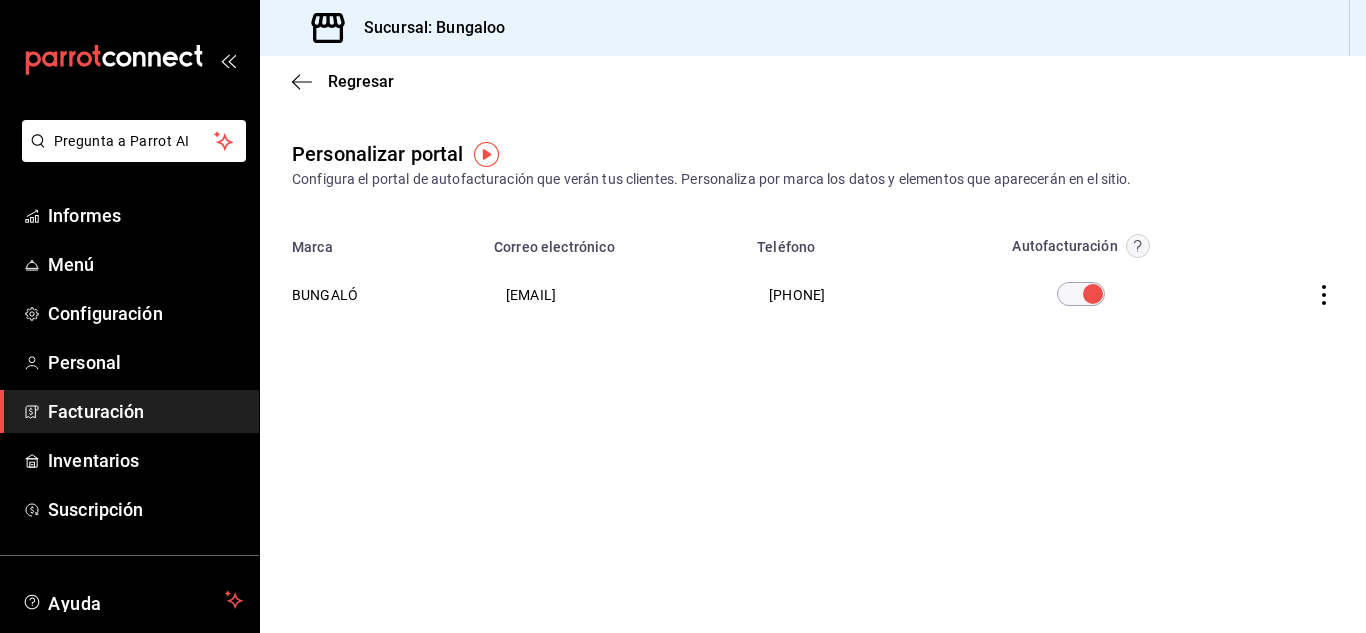 click 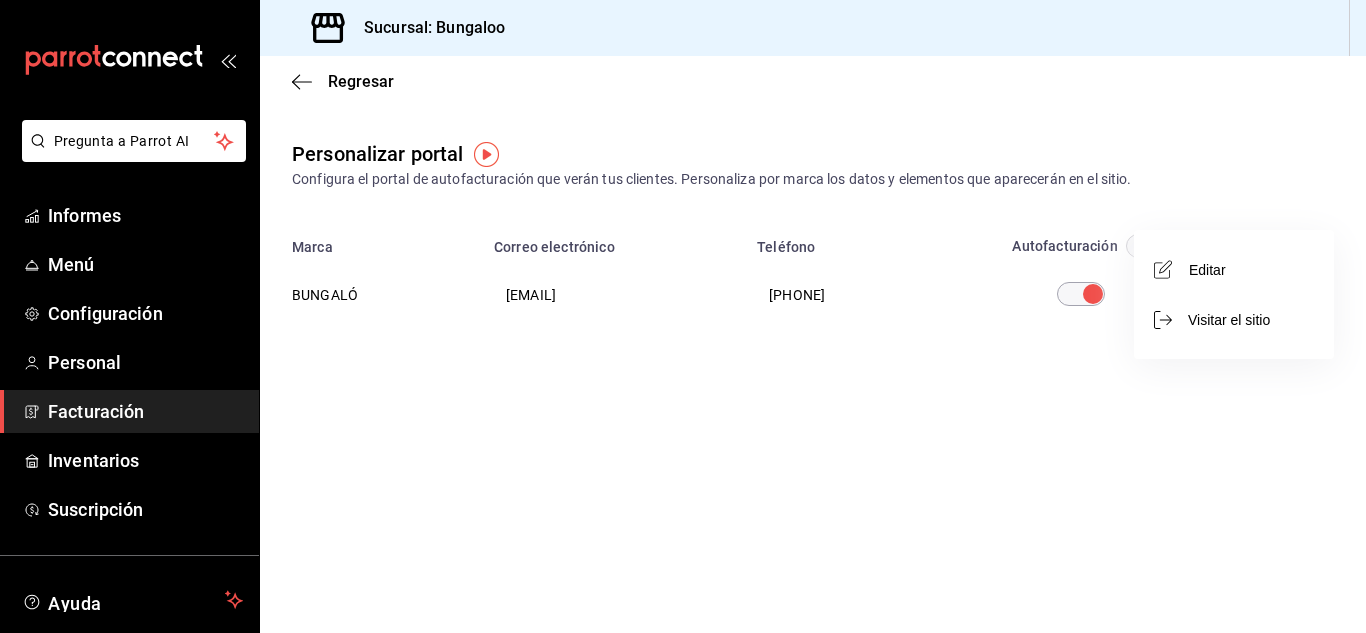 click on "Editar" at bounding box center (1234, 269) 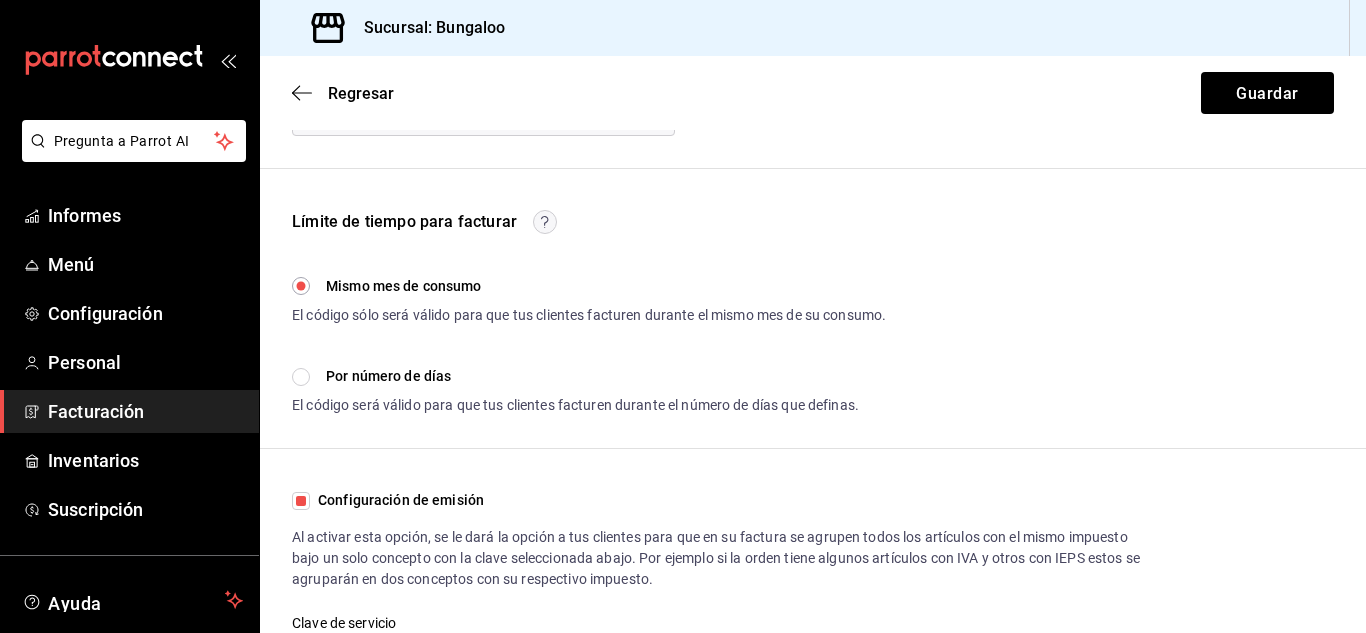 scroll, scrollTop: 615, scrollLeft: 0, axis: vertical 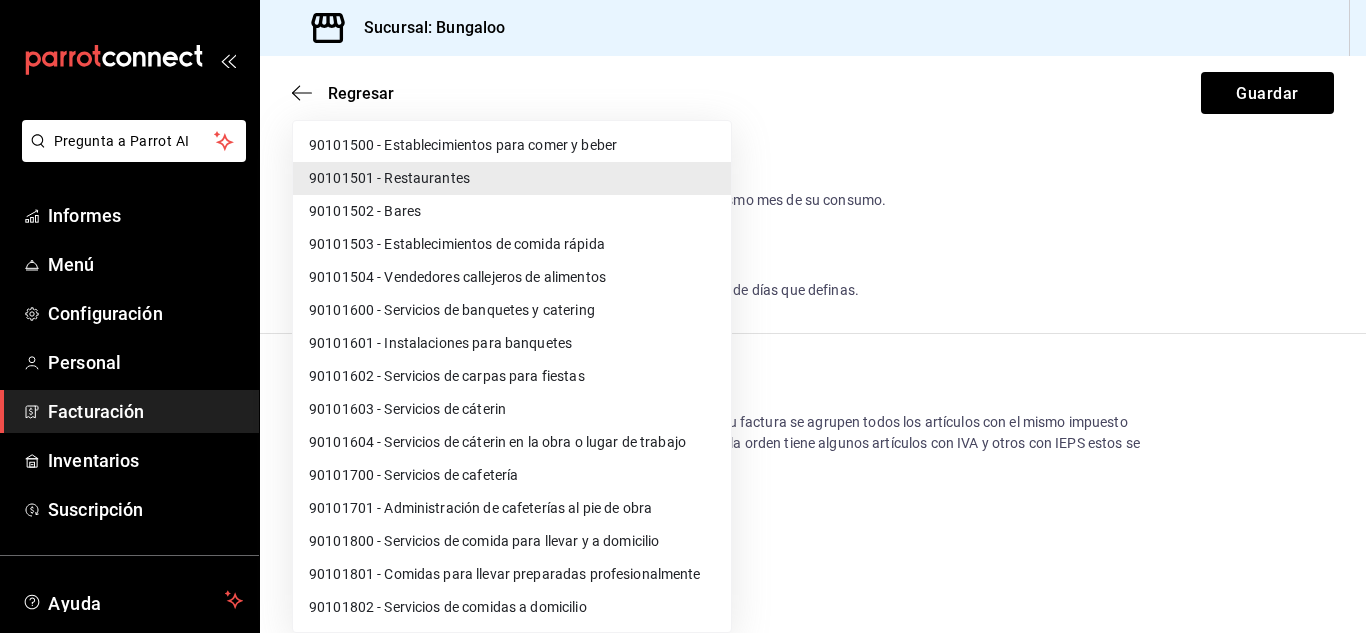 click on "Pregunta a Parrot AI Informes   Menú   Configuración   Personal   Facturación   Inventarios   Suscripción   Ayuda Recomendar loro   Gerencia Bungalo   Sugerir nueva función   Sucursal: Bungaloo Regresar Guardar BUNGALÓ Datos de contacto Estos datos se le proporcionarán a los clientes en caso de necesitar ayuda con la facturación. Correo electrónico [EMAIL] Teléfono [PHONE] Color Selecciona un color para personalizar tu sitio. #000000 ​ Logotipo JPG o PNG. Mínimo de 48px de alto. Cargar archivo Límite de tiempo para facturar Mismo mes de consumo El código sólo será válido para que tus clientes facturen durante el mismo mes de su consumo. Por número de días El código será válido para que tus clientes facturen durante el número de días que definas. Días después ​ Configuración de emisión Clave de servicio 90101501 - Restaurantes 90101501 Texto original Valora esta traducción Tu opinión servirá para ayudar a mejorar el Traductor de Google Ir a un video" at bounding box center (683, 316) 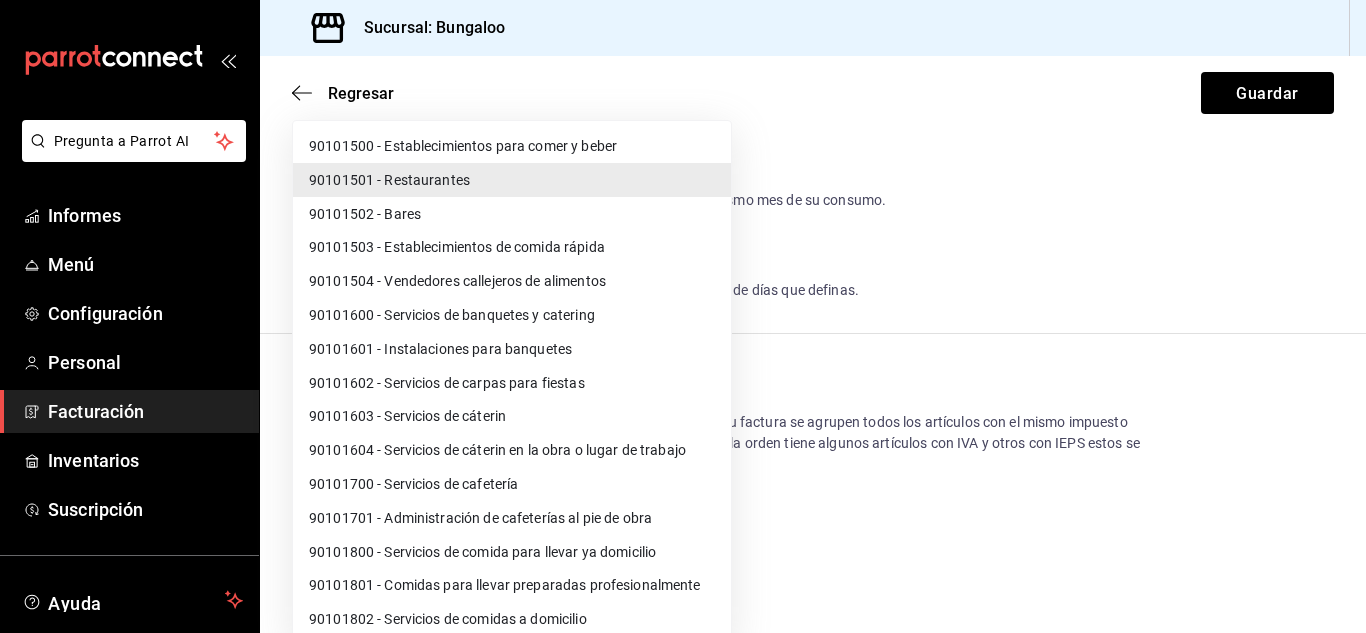 click at bounding box center [683, 316] 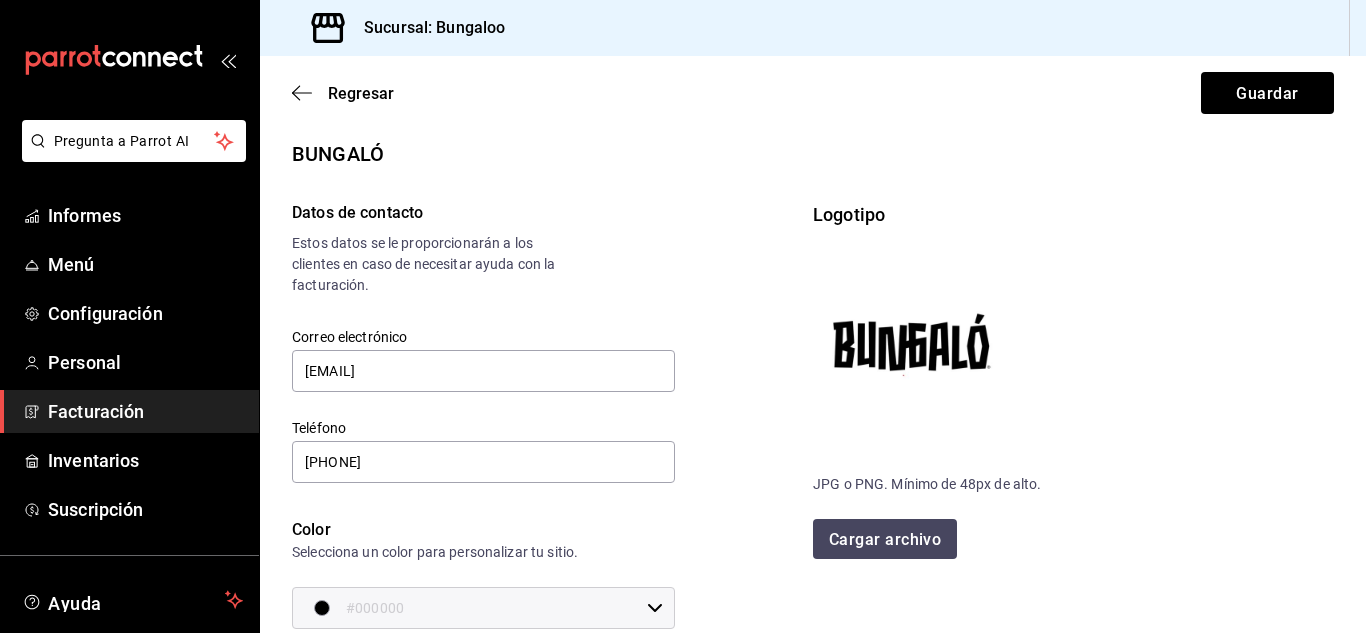 scroll, scrollTop: 0, scrollLeft: 0, axis: both 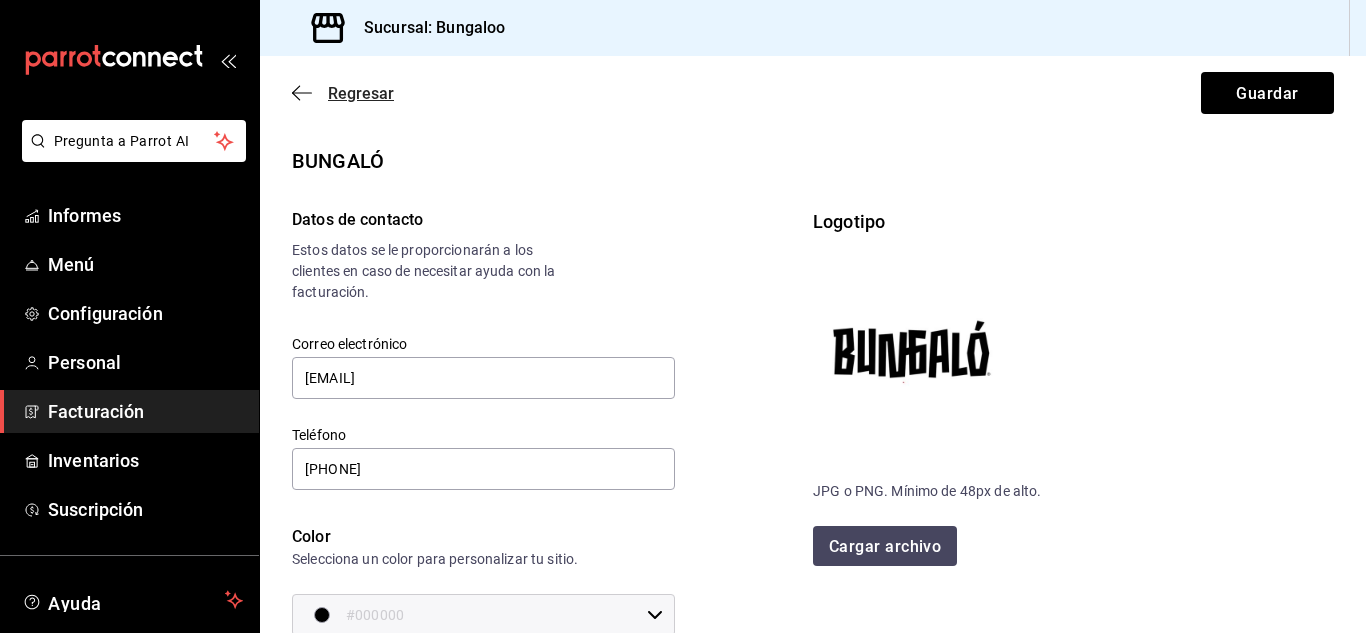 click on "Regresar" at bounding box center (361, 93) 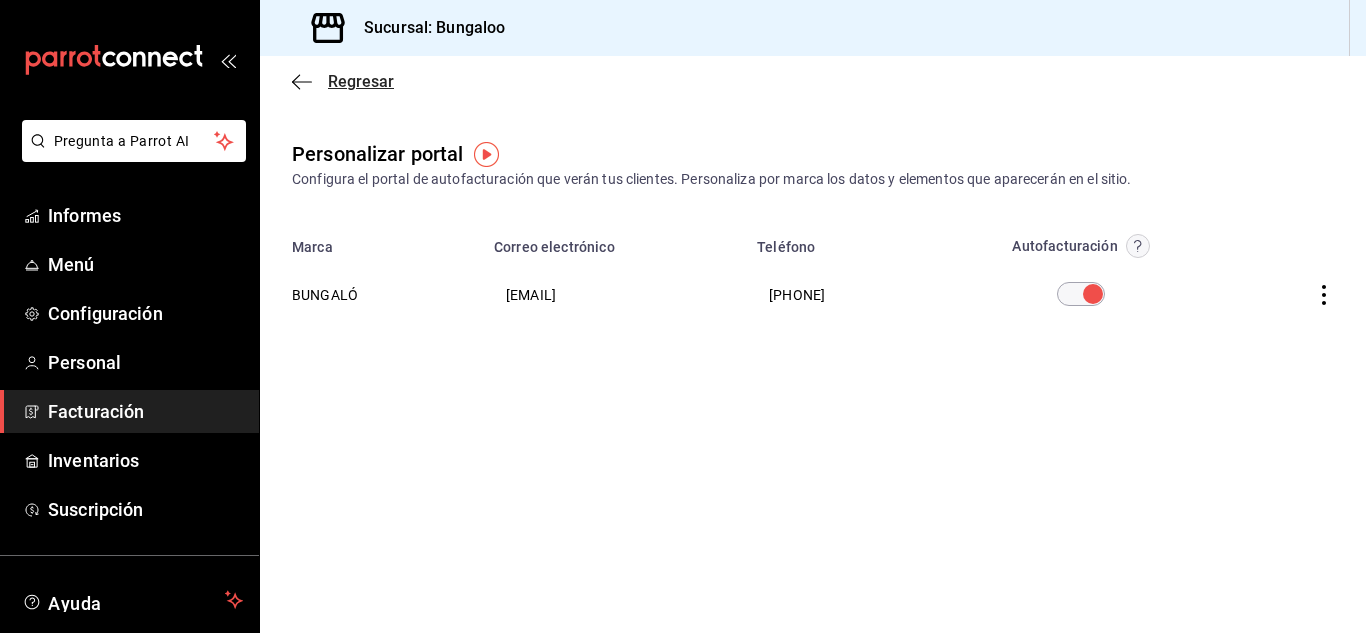 click on "Regresar" at bounding box center [361, 81] 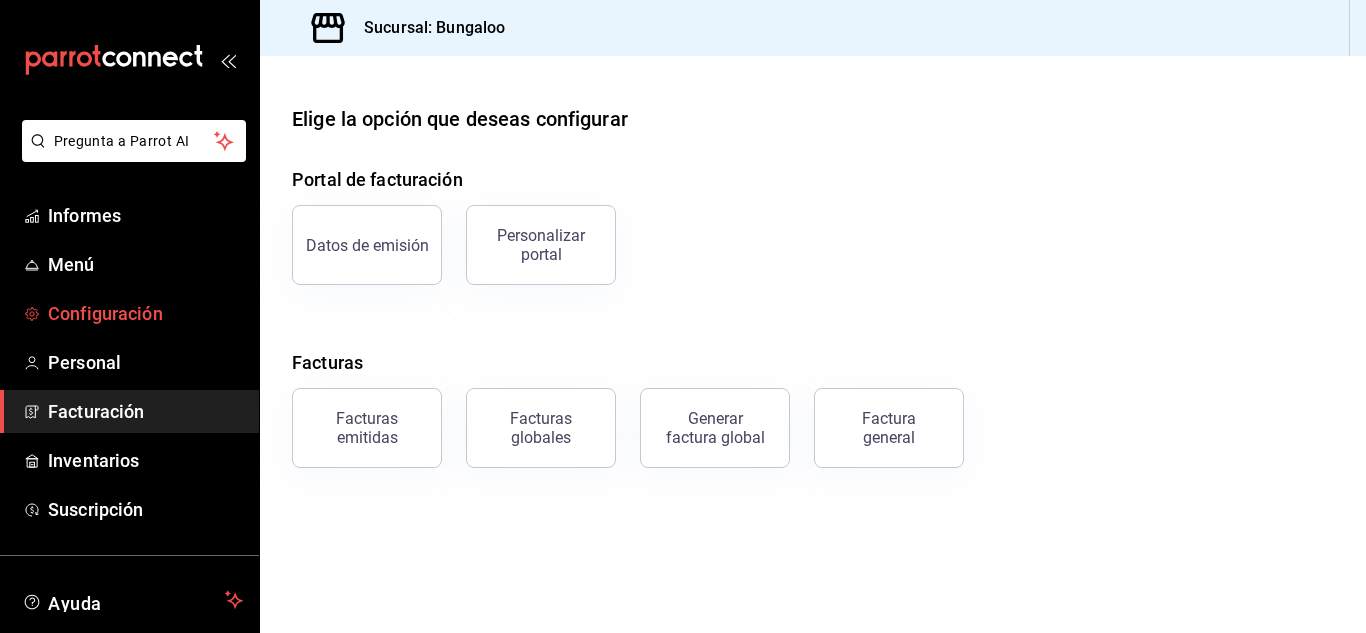 click on "Configuración" at bounding box center [105, 313] 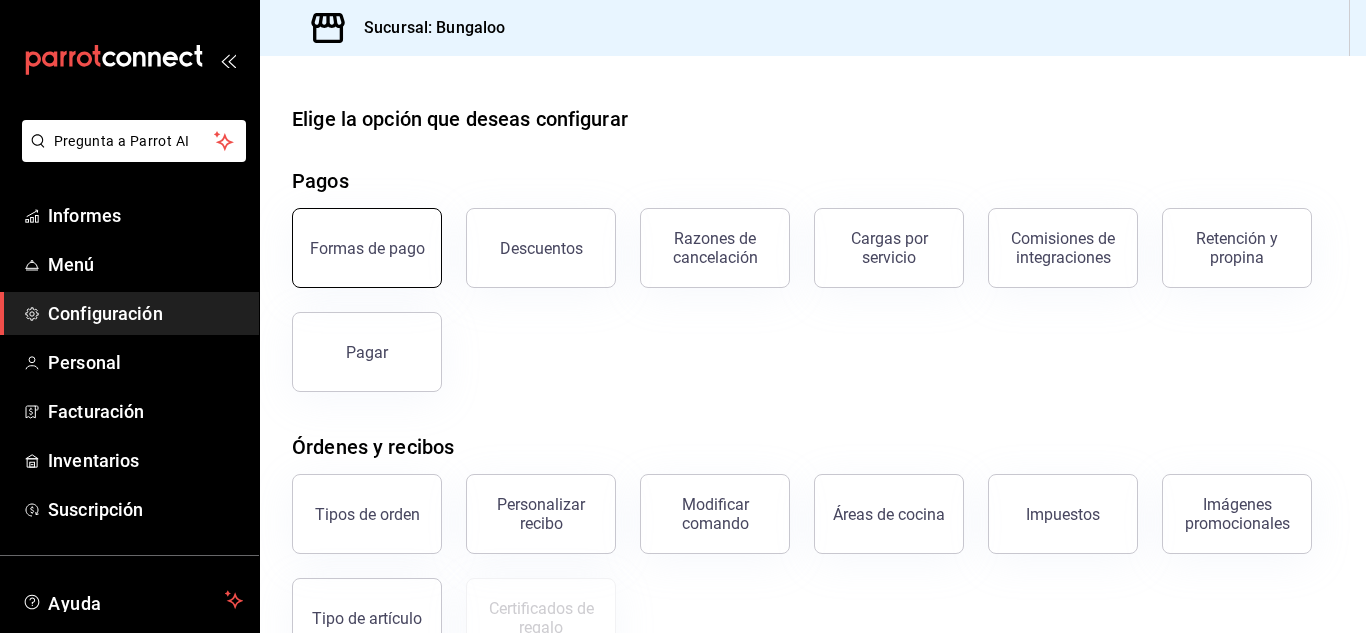 click on "Formas de pago" at bounding box center (367, 248) 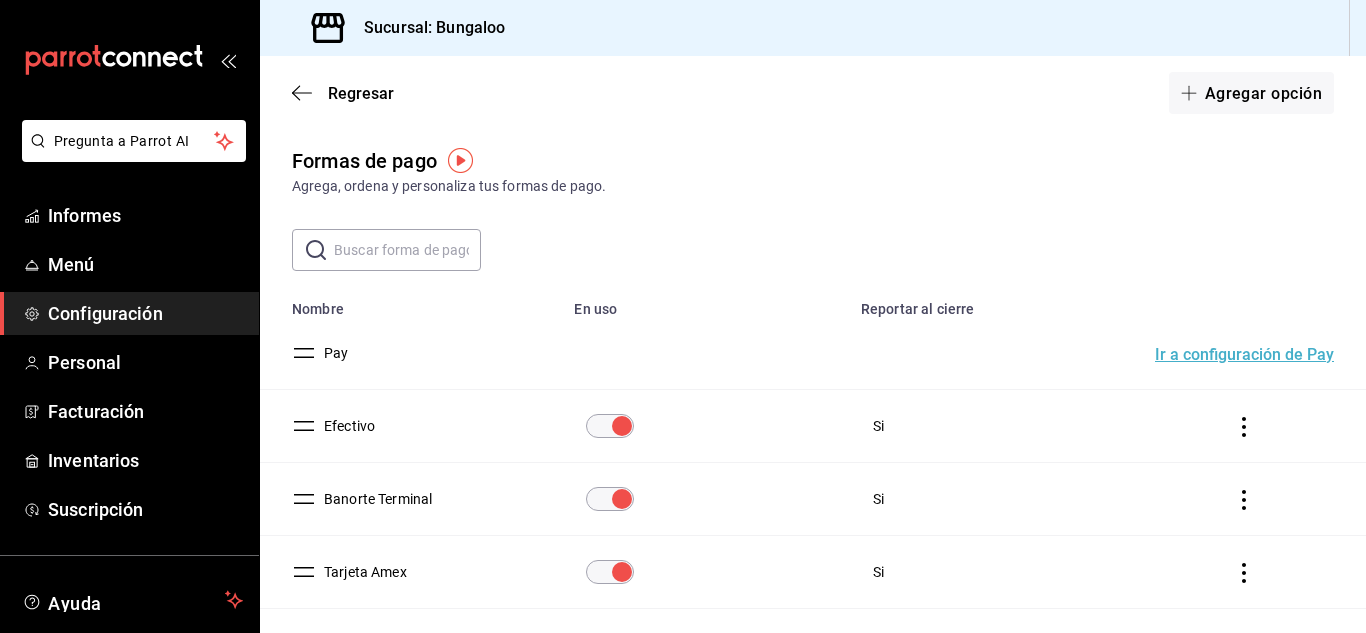 scroll, scrollTop: 152, scrollLeft: 0, axis: vertical 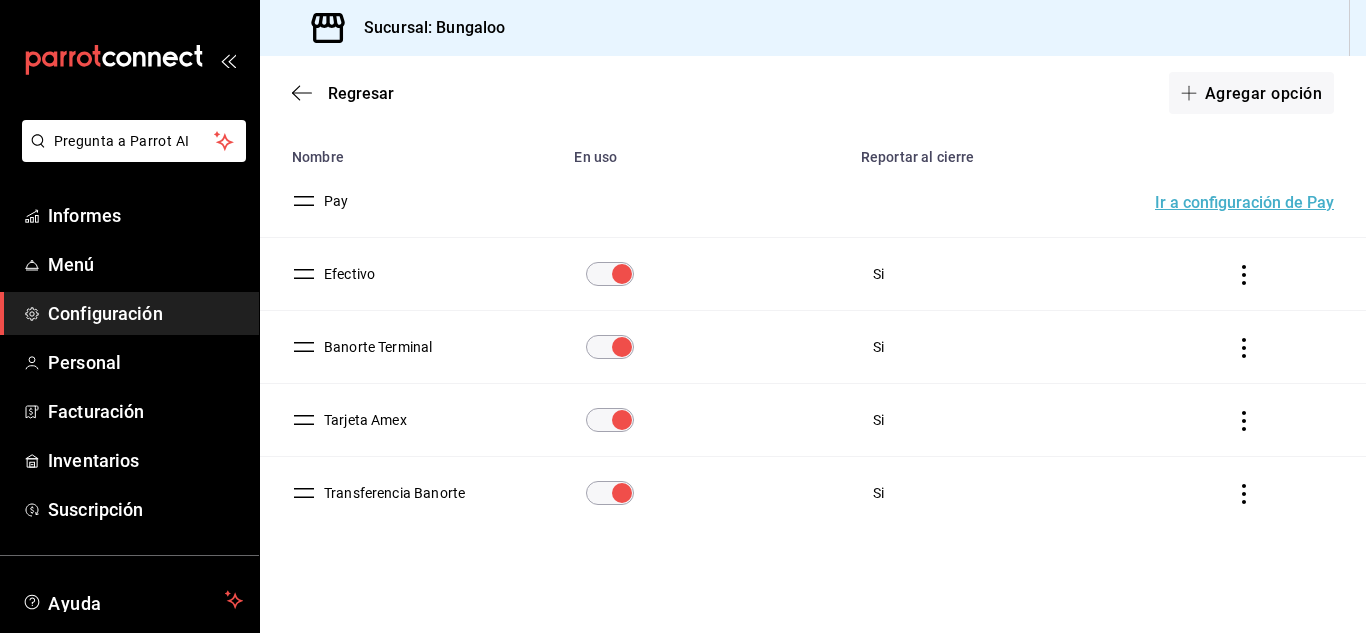 click 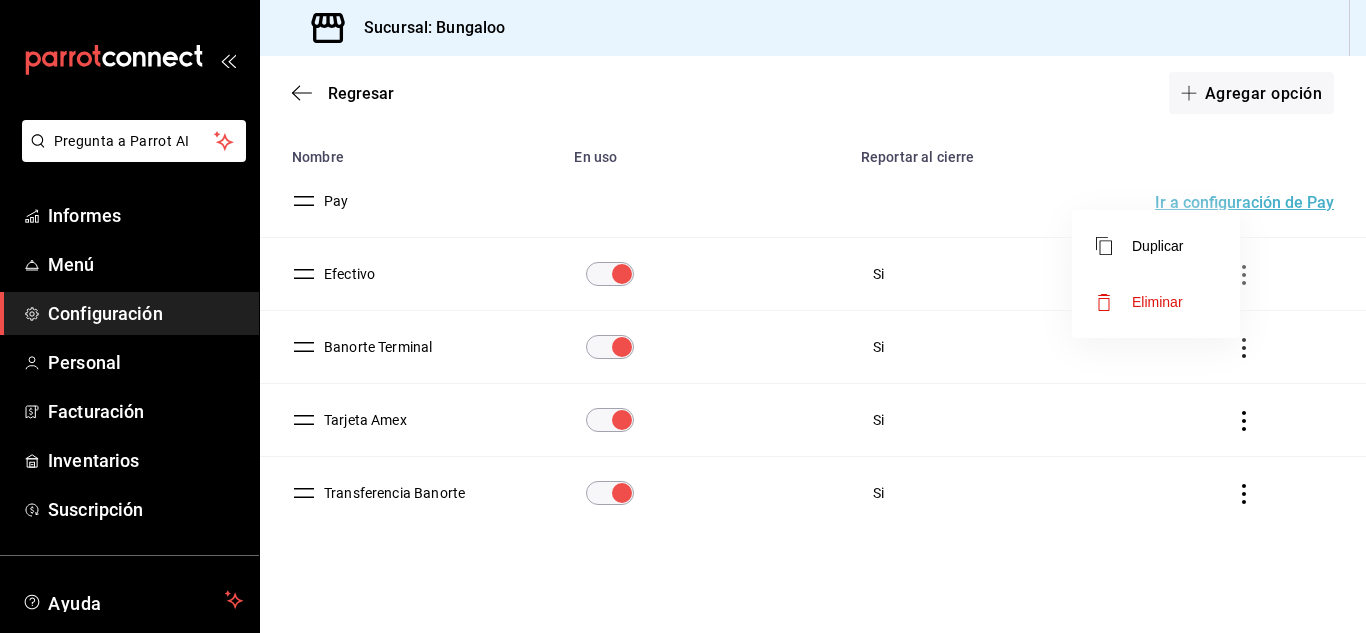 click at bounding box center [683, 316] 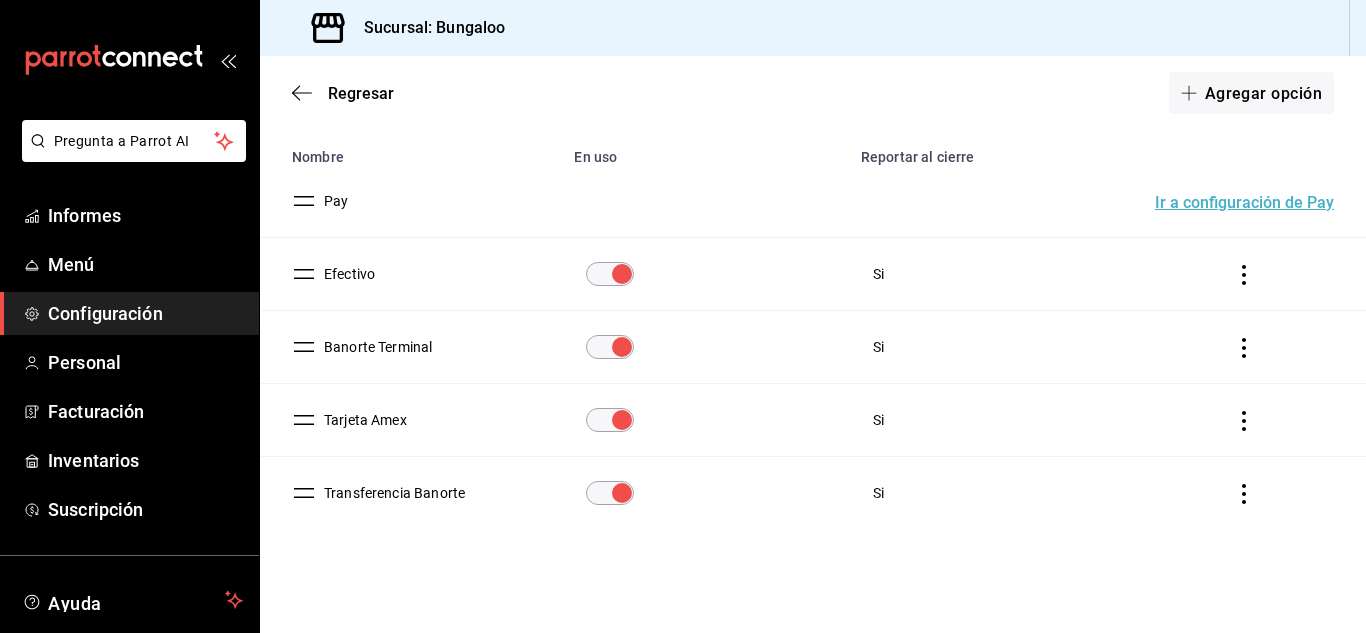 scroll, scrollTop: 52, scrollLeft: 0, axis: vertical 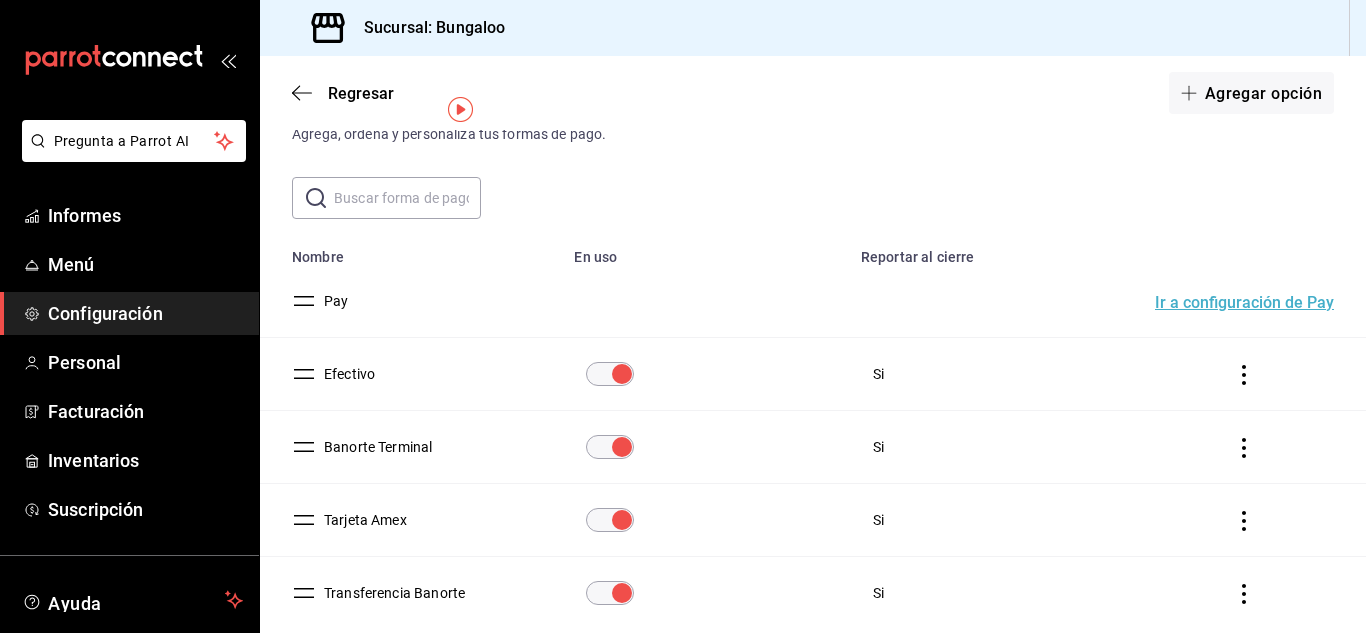 click on "Transferencia Banorte" at bounding box center [390, 593] 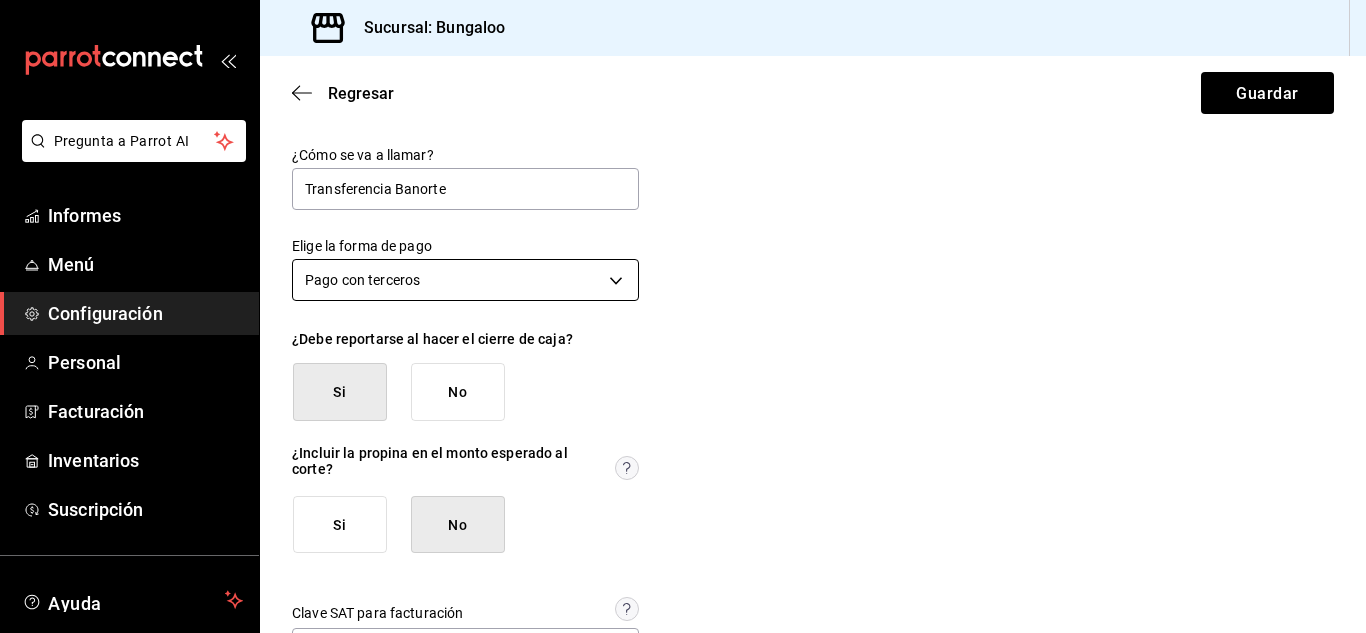 click on "Pregunta a Parrot AI Informes   Menú   Configuración   Personal   Facturación   Inventarios   Suscripción   Ayuda Recomendar loro   Gerencia Bungalo   Sugerir nueva función   Sucursal: Bungaloo Regresar Guardar ¿Cómo se va a llamar? Transferencia Banorte Elige la forma de pago Pago con terceros THIRD_PARTY ¿Debe reportarse al hacer el cierre de caja? Si No ¿Incluir la propina en el monto esperado al corte? Si No Clave SAT para facturación 03 - Transferencia electrónica de fondos [object Object] Texto original Valora esta traducción Tu opinión servirá para ayudar a mejorar el Traductor de Google Ver video tutorial Ir a un video GANA 1 MES GRATIS EN TU SUSCRIPCIÓN AQUÍ ¿Recuerdas cómo empezó tu restaurante? Hoy puedes ayudar a un colega a tener el mismo cambio que tú viviste. Recomienda Parrot directamente desde tu Portal Administrador. Es fácil y rápido. 🎁 Por cada restaurante que se una, ganas 1 mes gratis. Pregunta a Parrot AI Informes   Menú   Configuración   Personal" at bounding box center [683, 316] 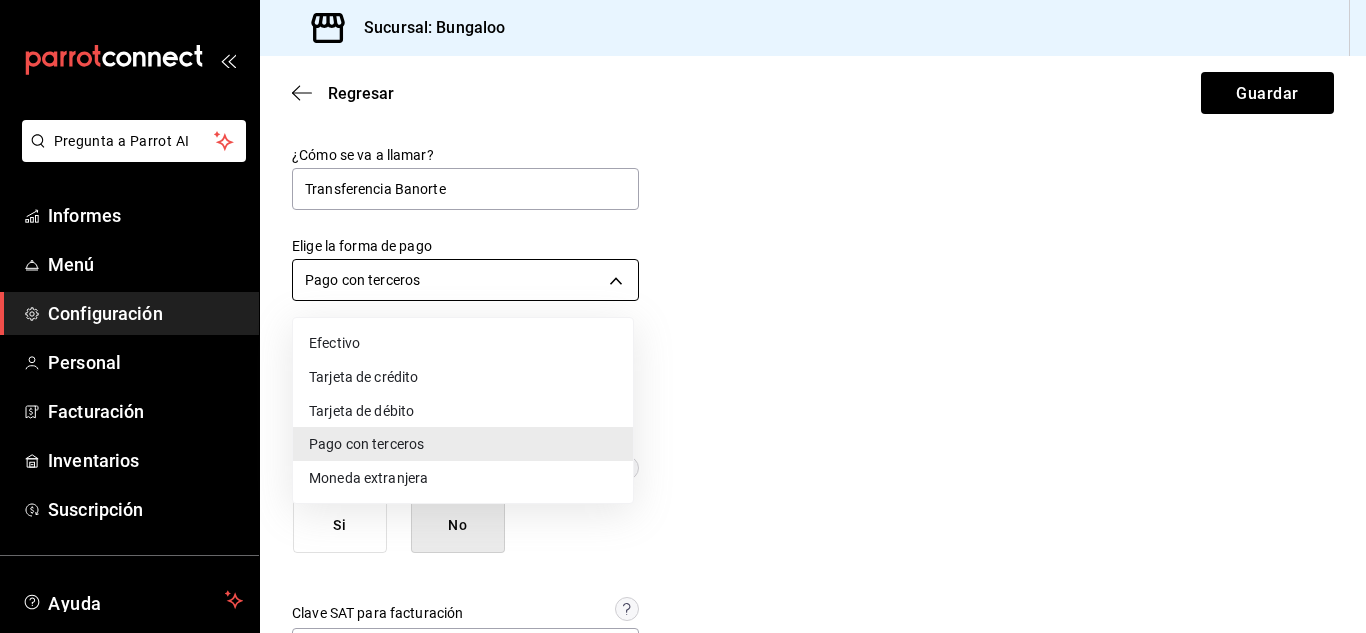 click at bounding box center [683, 316] 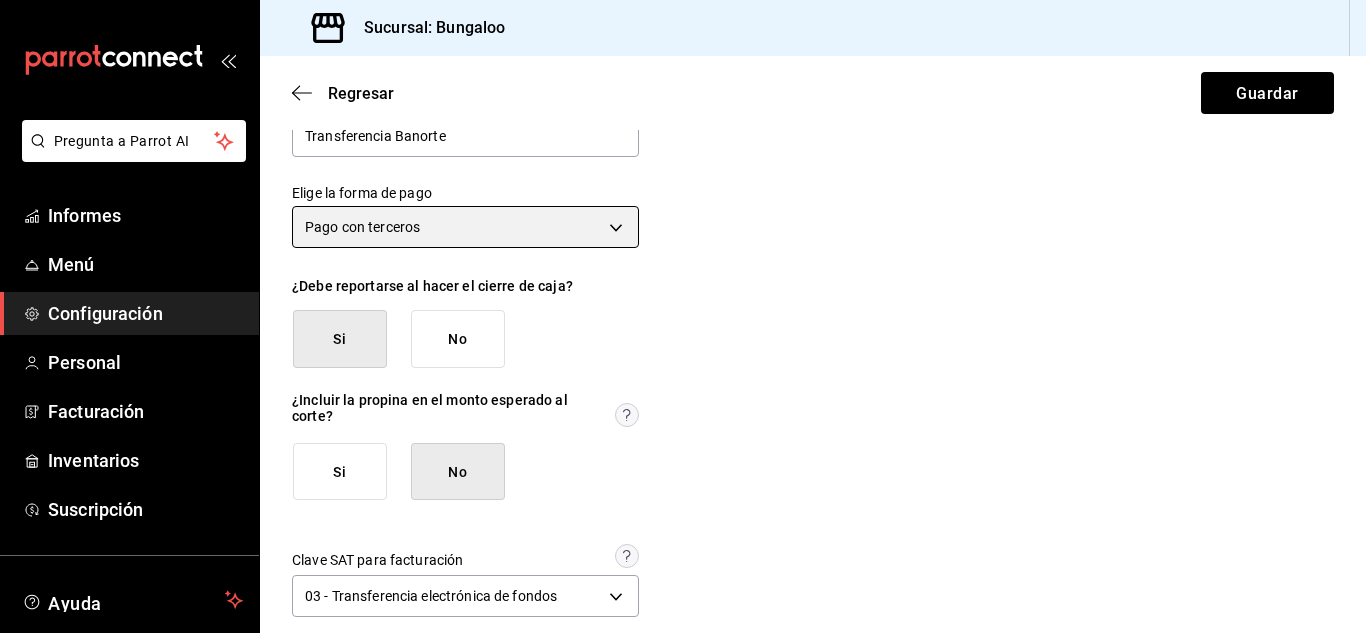 scroll, scrollTop: 76, scrollLeft: 0, axis: vertical 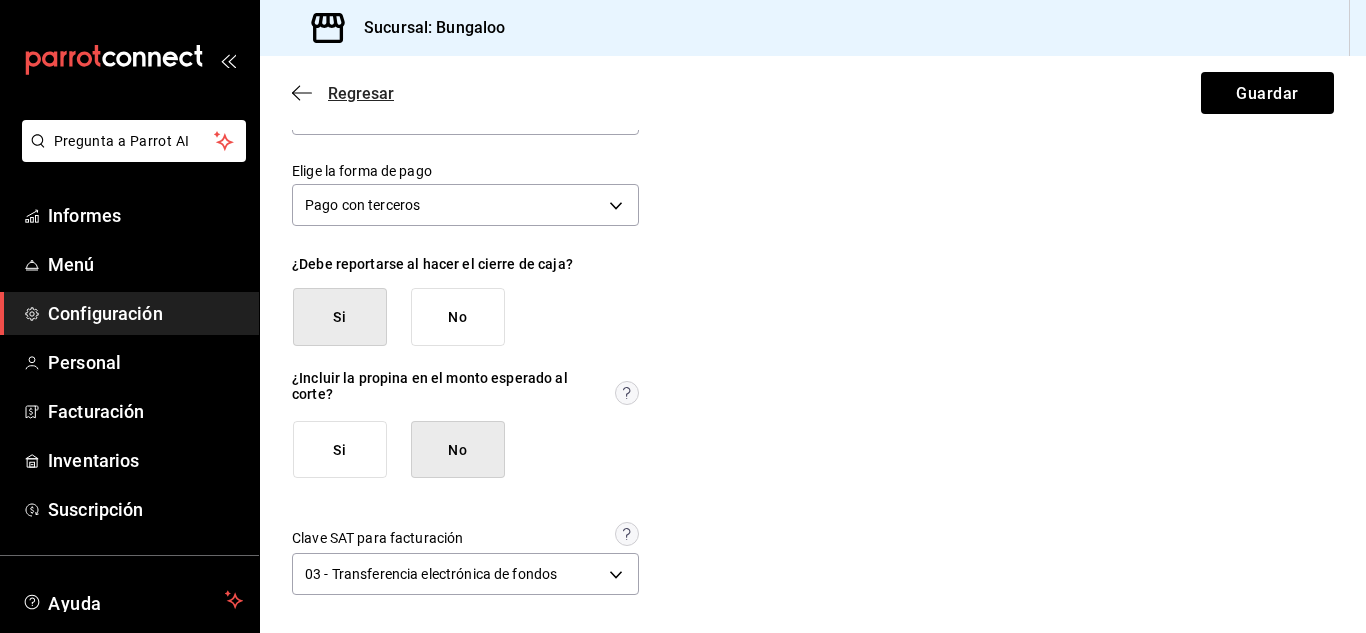 click 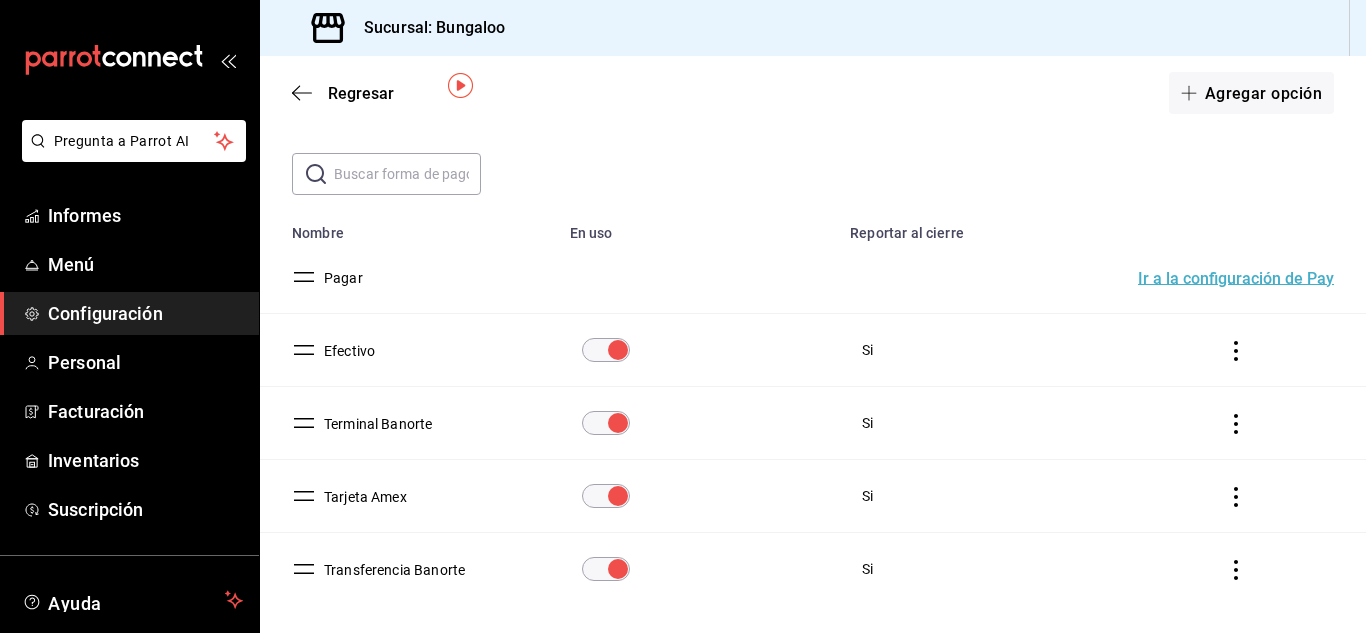 click on "Terminal Banorte" at bounding box center (378, 424) 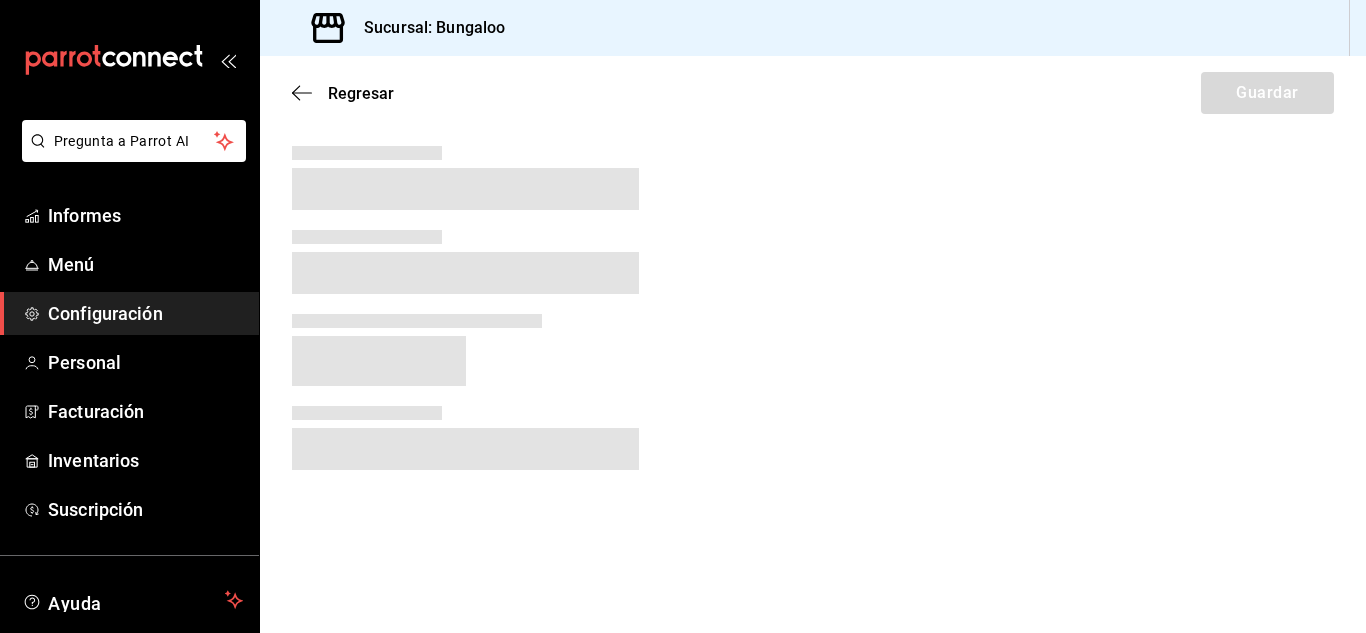 scroll, scrollTop: 0, scrollLeft: 0, axis: both 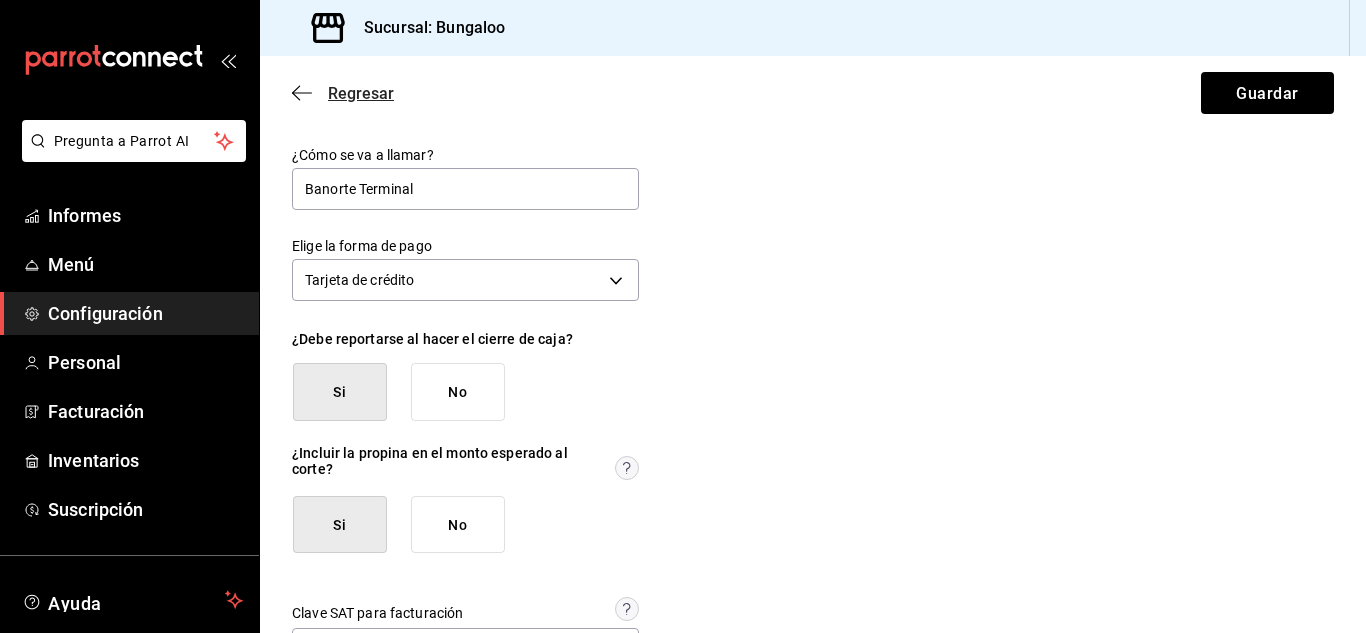 click on "Regresar" at bounding box center [361, 93] 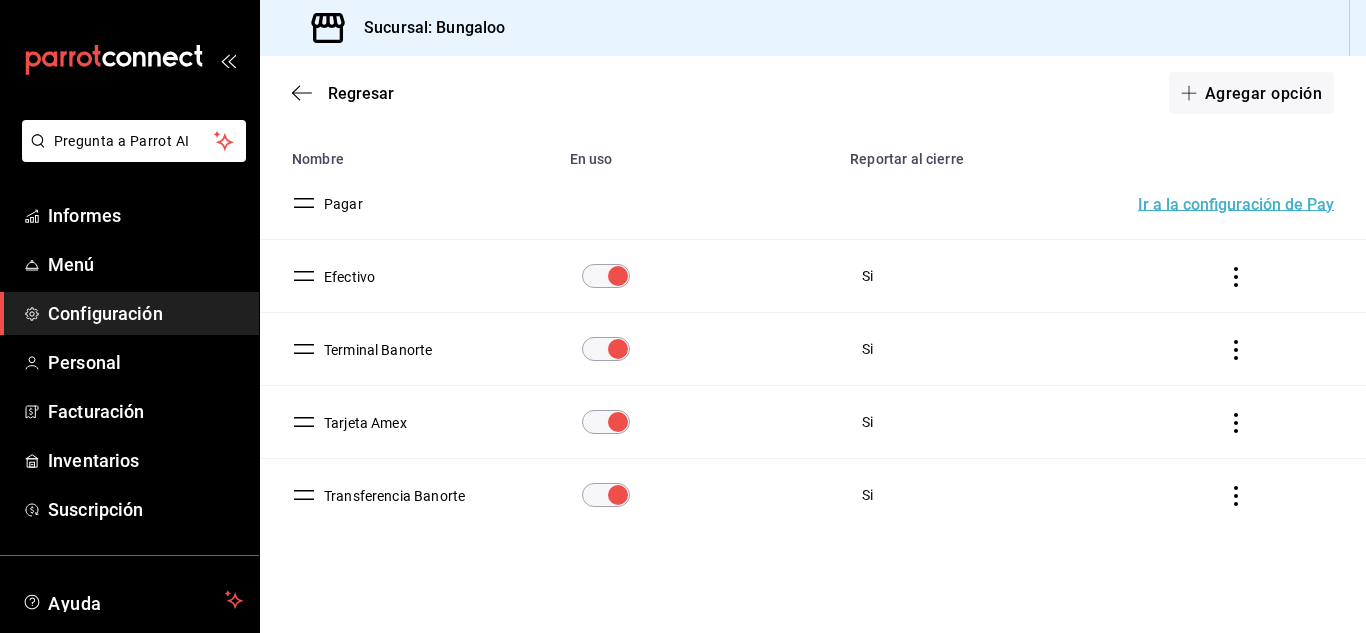 scroll, scrollTop: 152, scrollLeft: 0, axis: vertical 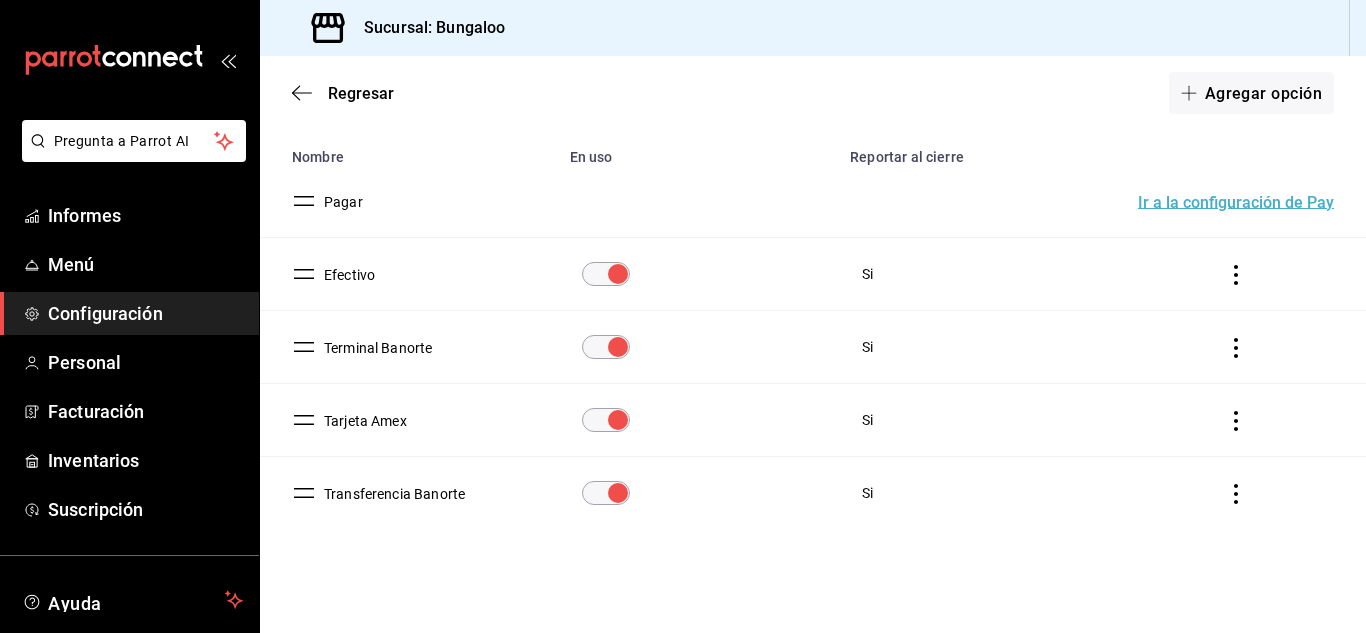 click on "Transferencia Banorte" at bounding box center [394, 494] 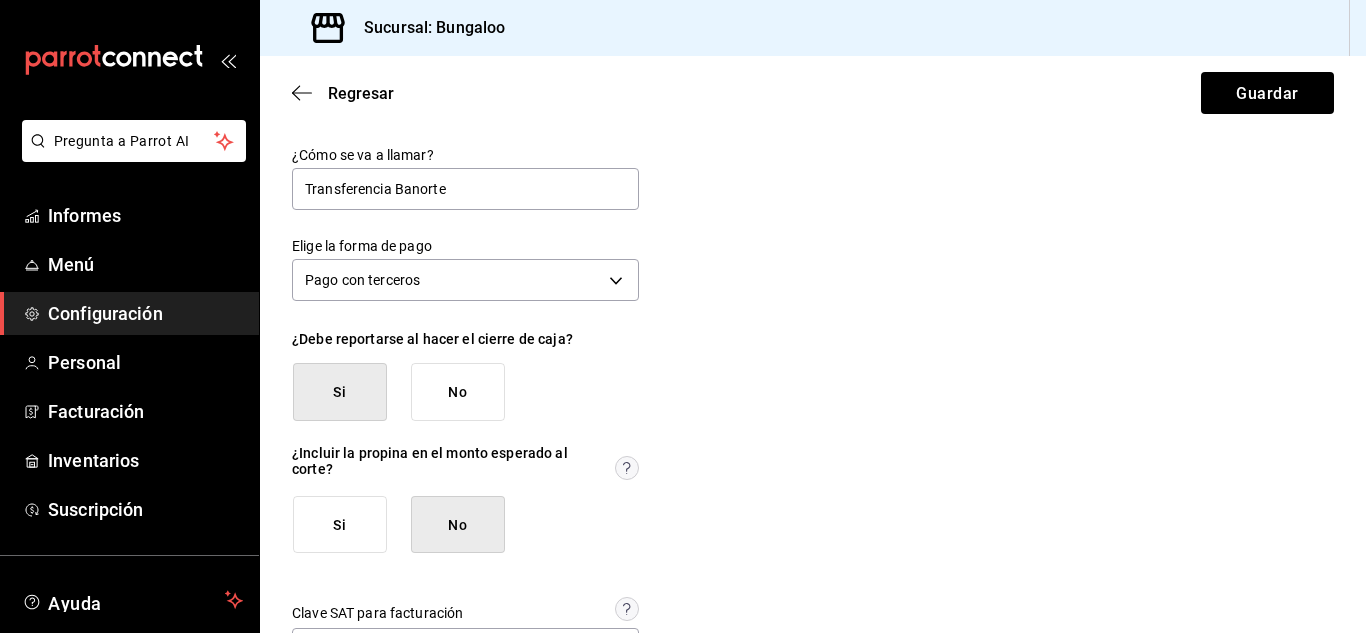 click on "Si" at bounding box center [339, 525] 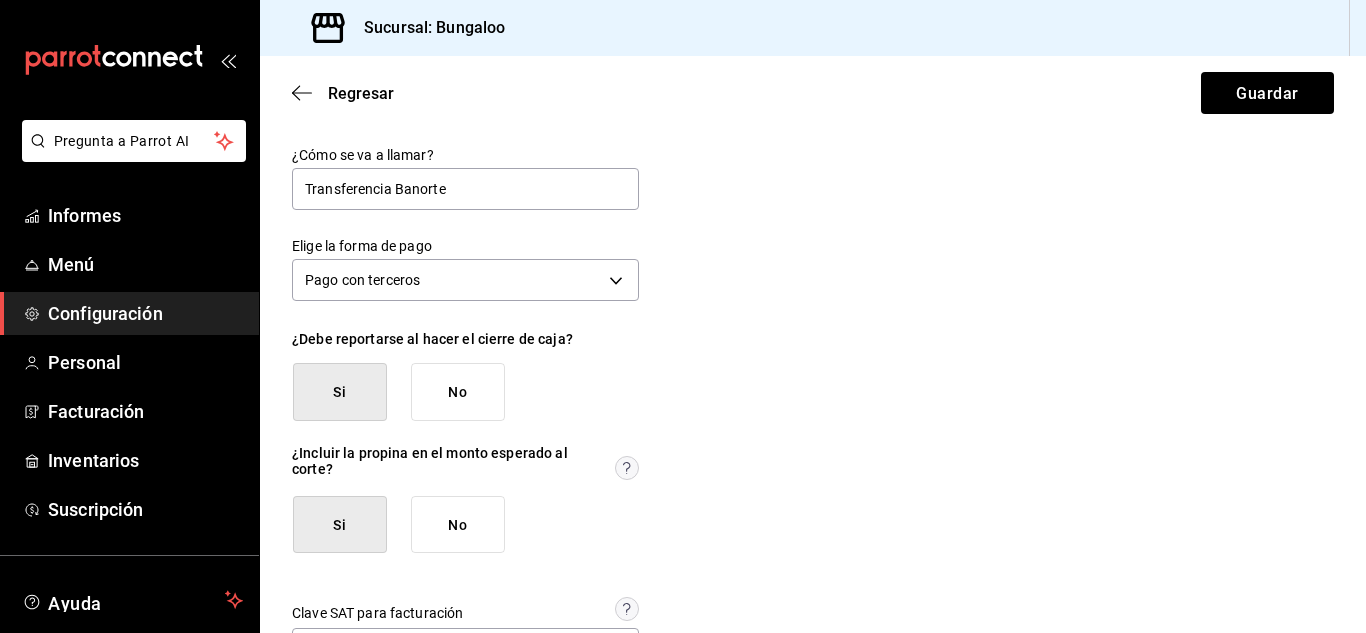 scroll, scrollTop: 76, scrollLeft: 0, axis: vertical 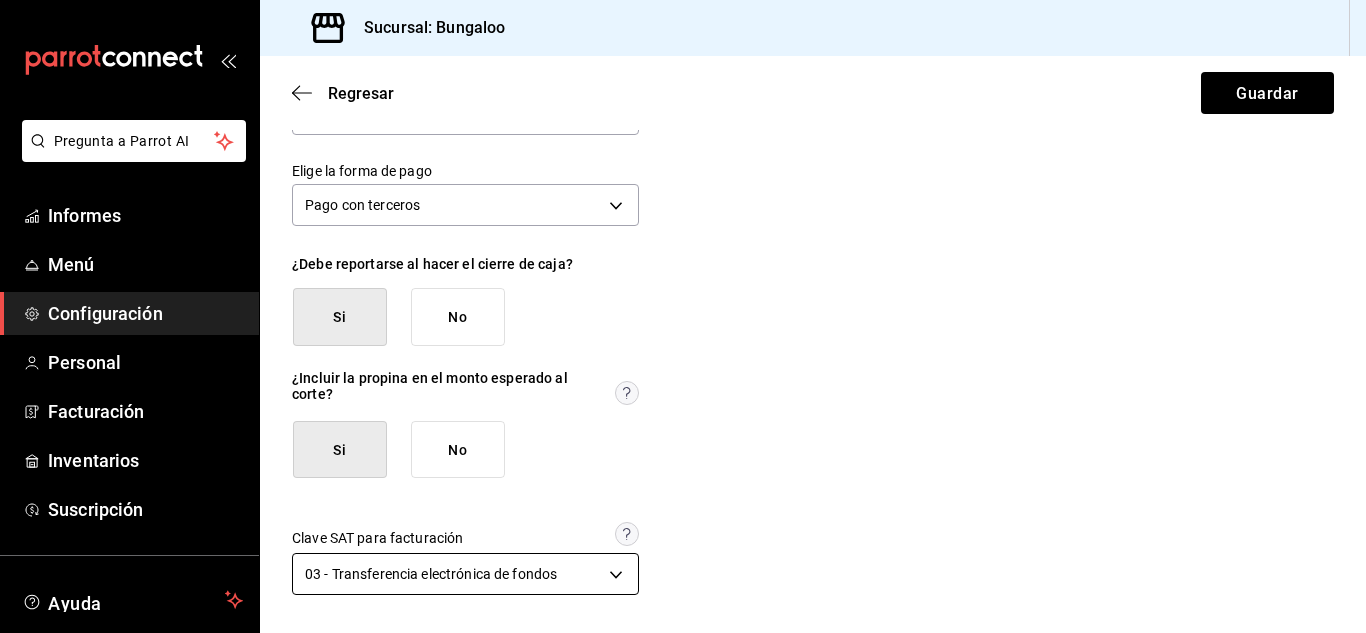 click on "Pregunta a Parrot AI Informes   Menú   Configuración   Personal   Facturación   Inventarios   Suscripción   Ayuda Recomendar loro   Gerencia Bungalo   Sugerir nueva función   Sucursal: Bungaloo Regresar Guardar ¿Cómo se va a llamar? Transferencia Banorte Elige la forma de pago Pago con terceros THIRD_PARTY ¿Debe reportarse al hacer el cierre de caja? Si No ¿Incluir la propina en el monto esperado al corte? Si No Clave SAT para facturación 03 - Transferencia electrónica de fondos [object Object] Texto original Valora esta traducción Tu opinión servirá para ayudar a mejorar el Traductor de Google Ver video tutorial Ir a un video GANA 1 MES GRATIS EN TU SUSCRIPCIÓN AQUÍ ¿Recuerdas cómo empezó tu restaurante? Hoy puedes ayudar a un colega a tener el mismo cambio que tú viviste. Recomienda Parrot directamente desde tu Portal Administrador. Es fácil y rápido. 🎁 Por cada restaurante que se una, ganas 1 mes gratis. Pregunta a Parrot AI Informes   Menú   Configuración   Personal" at bounding box center [683, 316] 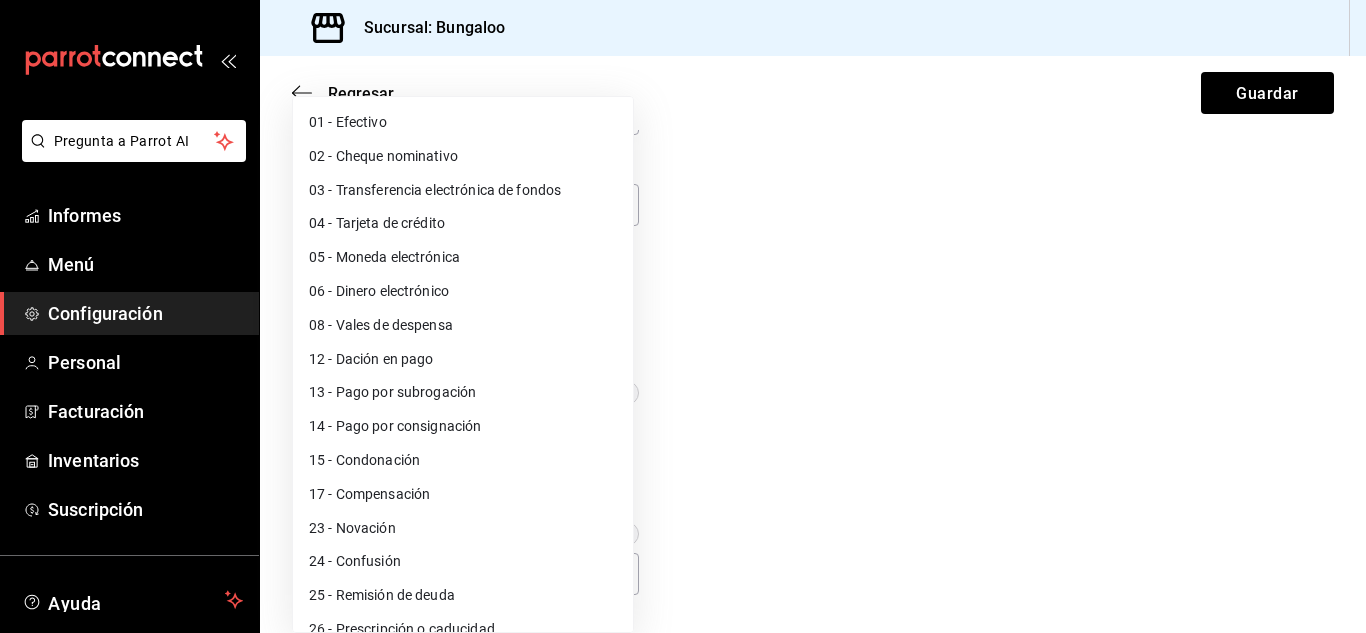 click at bounding box center [683, 316] 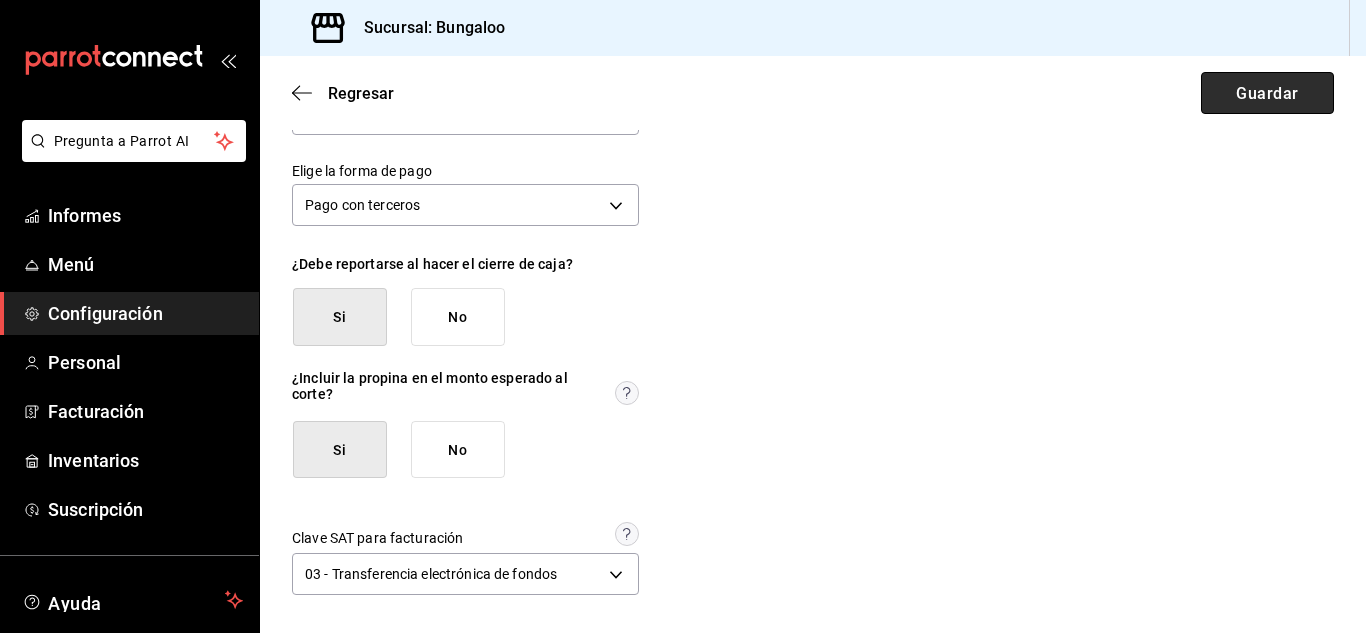click on "Guardar" at bounding box center (1267, 93) 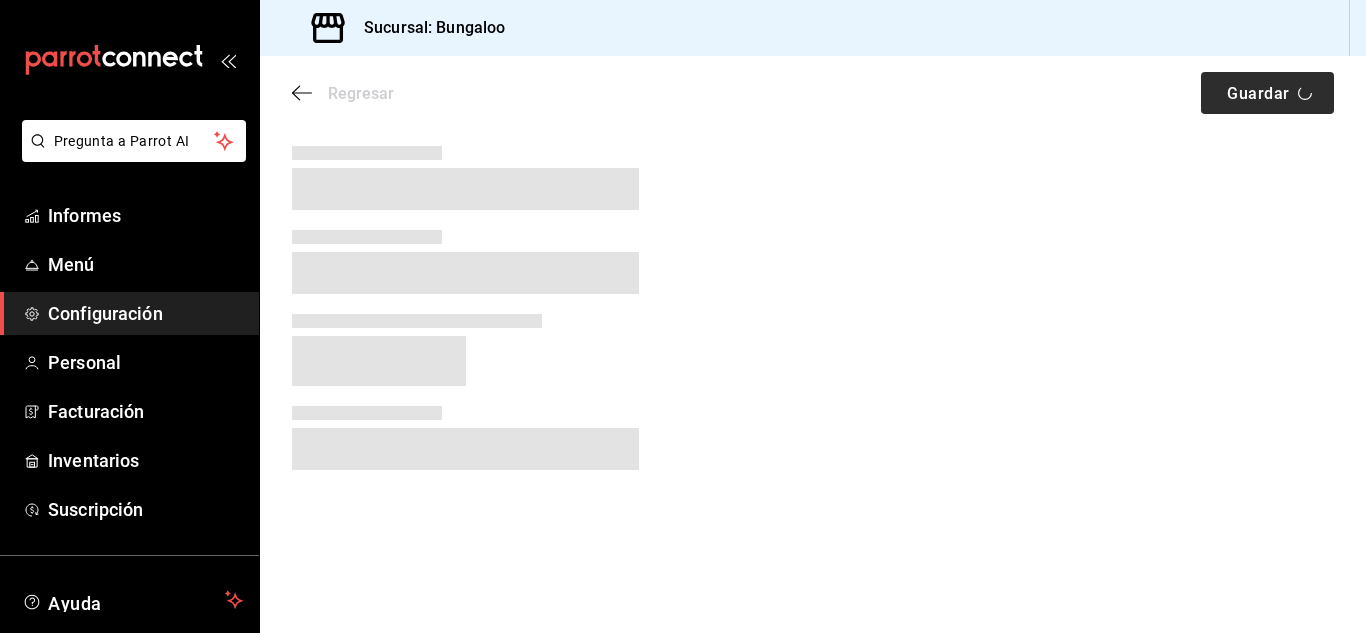 scroll, scrollTop: 0, scrollLeft: 0, axis: both 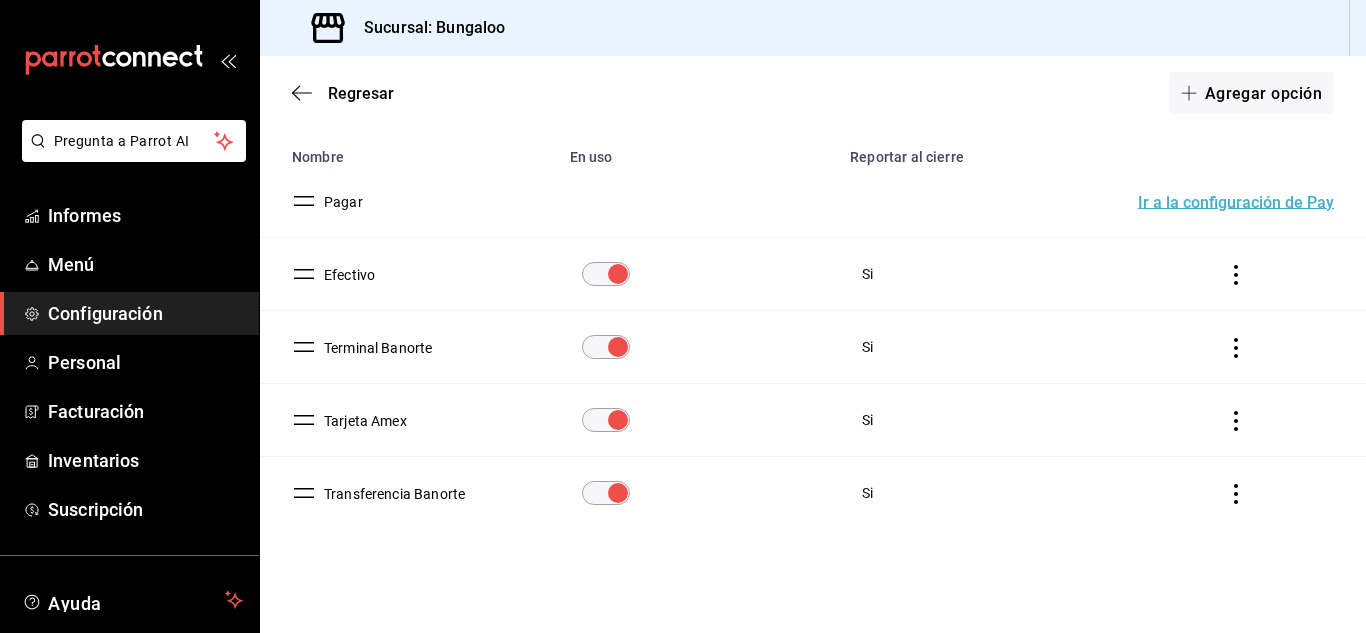 click on "Efectivo" at bounding box center [349, 275] 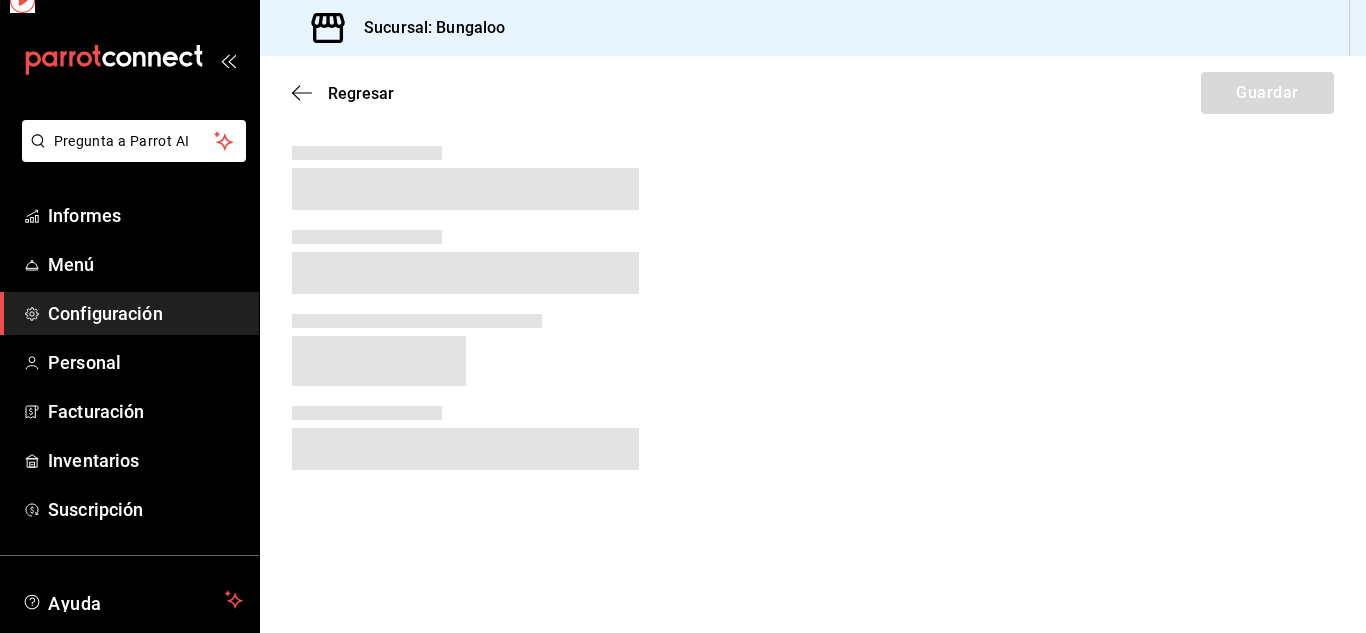 scroll, scrollTop: 0, scrollLeft: 0, axis: both 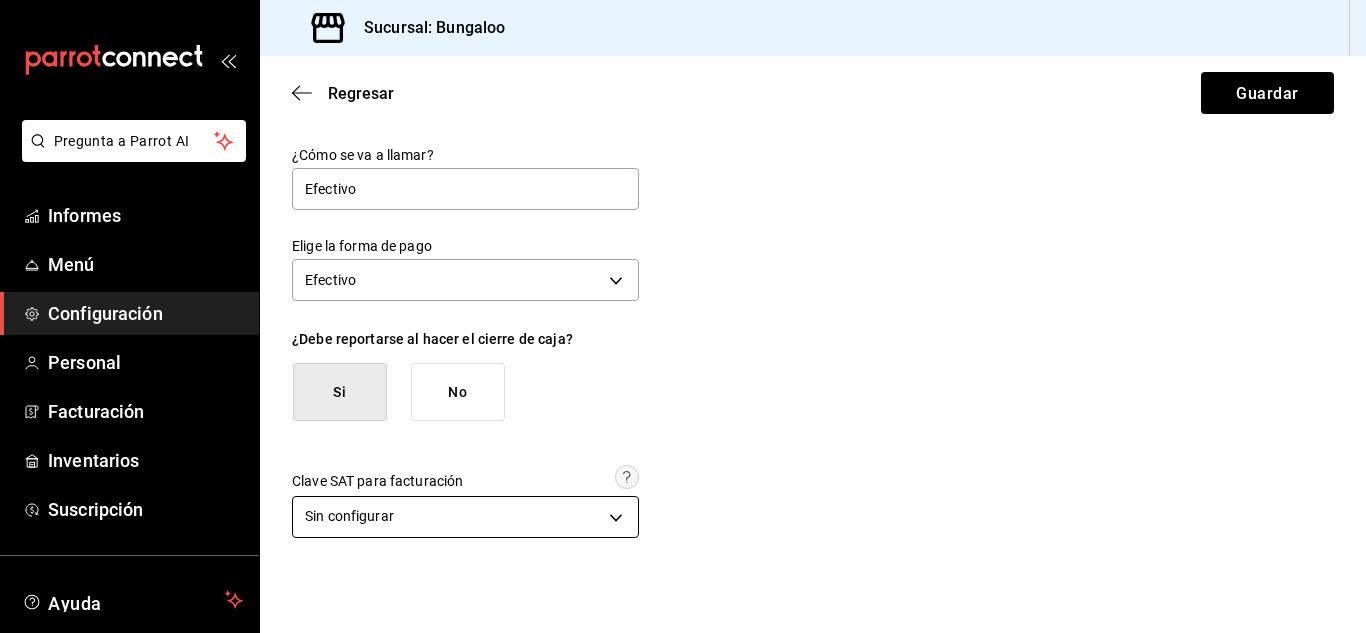 click on "Pregunta a Parrot AI Informes   Menú   Configuración   Personal   Facturación   Inventarios   Suscripción   Ayuda Recomendar loro   Gerencia Bungalo   Sugerir nueva función   Sucursal: Bungaloo Regresar Guardar ¿Cómo se va a llamar? Efectivo Elige la forma de pago Efectivo CASH ¿Debe reportarse al hacer el cierre de caja? Si No Clave SAT para facturación Sin configurar [object Object] Texto original Valora esta traducción Tu opinión servirá para ayudar a mejorar el Traductor de Google Ver video tutorial Ir a un video GANA 1 MES GRATIS EN TU SUSCRIPCIÓN AQUÍ ¿Recuerdas cómo empezó tu restaurante? Hoy puedes ayudar a un colega a tener el mismo cambio que tú viviste. Recomienda Parrot directamente desde tu Portal Administrador. Es fácil y rápido. 🎁 Por cada restaurante que se una, ganas 1 mes gratis. Pregunta a Parrot AI Informes   Menú   Configuración   Personal   Facturación   Inventarios   Suscripción   Ayuda Recomendar loro   Gerencia Bungalo   Sugerir nueva función" at bounding box center (683, 316) 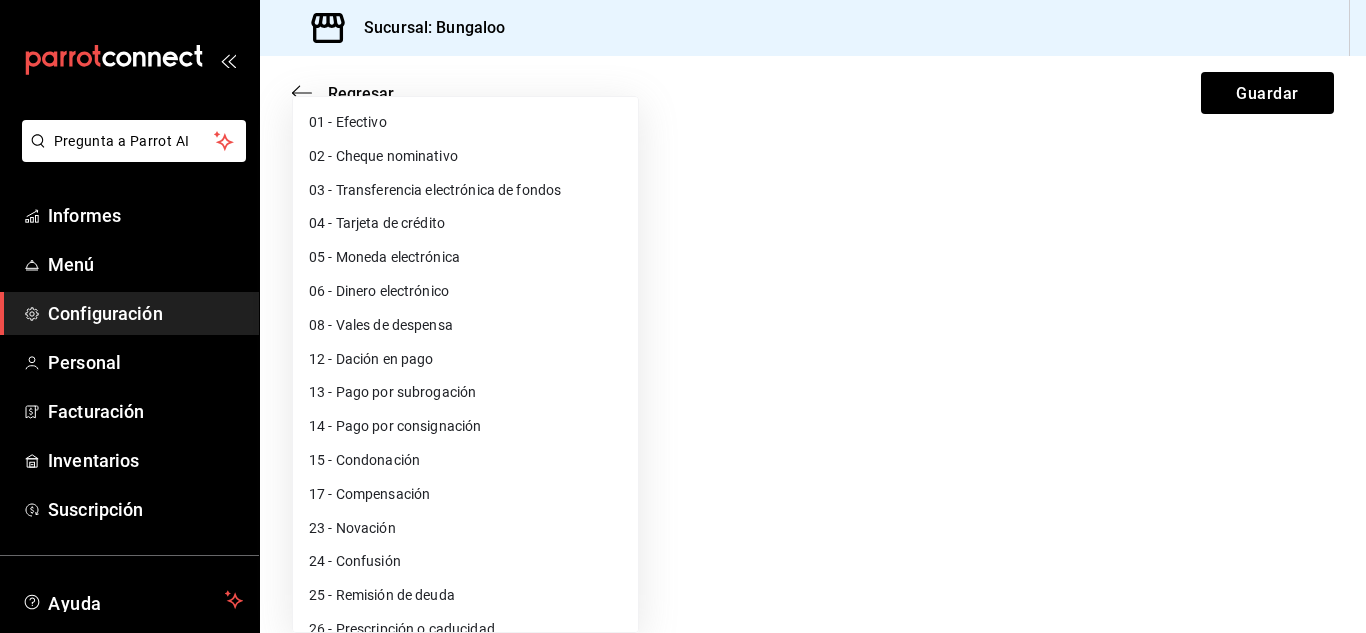 click at bounding box center (683, 316) 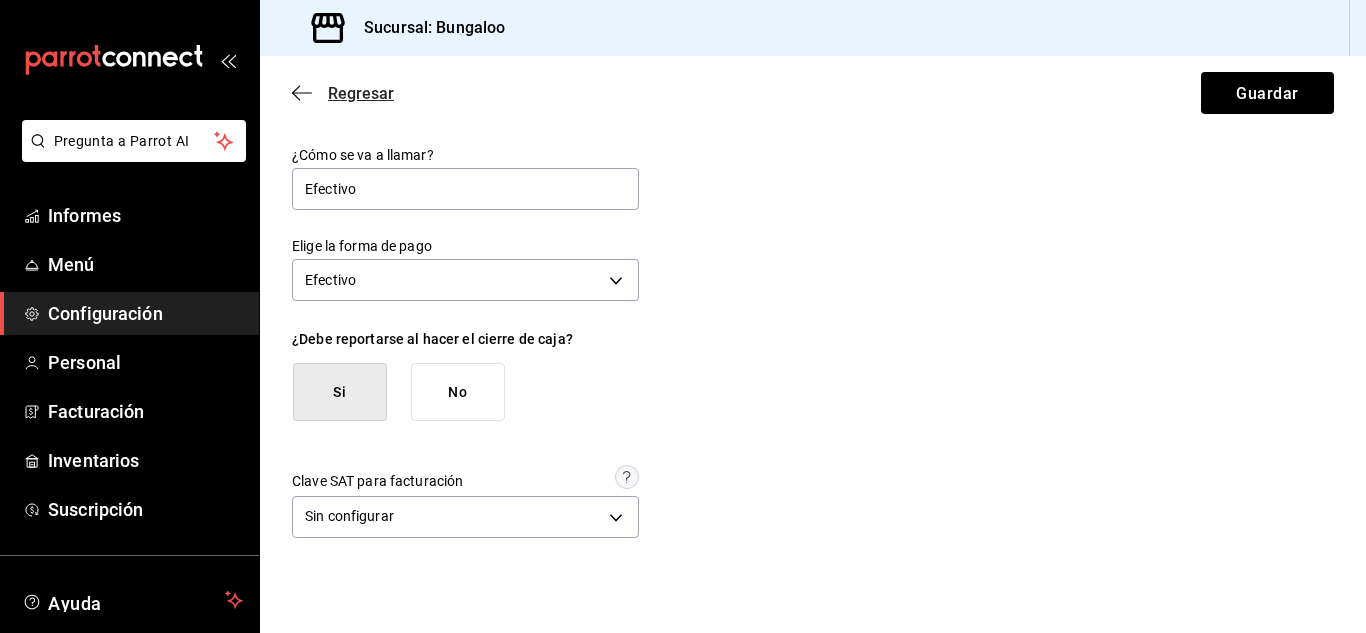 click 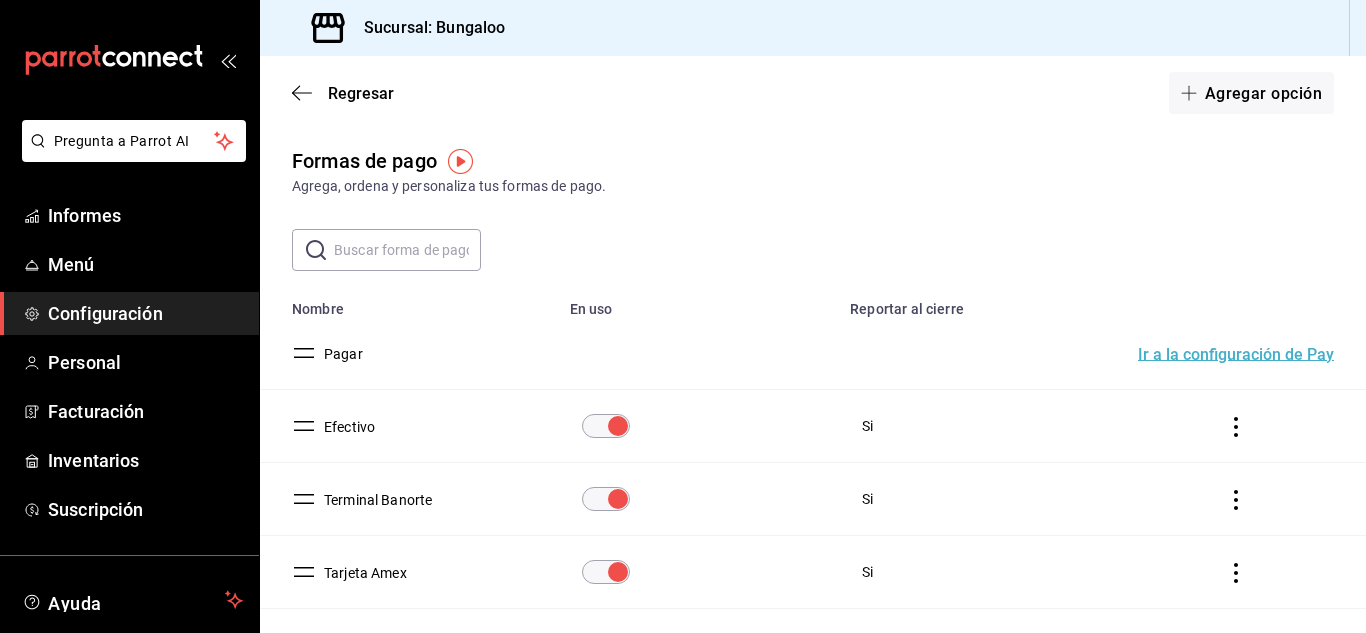 click on "Tarjeta Amex" at bounding box center [365, 573] 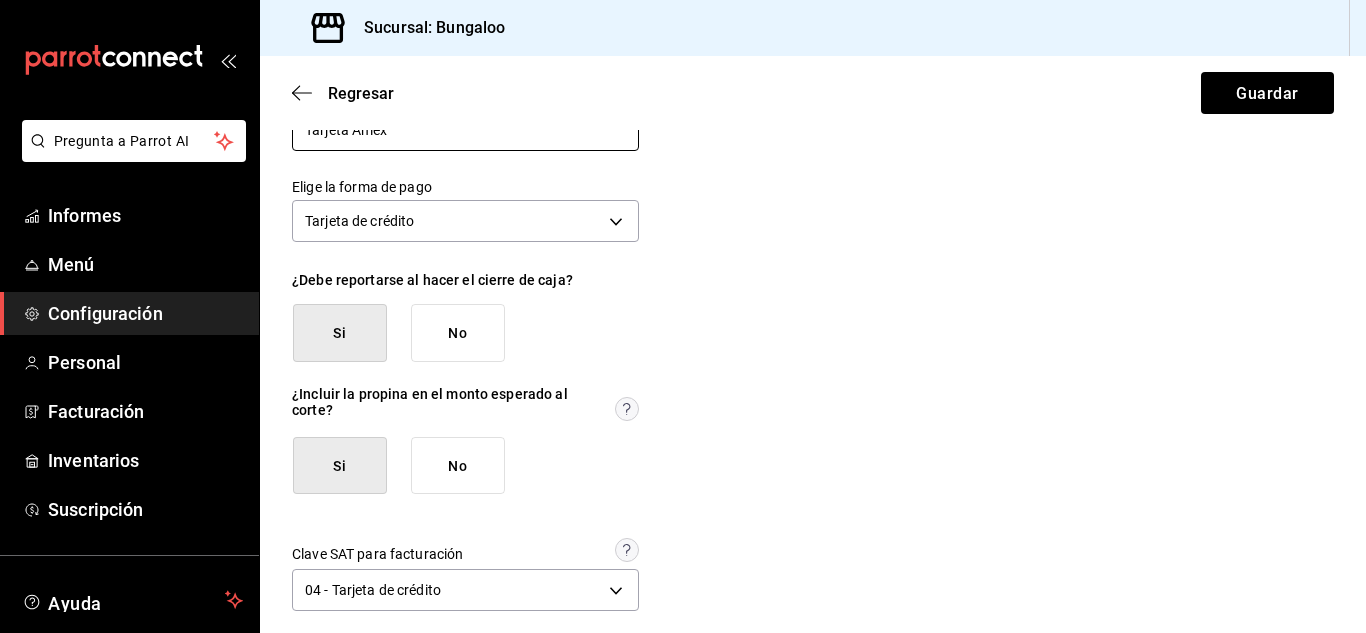 scroll, scrollTop: 76, scrollLeft: 0, axis: vertical 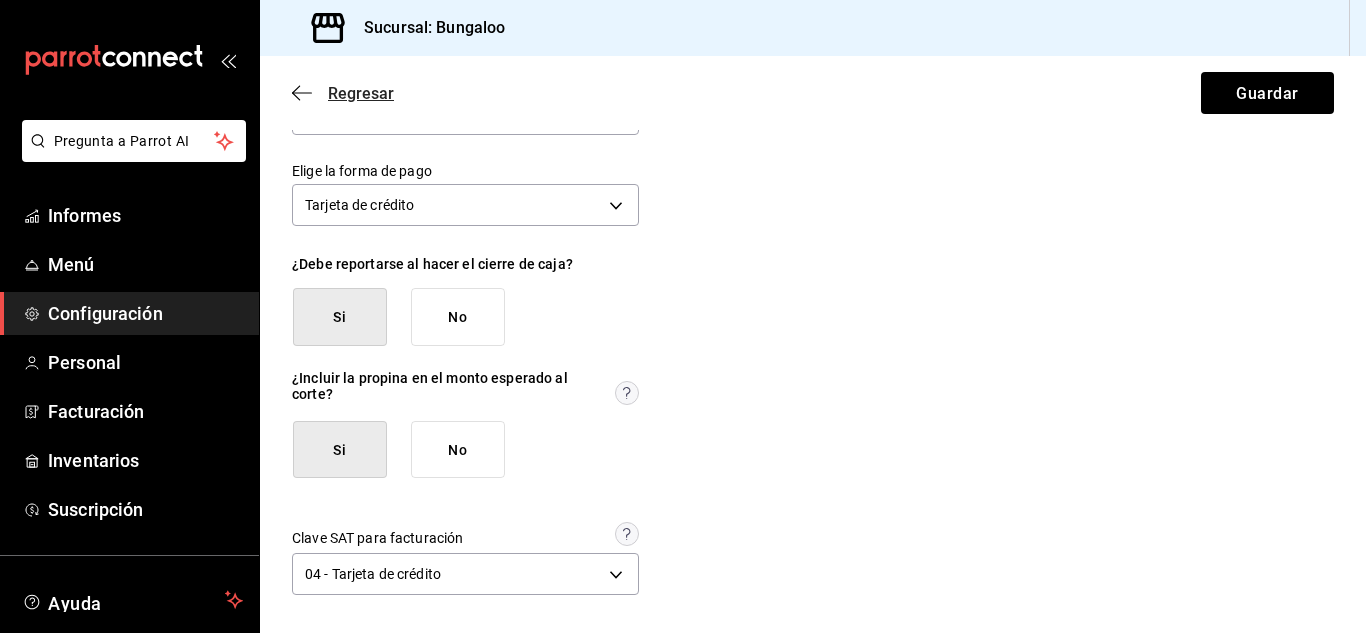 click on "Regresar" at bounding box center [361, 93] 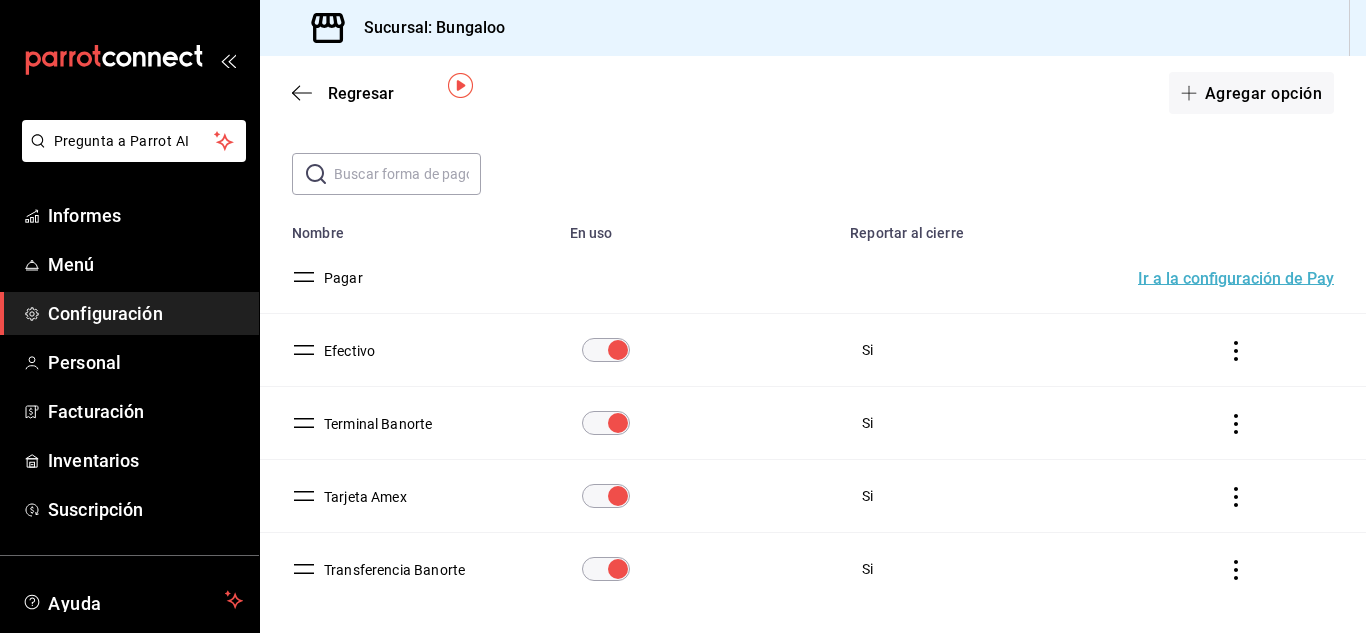 click on "Terminal Banorte" at bounding box center [378, 424] 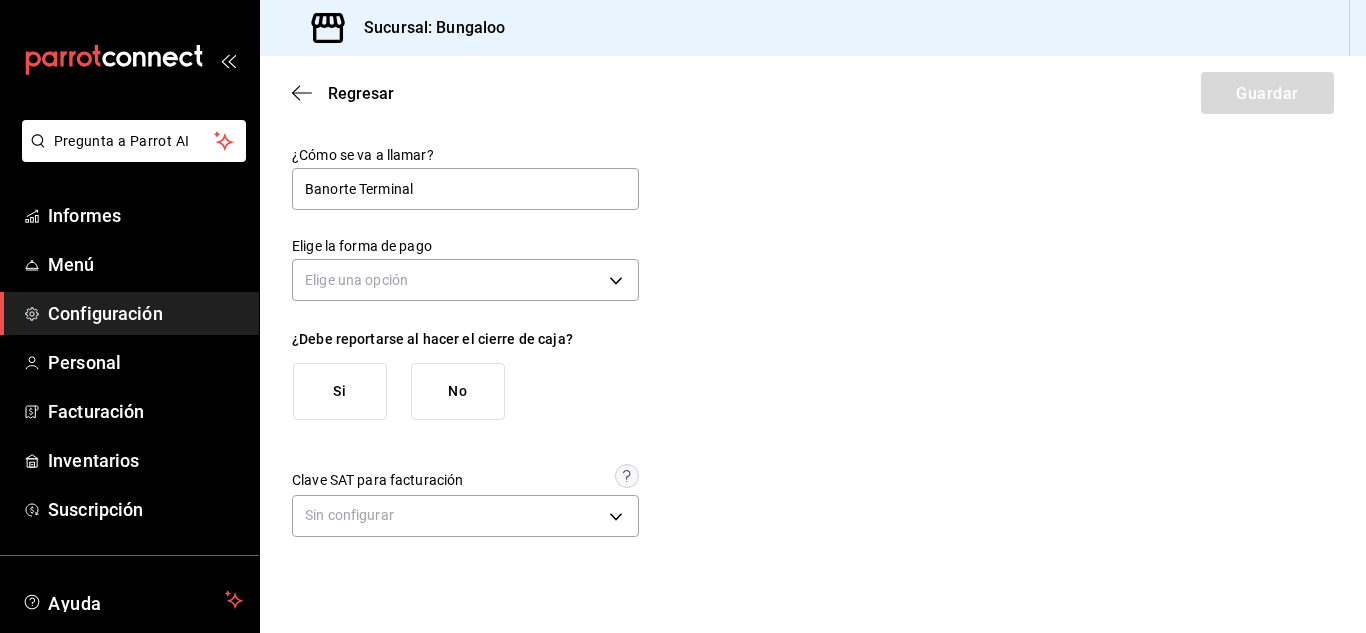 type on "[object Object]" 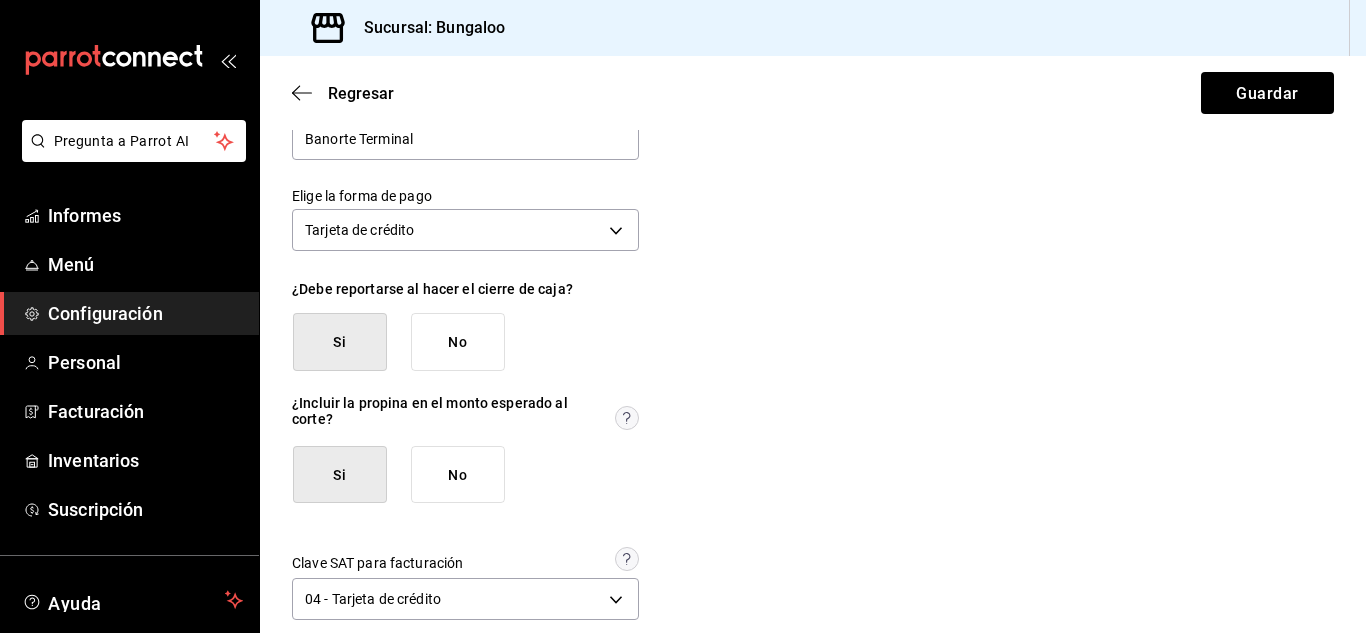 scroll, scrollTop: 76, scrollLeft: 0, axis: vertical 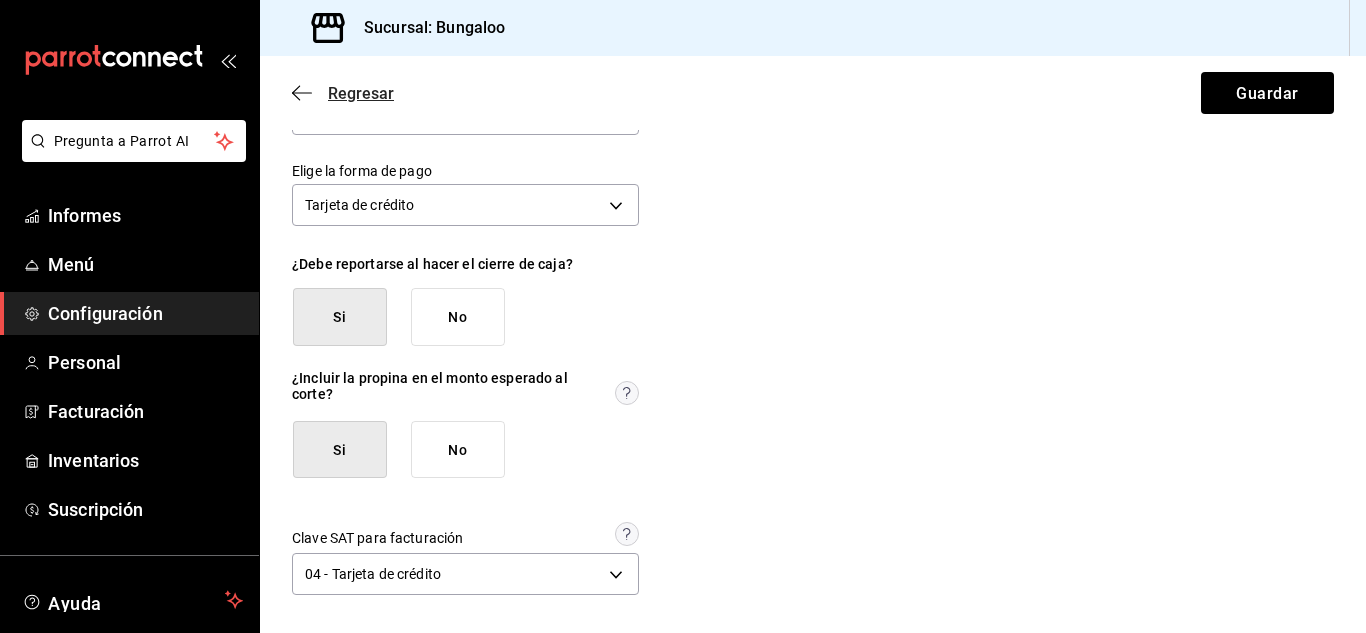 click on "Regresar" at bounding box center [361, 93] 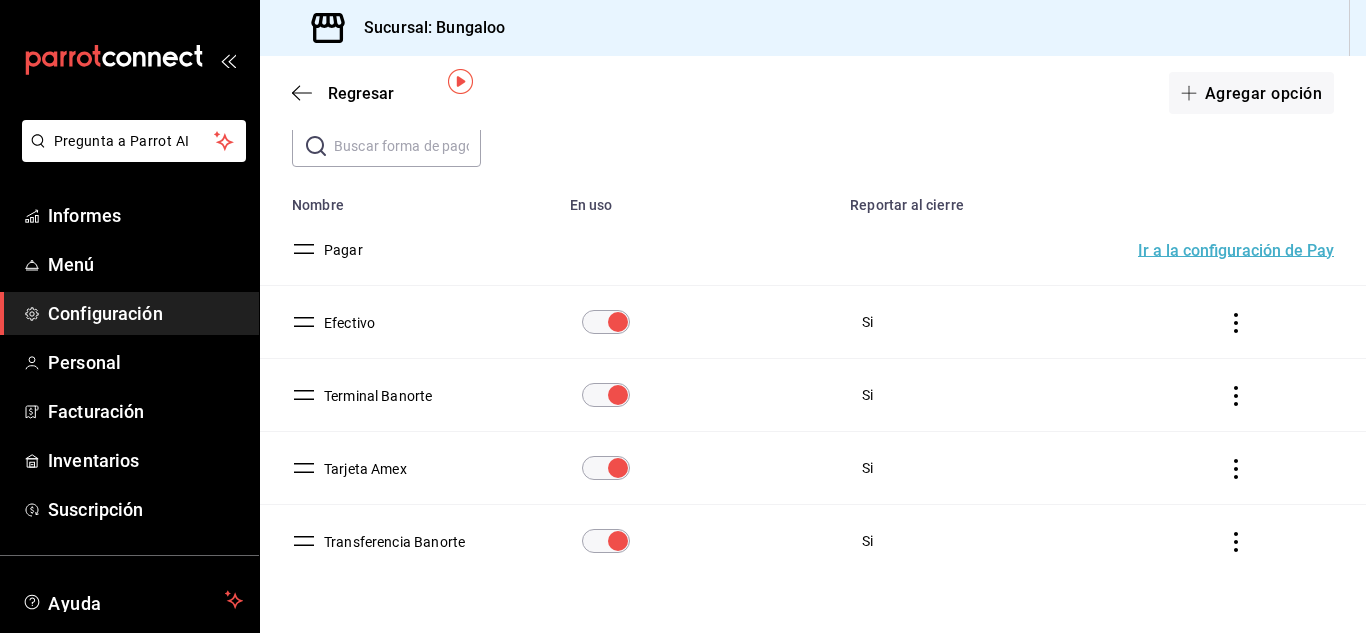 scroll, scrollTop: 152, scrollLeft: 0, axis: vertical 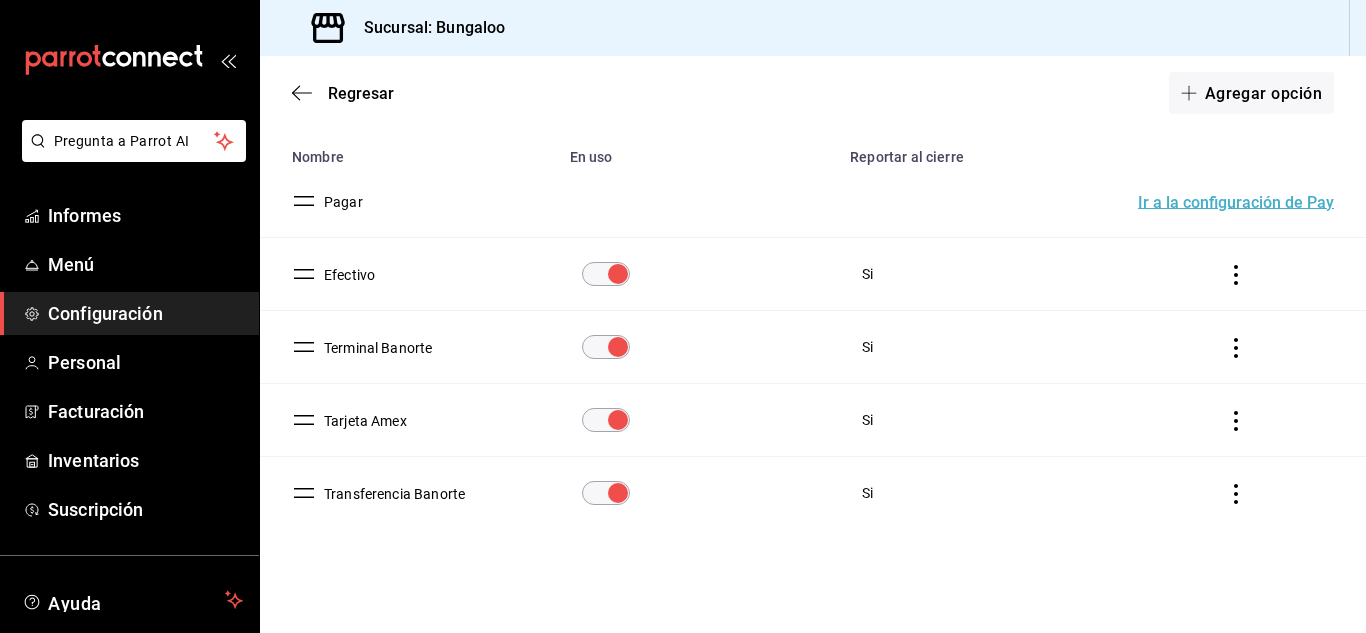 click on "Efectivo" at bounding box center [349, 275] 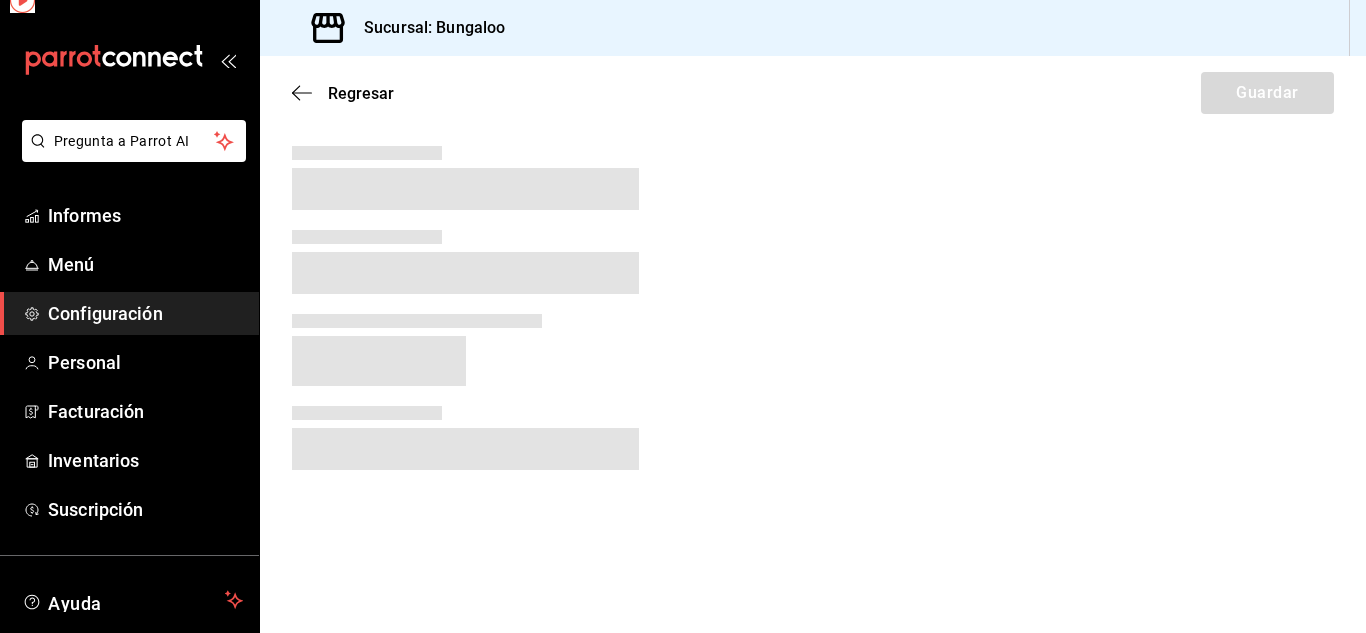 scroll, scrollTop: 0, scrollLeft: 0, axis: both 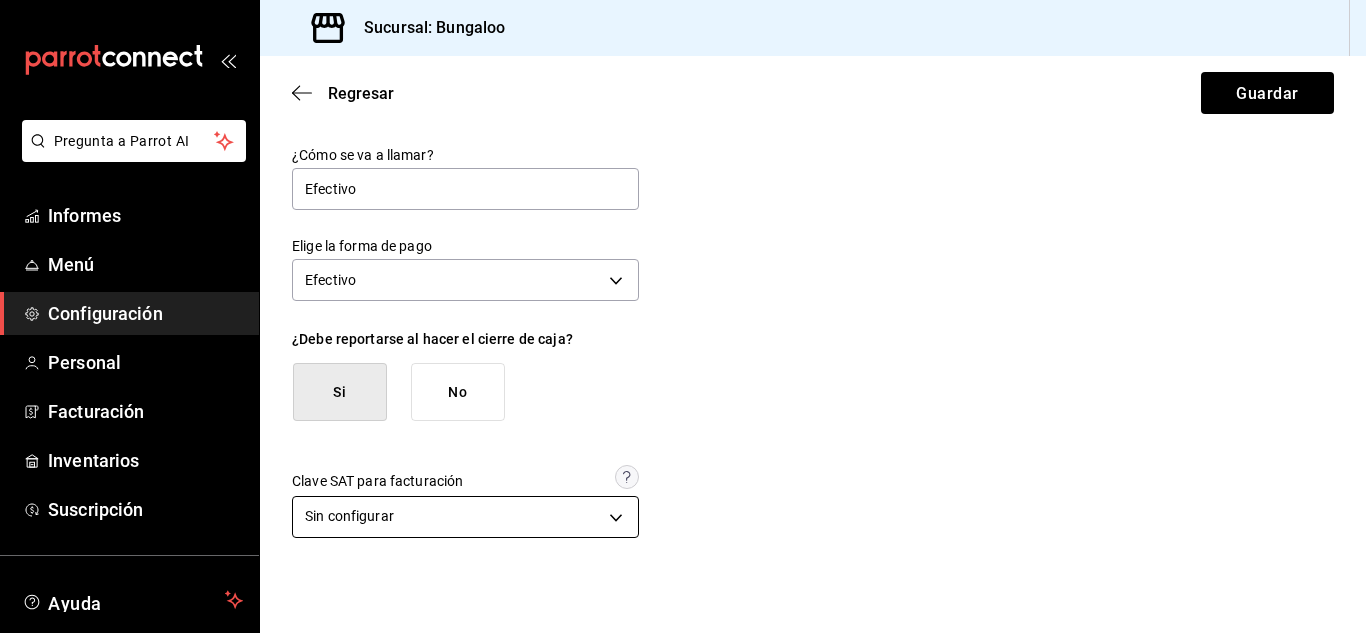 click on "Pregunta a Parrot AI Informes   Menú   Configuración   Personal   Facturación   Inventarios   Suscripción   Ayuda Recomendar loro   Gerencia Bungalo   Sugerir nueva función   Sucursal: Bungaloo Regresar Guardar ¿Cómo se va a llamar? Efectivo Elige la forma de pago Efectivo CASH ¿Debe reportarse al hacer el cierre de caja? Si No Clave SAT para facturación Sin configurar [object Object] Texto original Valora esta traducción Tu opinión servirá para ayudar a mejorar el Traductor de Google Ver video tutorial Ir a un video GANA 1 MES GRATIS EN TU SUSCRIPCIÓN AQUÍ ¿Recuerdas cómo empezó tu restaurante? Hoy puedes ayudar a un colega a tener el mismo cambio que tú viviste. Recomienda Parrot directamente desde tu Portal Administrador. Es fácil y rápido. 🎁 Por cada restaurante que se una, ganas 1 mes gratis. Pregunta a Parrot AI Informes   Menú   Configuración   Personal   Facturación   Inventarios   Suscripción   Ayuda Recomendar loro   Gerencia Bungalo   Sugerir nueva función" at bounding box center [683, 316] 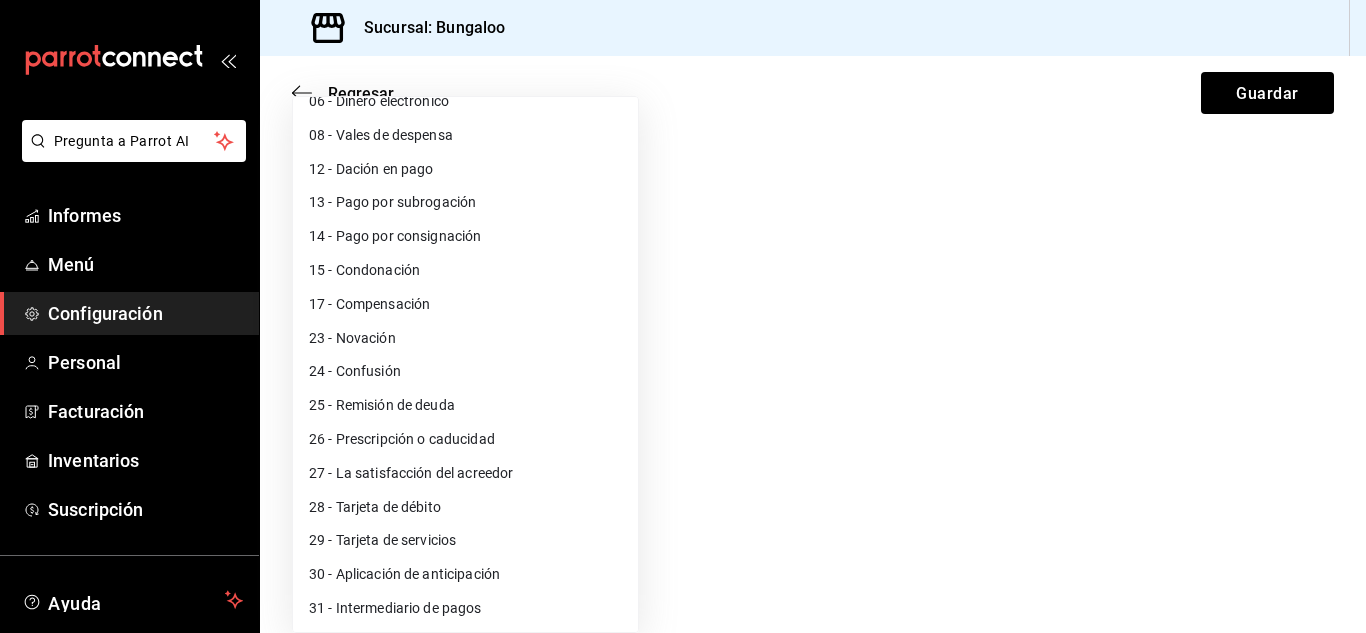 scroll, scrollTop: 225, scrollLeft: 0, axis: vertical 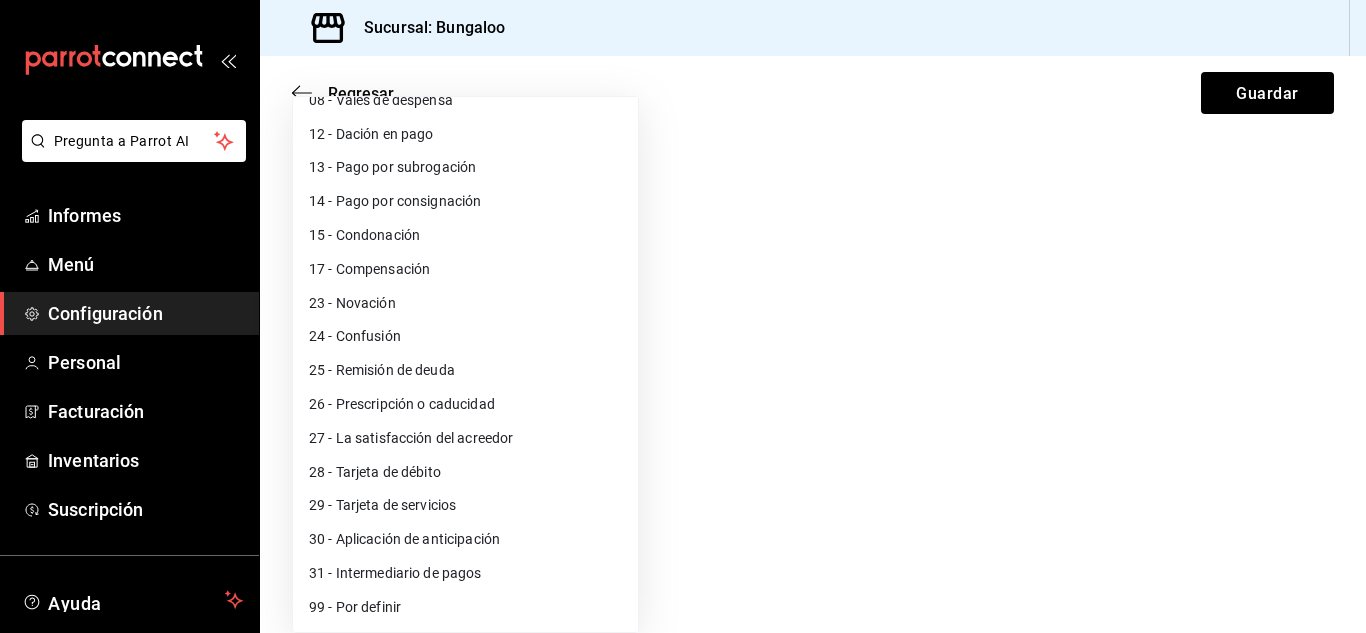 click on "99 - Por definir" at bounding box center (355, 607) 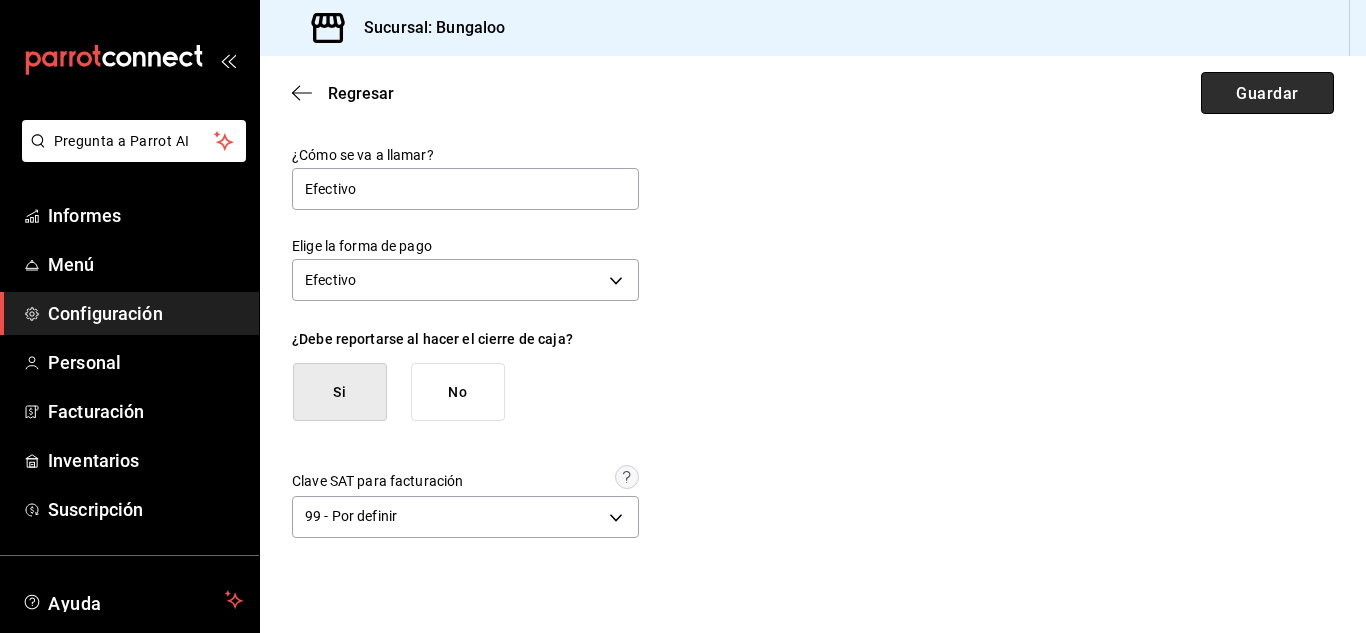 click on "Guardar" at bounding box center [1267, 92] 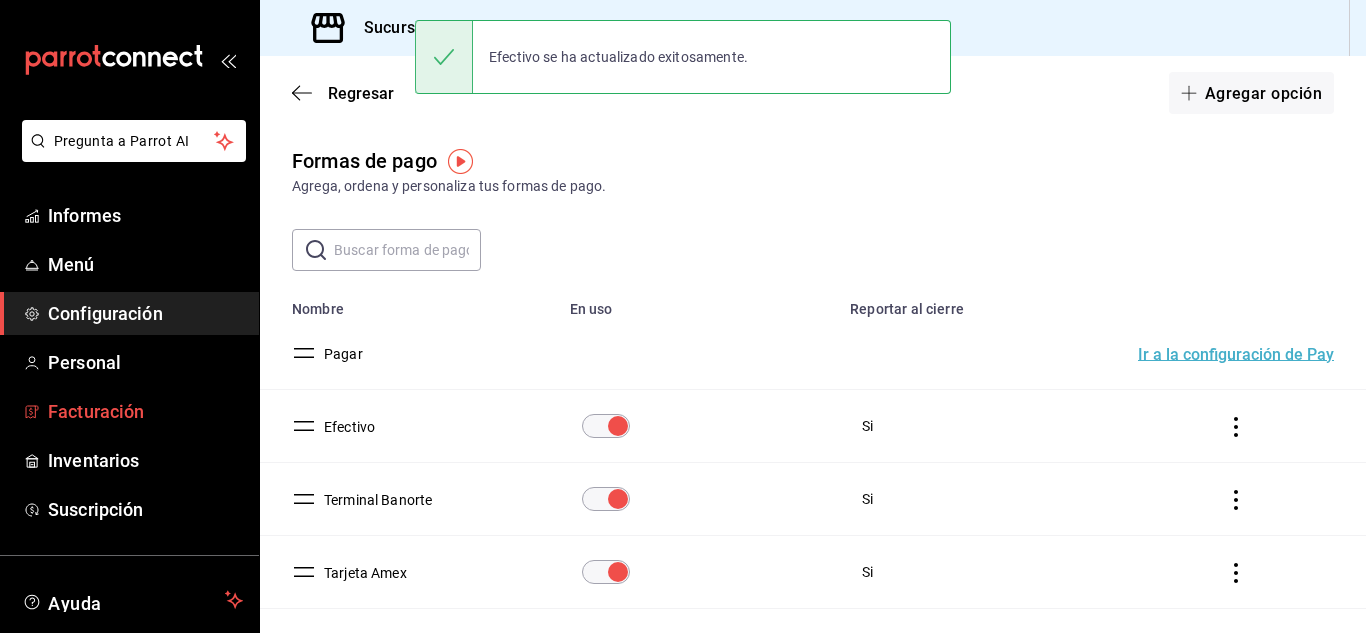 click on "Facturación" at bounding box center (96, 411) 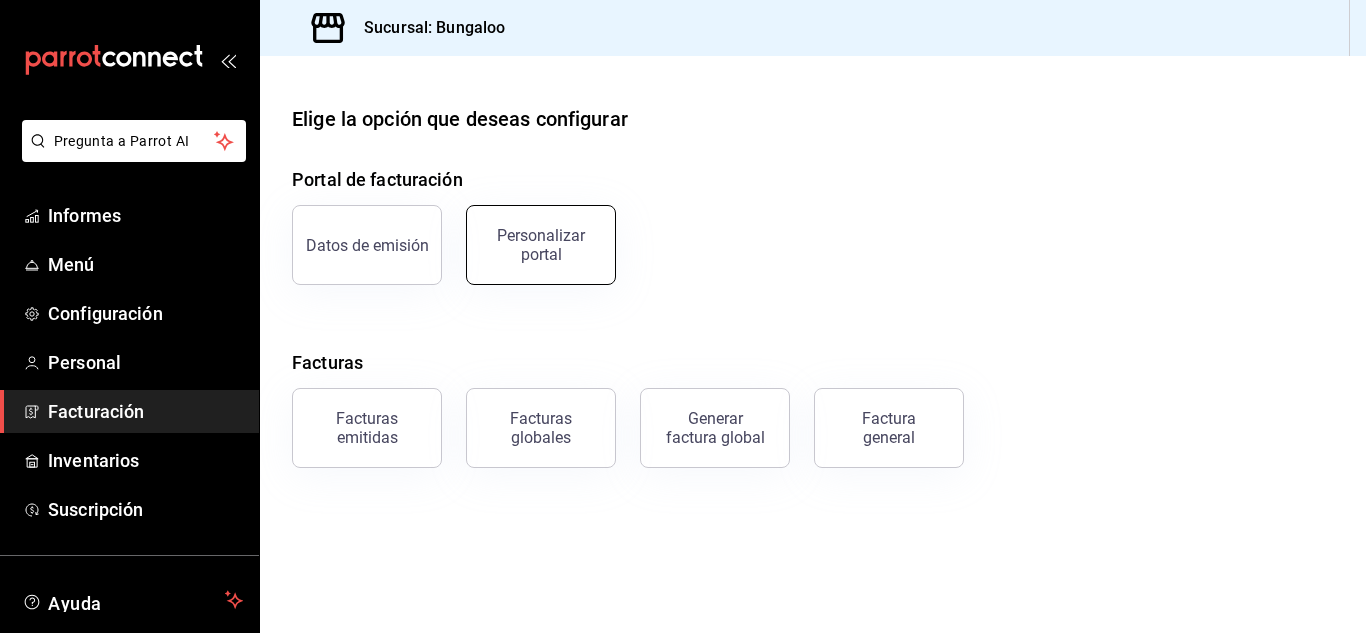 click on "Personalizar portal" at bounding box center [541, 245] 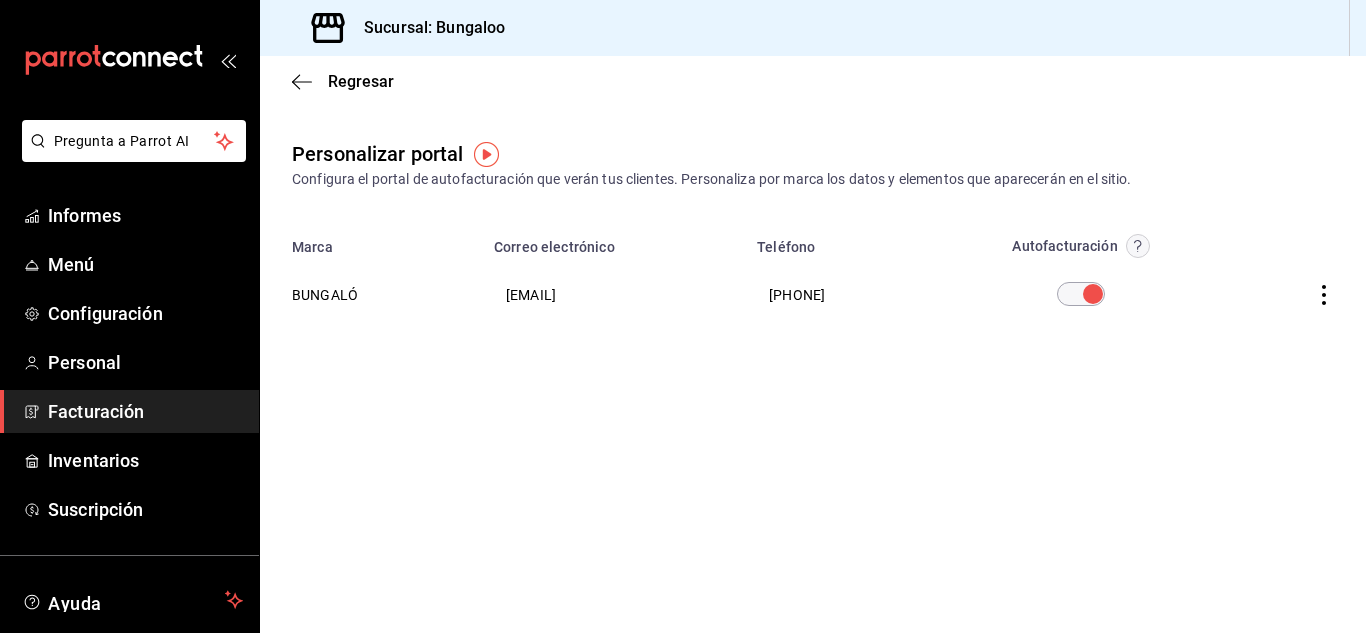 click 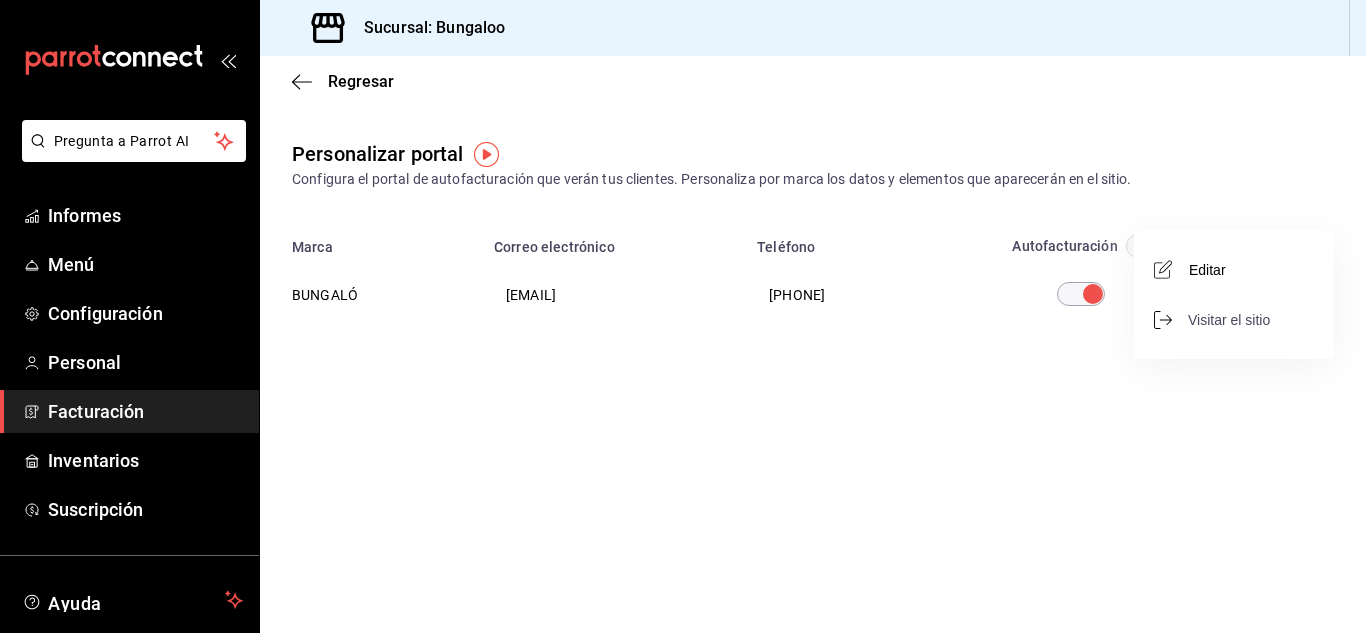 click on "Visitar el sitio" at bounding box center [1229, 320] 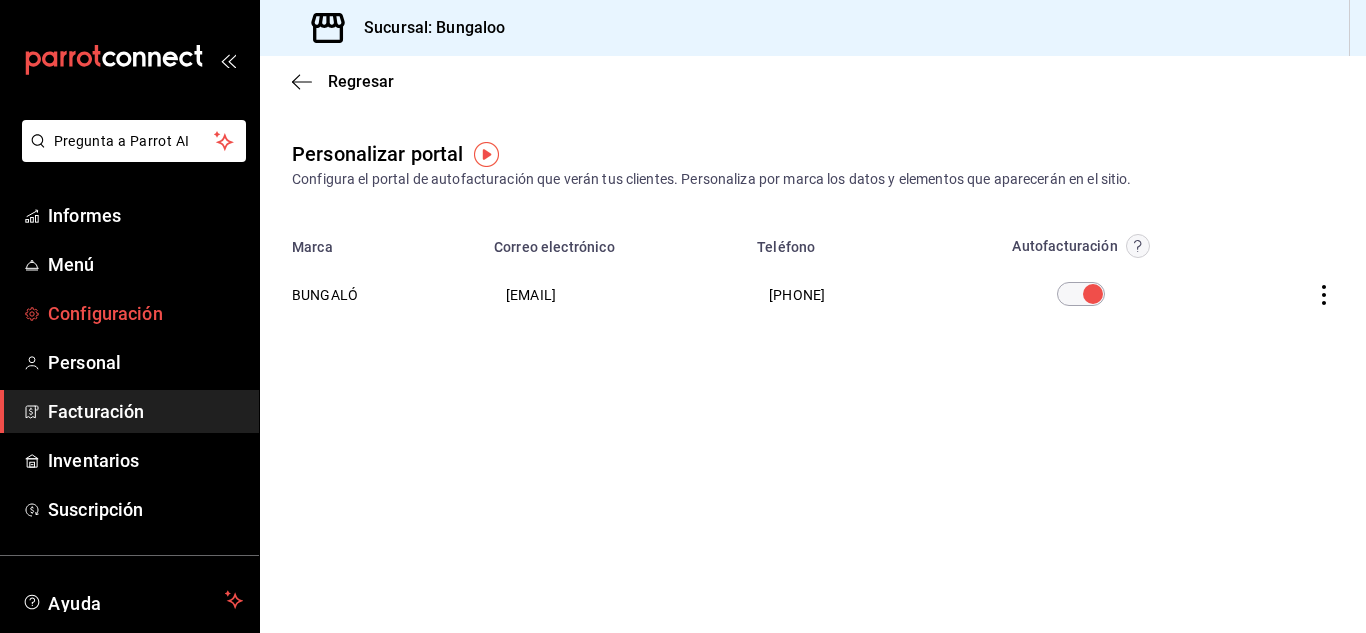 click on "Configuración" at bounding box center [105, 313] 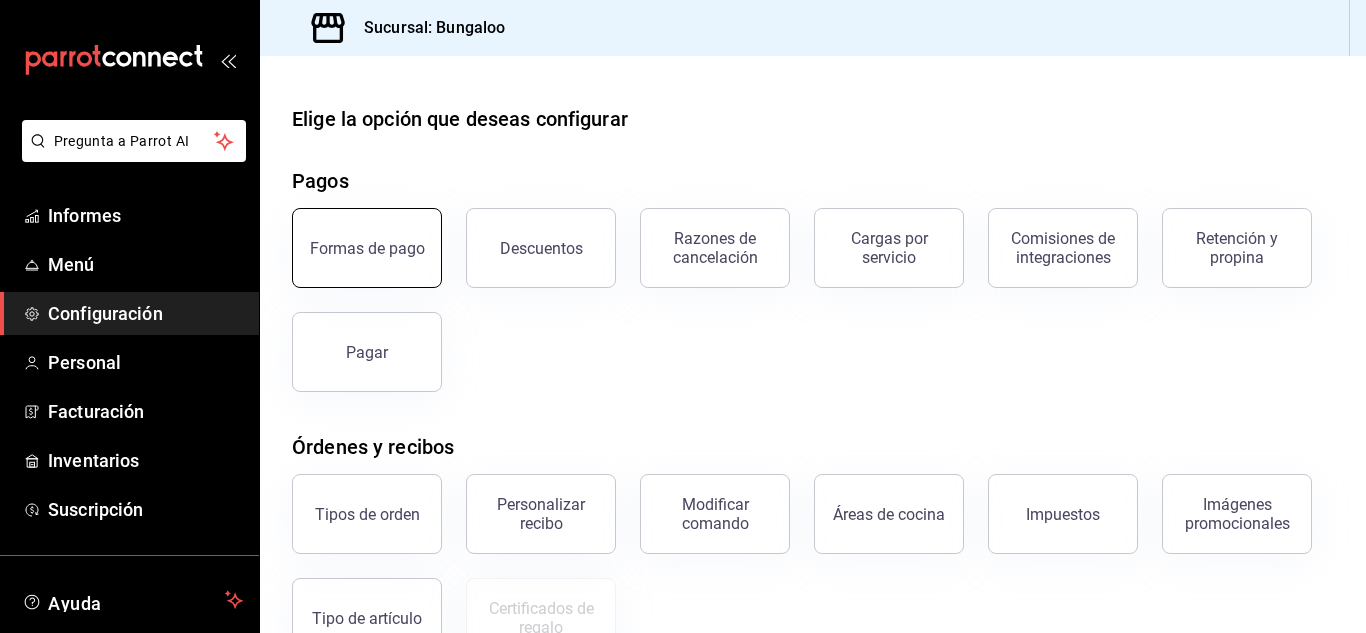 click on "Formas de pago" at bounding box center [367, 248] 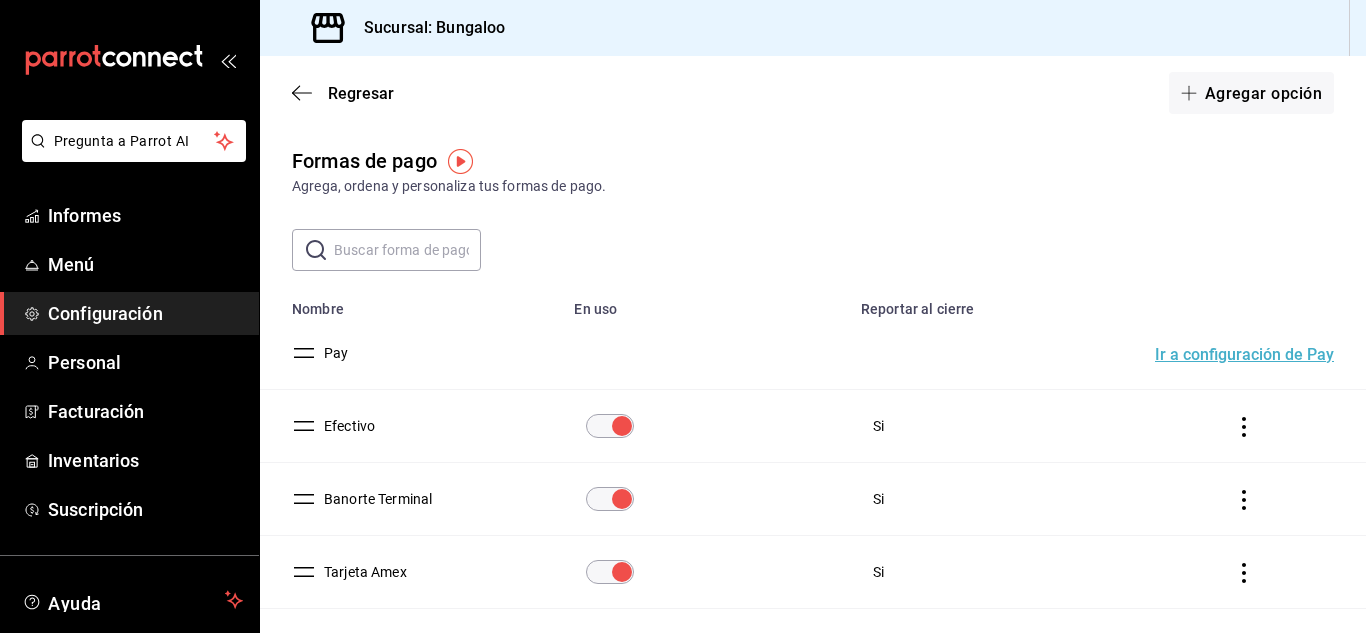 click on "Efectivo" at bounding box center [345, 426] 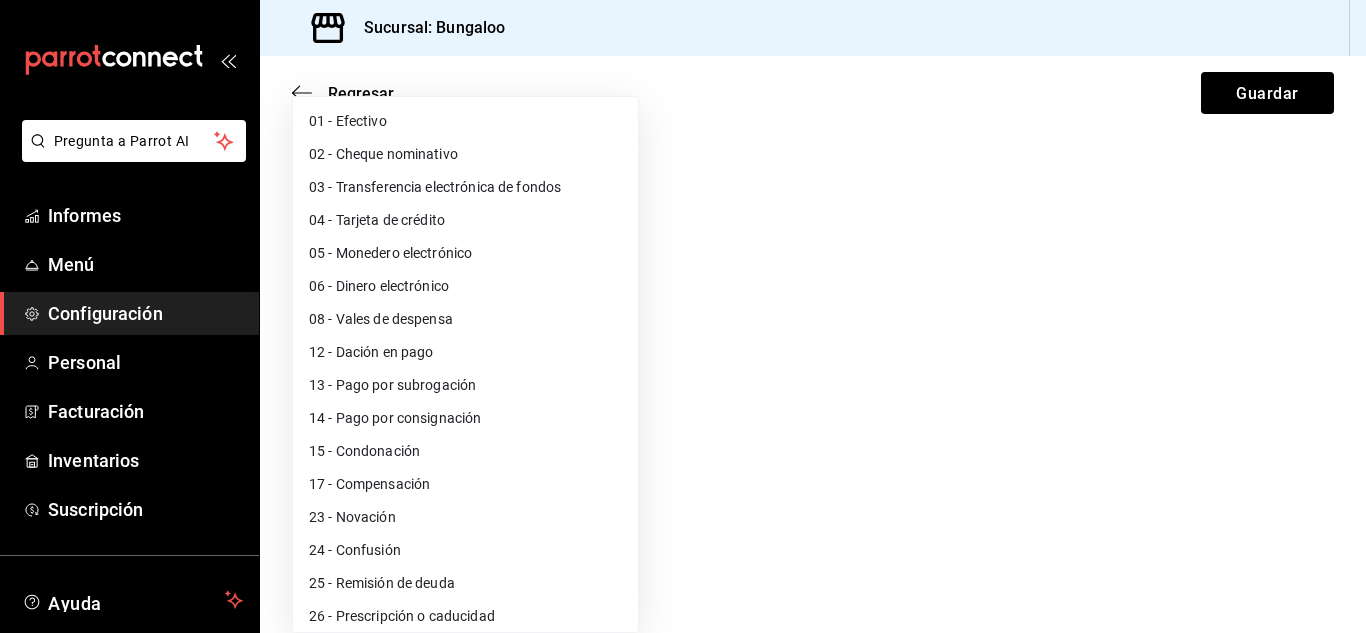 click on "Pregunta a Parrot AI Informes   Menú   Configuración   Personal   Facturación   Inventarios   Suscripción   Ayuda Recomendar loro   Gerencia Bungalo   Sugerir nueva función   Sucursal: Bungaloo Regresar Guardar ¿Cómo se va a llamar? Efectivo Elige la forma de pago Efectivo CASH ¿Debe reportarse al hacer el cierre de caja? Si No Clave SAT para facturación 99 - Por definir [object Object] Texto original Valora esta traducción Tu opinión servirá para ayudar a mejorar el Traductor de Google Ver video tutorial Ir a un video GANA 1 MES GRATIS EN TU SUSCRIPCIÓN AQUÍ ¿Recuerdas cómo empezó tu restaurante? Hoy puedes ayudar a un colega a tener el mismo cambio que tú viviste. Recomienda Parrot directamente desde tu Portal Administrador. Es fácil y rápido. 🎁 Por cada restaurante que se una, ganas 1 mes gratis. Pregunta a Parrot AI Informes   Menú   Configuración   Personal   Facturación   Inventarios   Suscripción   Ayuda Recomendar loro   Gerencia Bungalo   Sugerir nueva función" at bounding box center [683, 316] 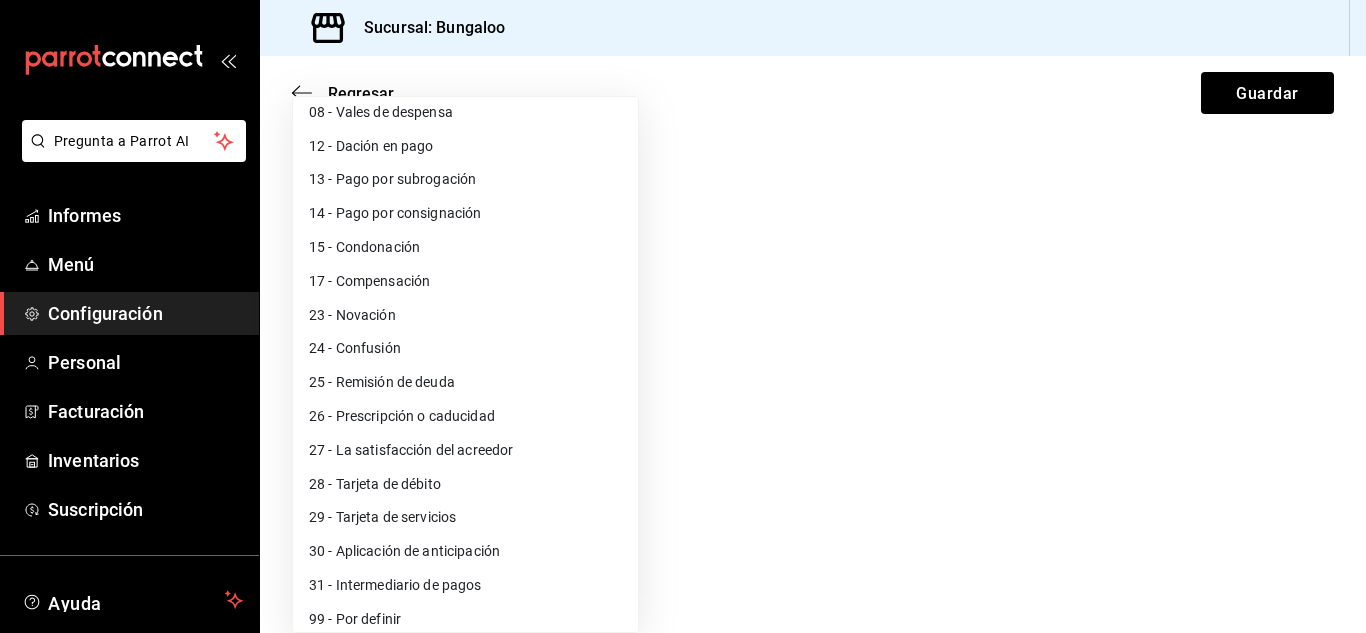 scroll, scrollTop: 225, scrollLeft: 0, axis: vertical 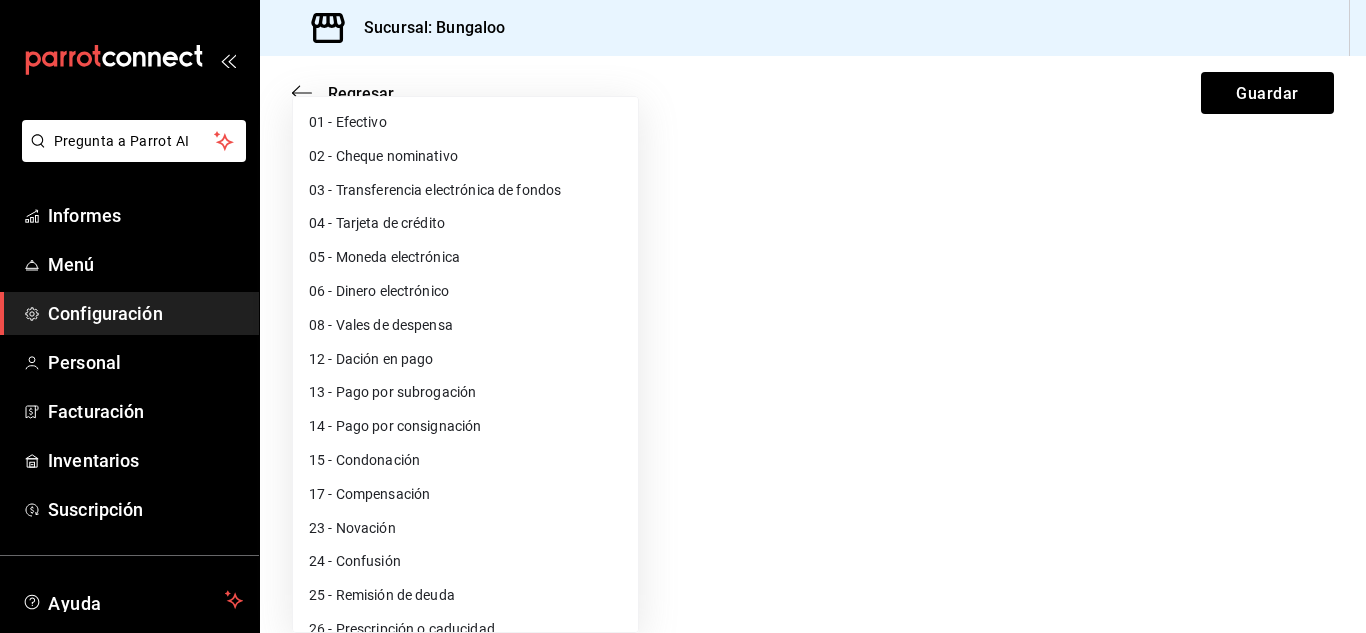 click on "04 - Tarjeta de crédito" at bounding box center (377, 223) 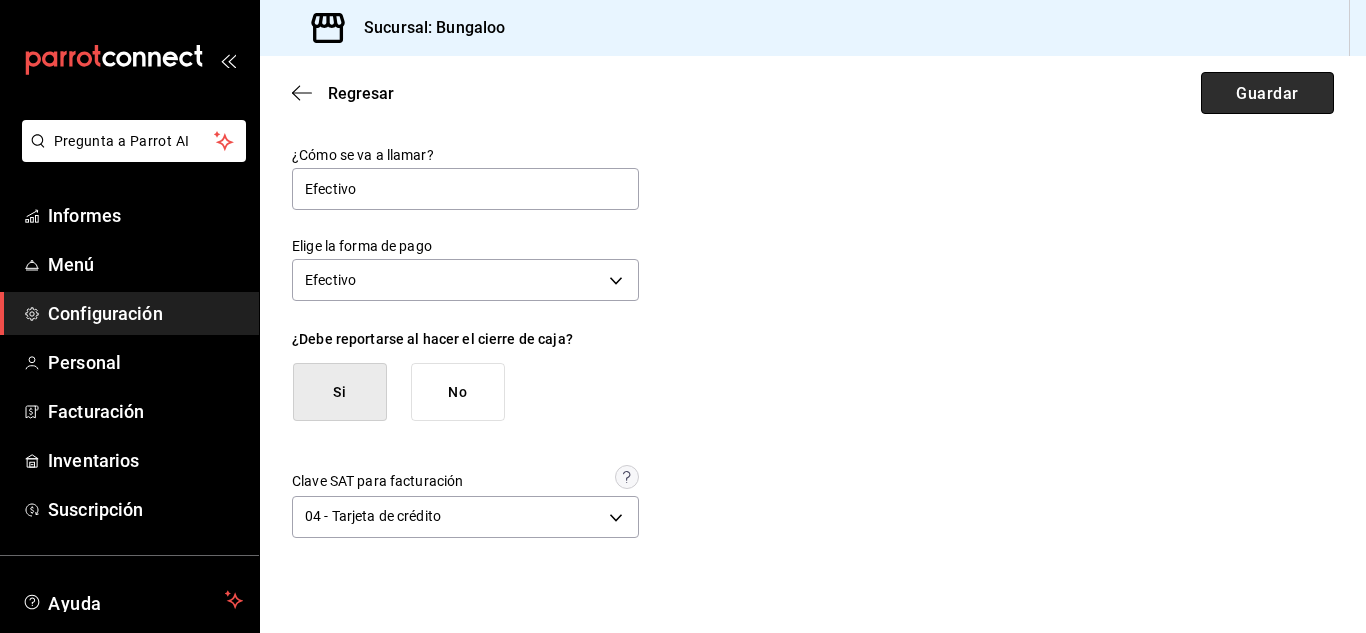click on "Guardar" at bounding box center (1267, 93) 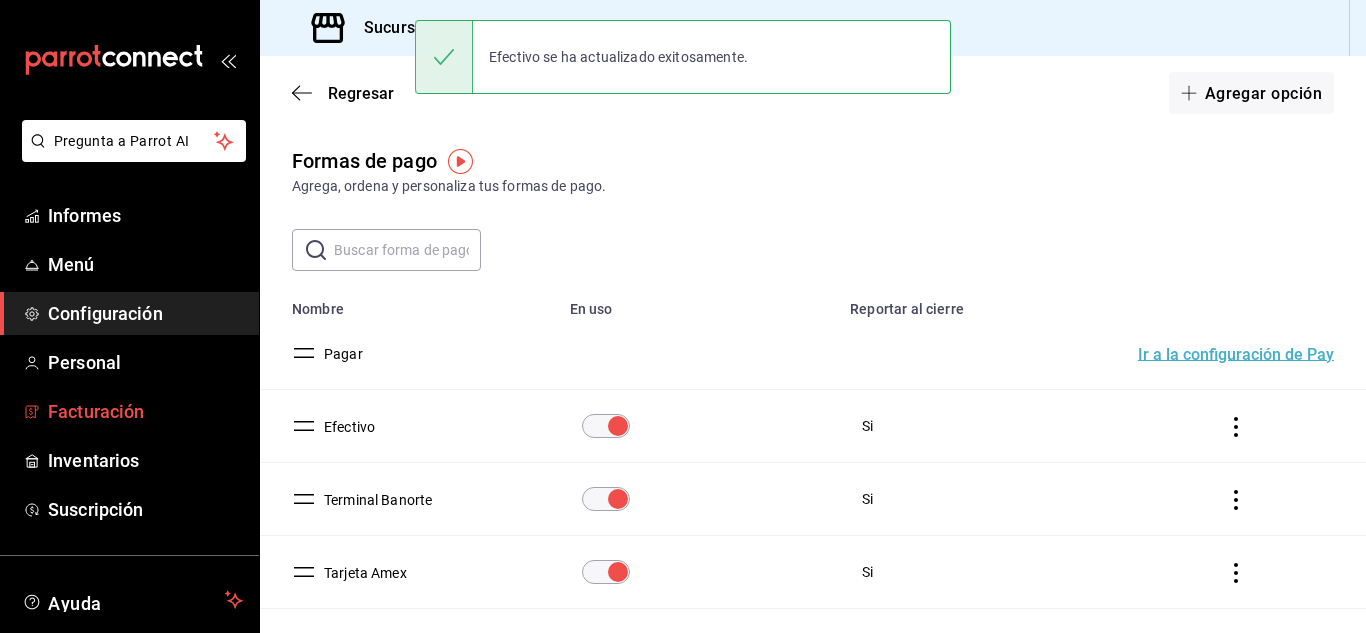 click on "Facturación" at bounding box center [96, 411] 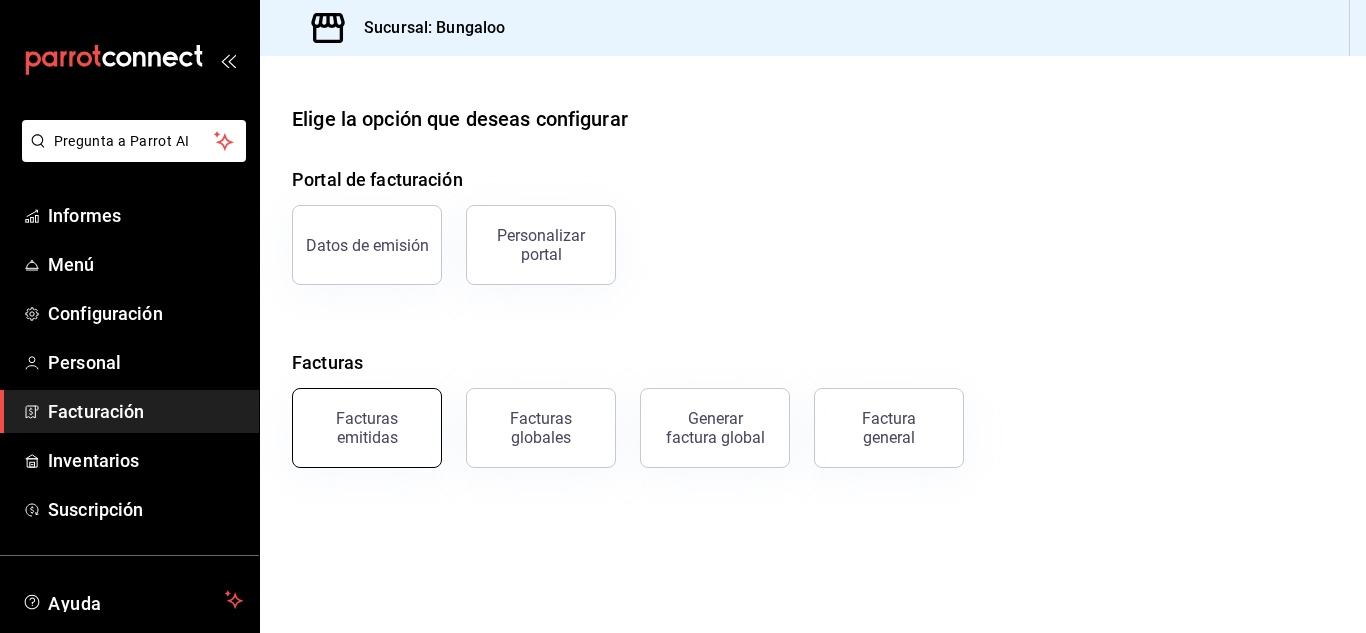 click on "Facturas emitidas" at bounding box center [367, 428] 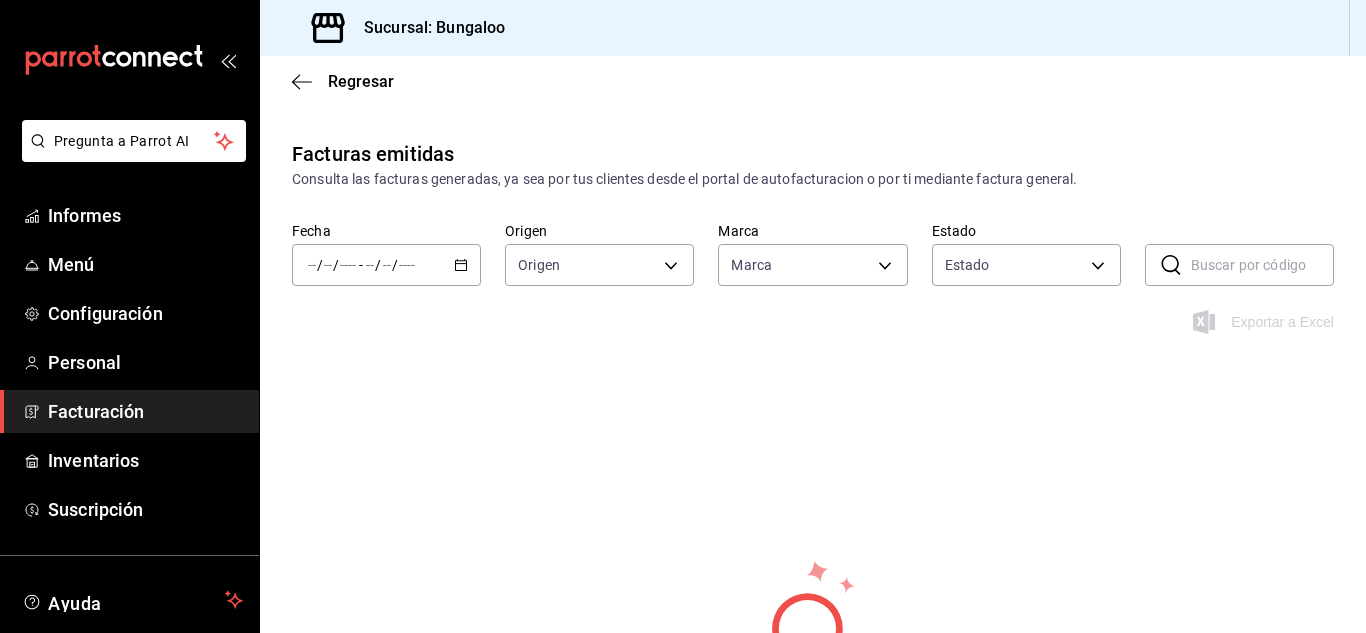 type on "[ID]" 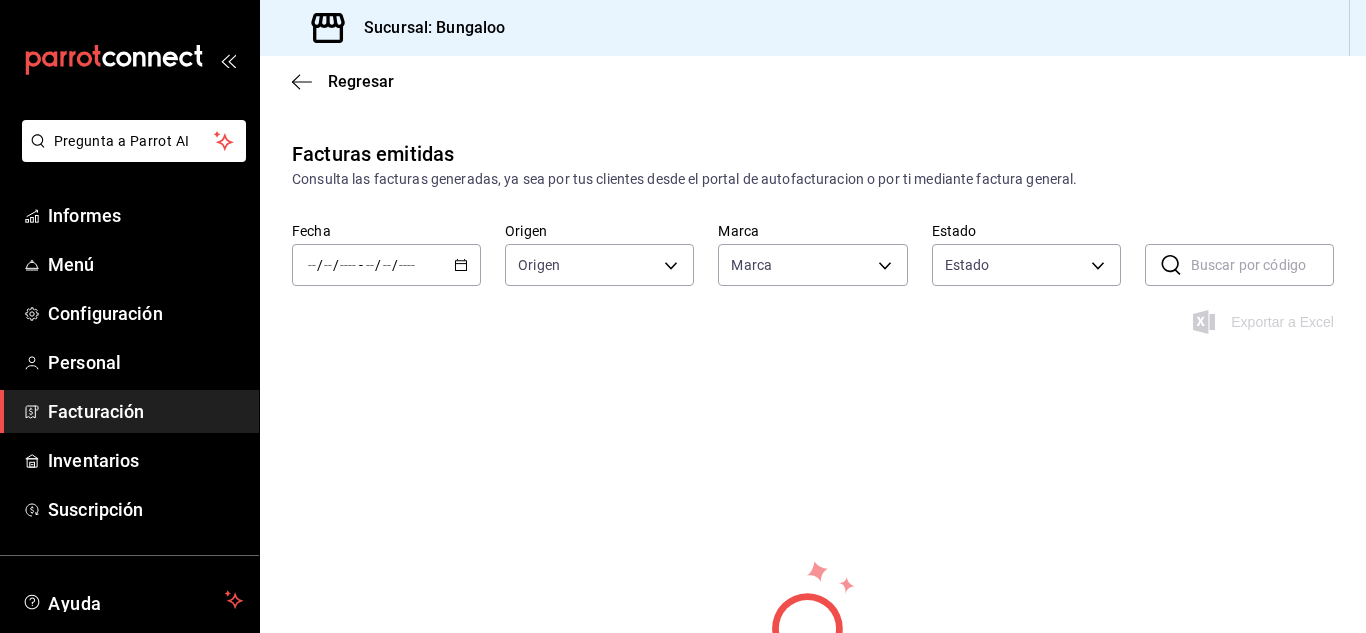click on "/ / - / /" at bounding box center (386, 265) 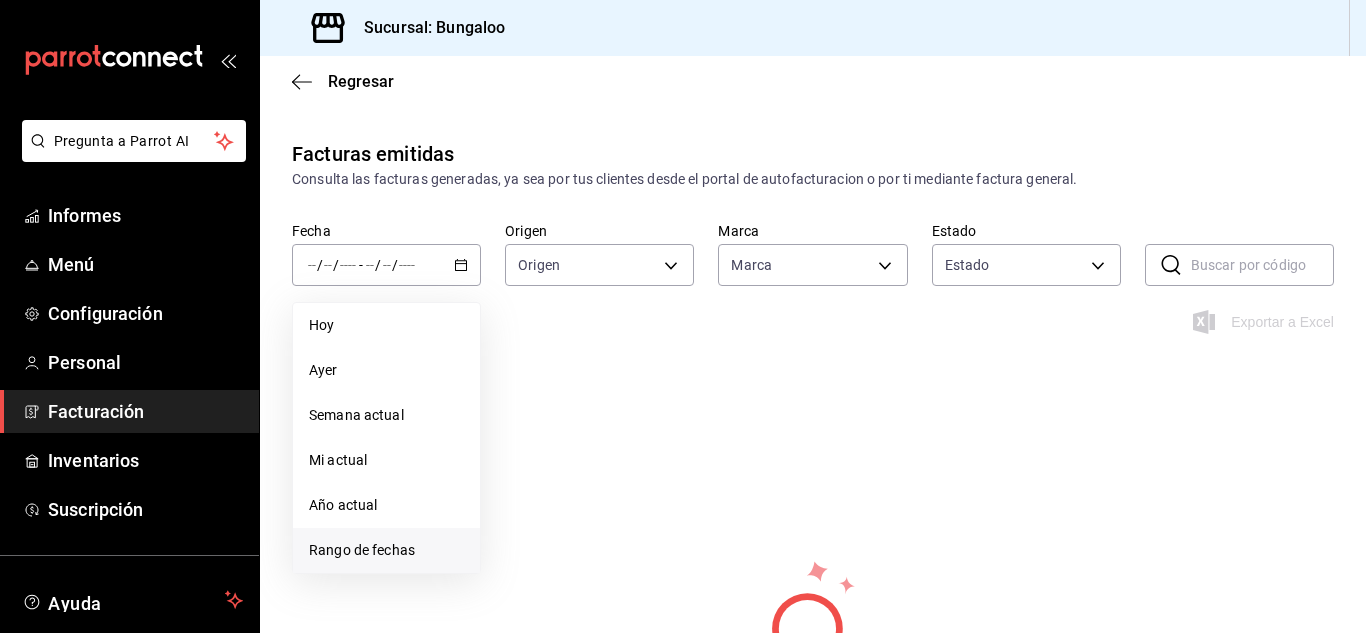 click on "Rango de fechas" at bounding box center [362, 550] 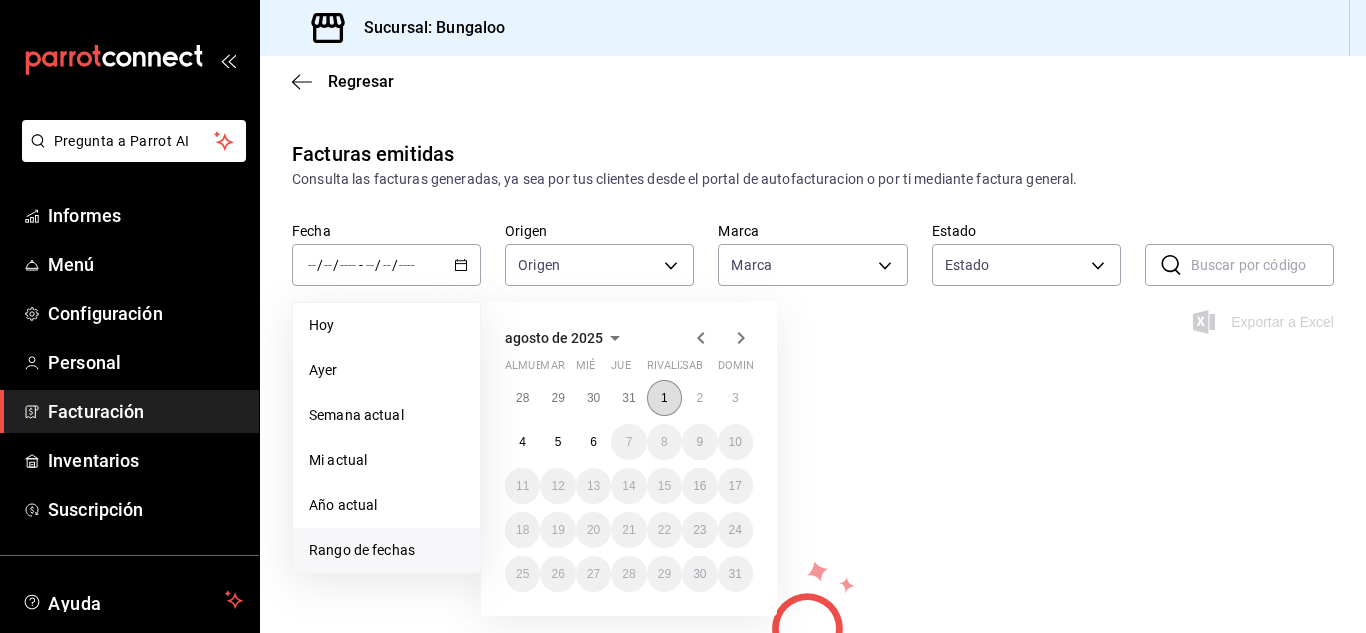 click on "1" at bounding box center (664, 398) 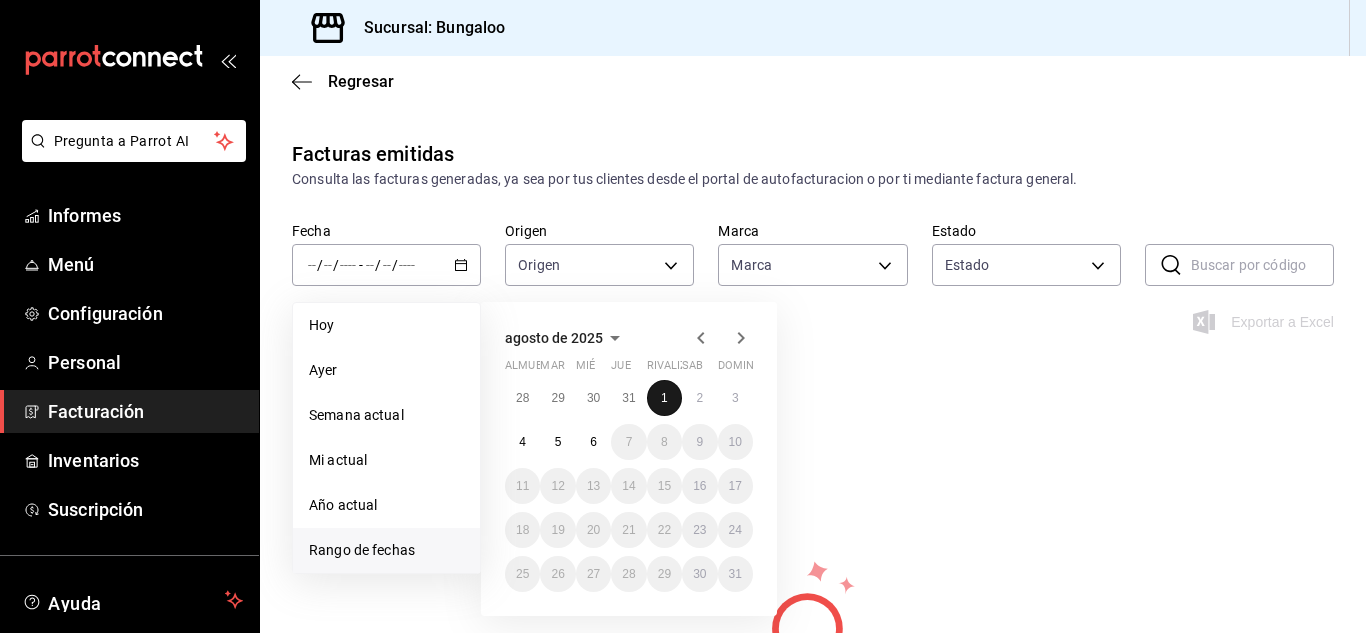 click on "1" at bounding box center [664, 398] 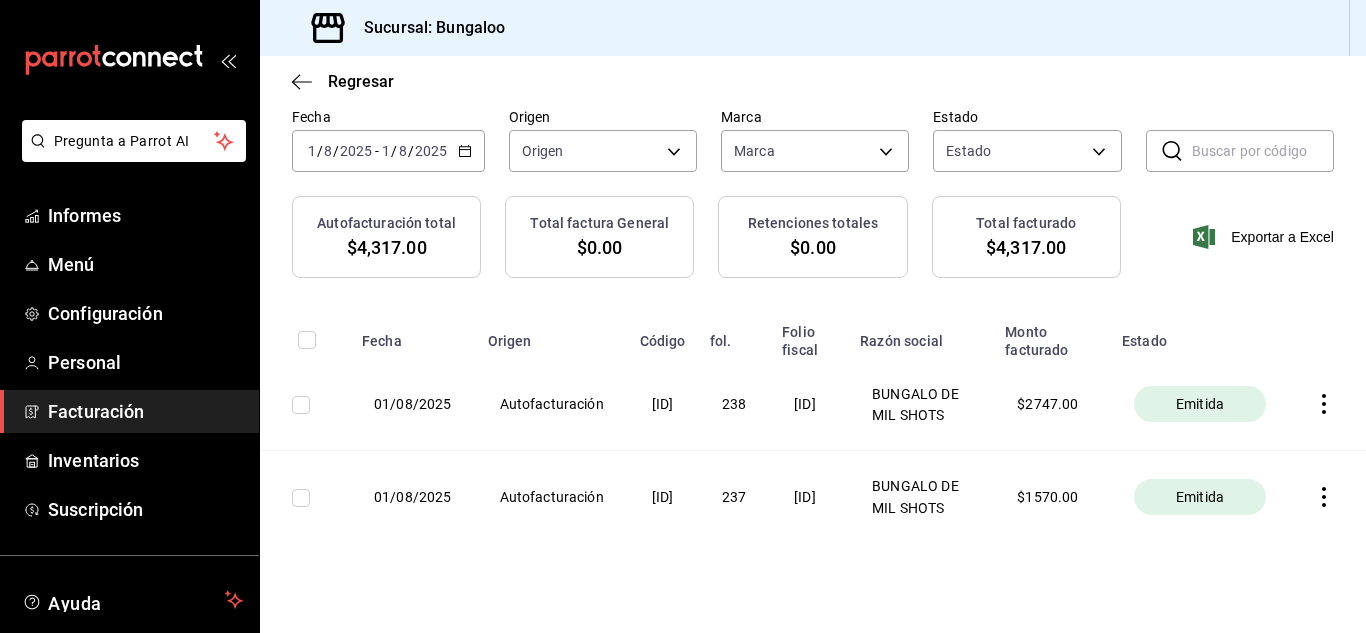 scroll, scrollTop: 0, scrollLeft: 0, axis: both 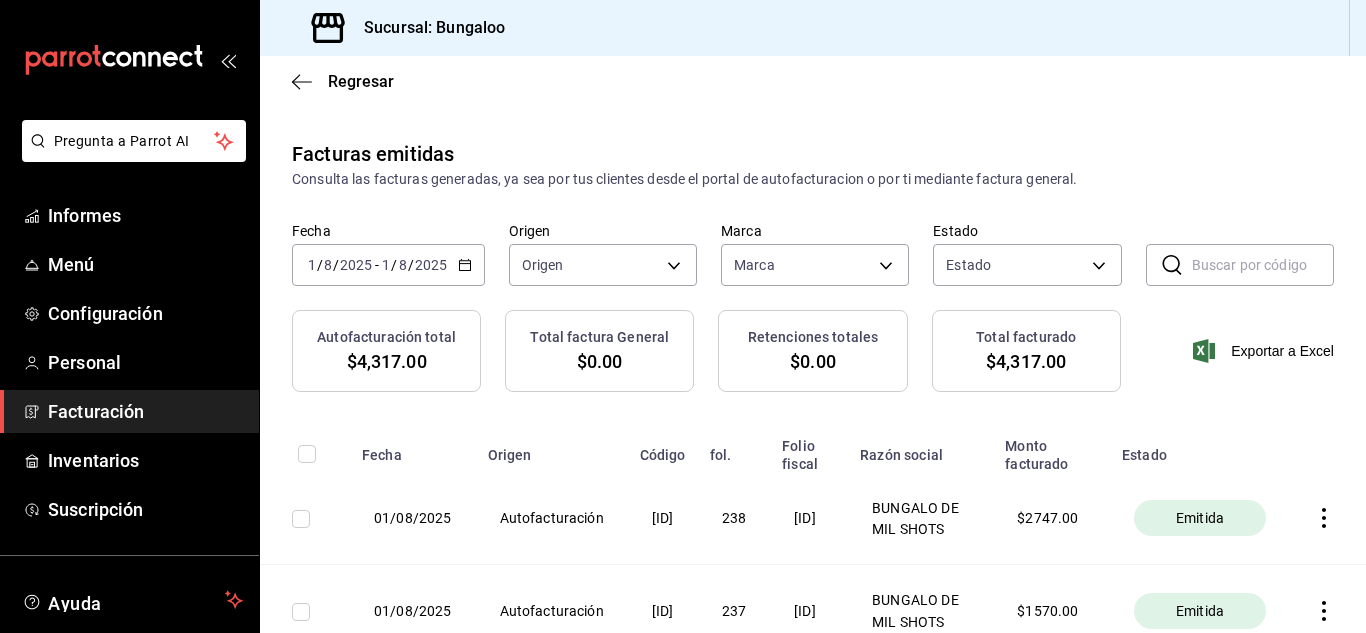 click 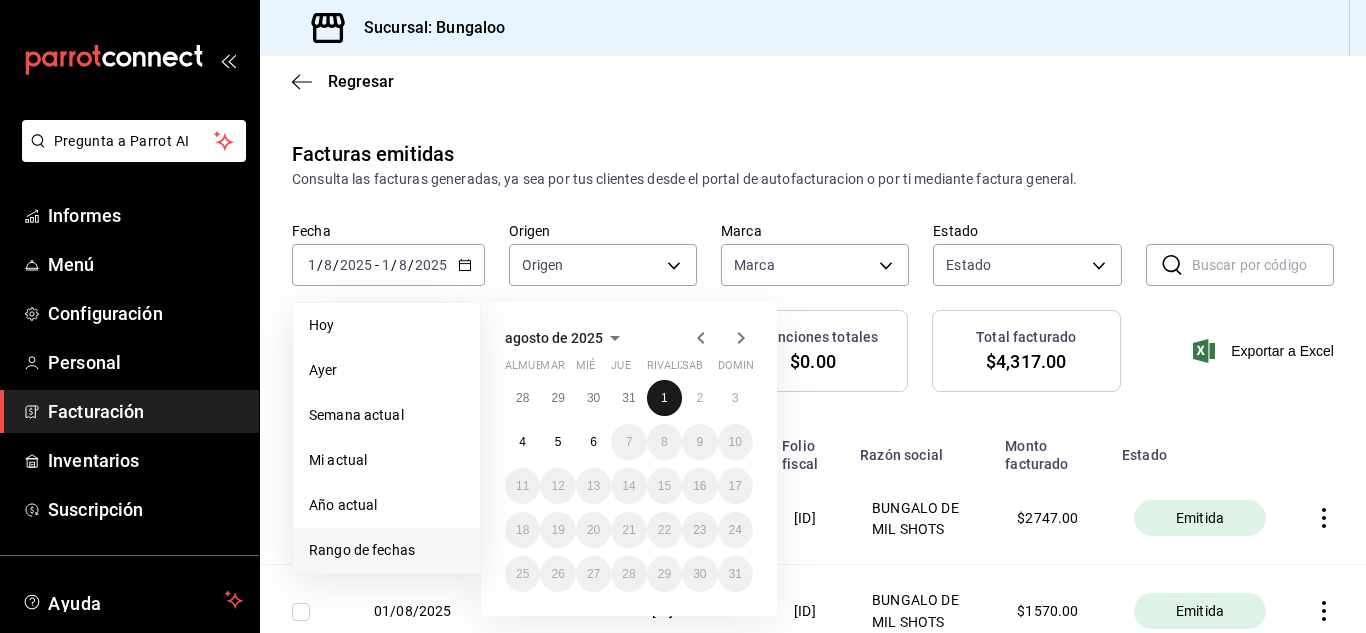 click on "1" at bounding box center (664, 398) 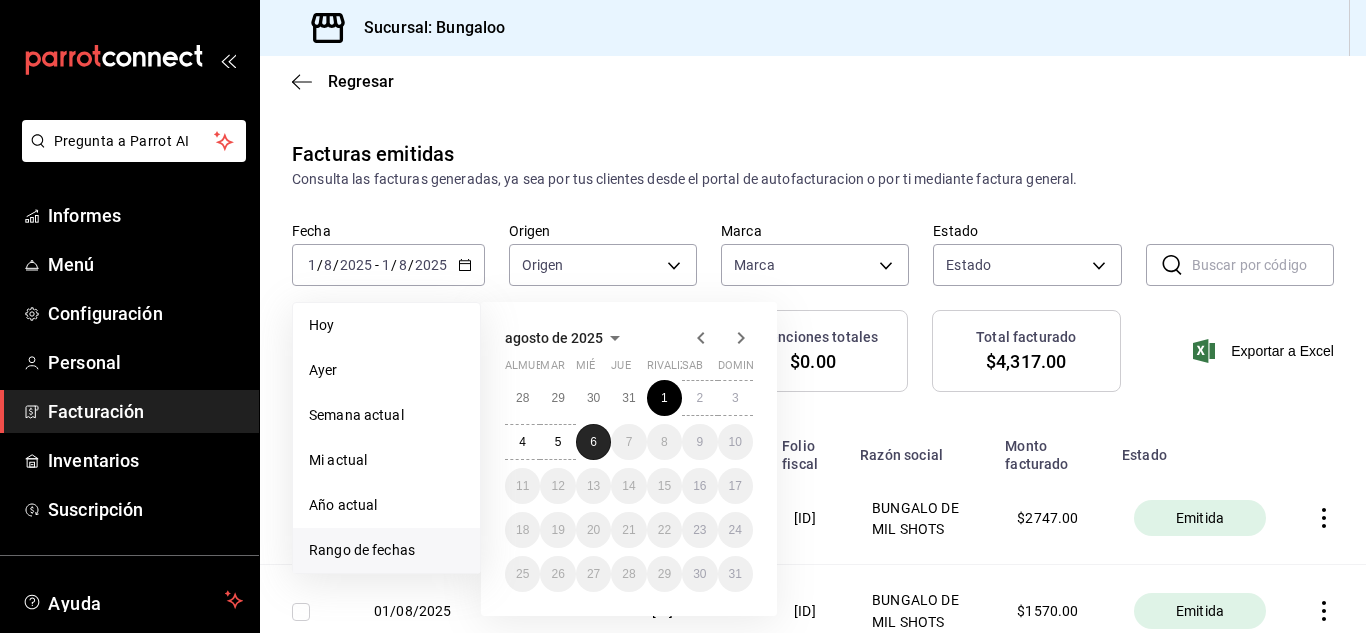 click on "6" at bounding box center (593, 442) 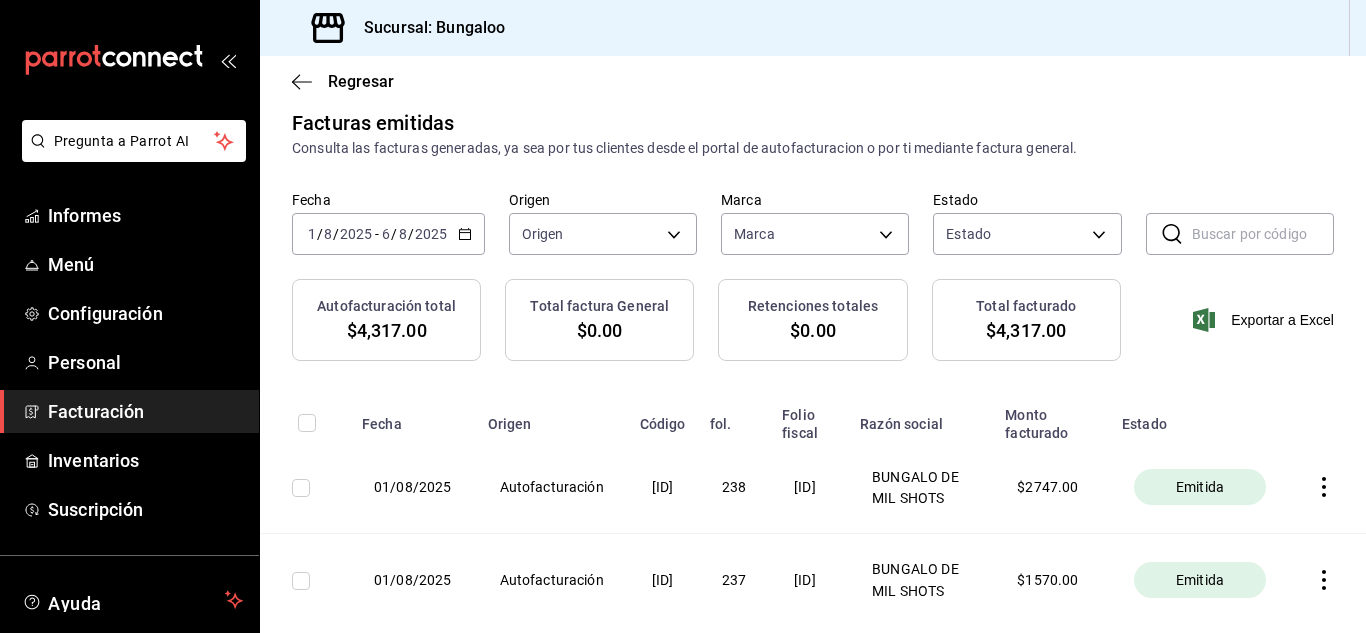 scroll, scrollTop: 0, scrollLeft: 0, axis: both 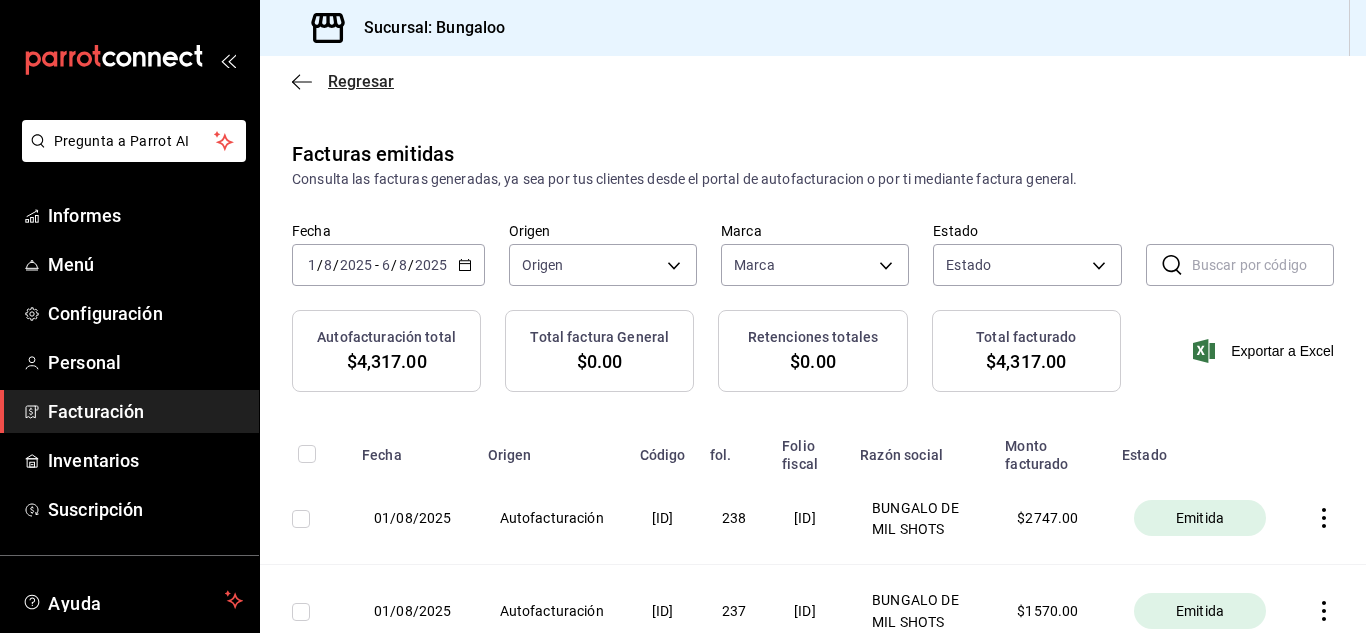 click on "Regresar" at bounding box center [361, 81] 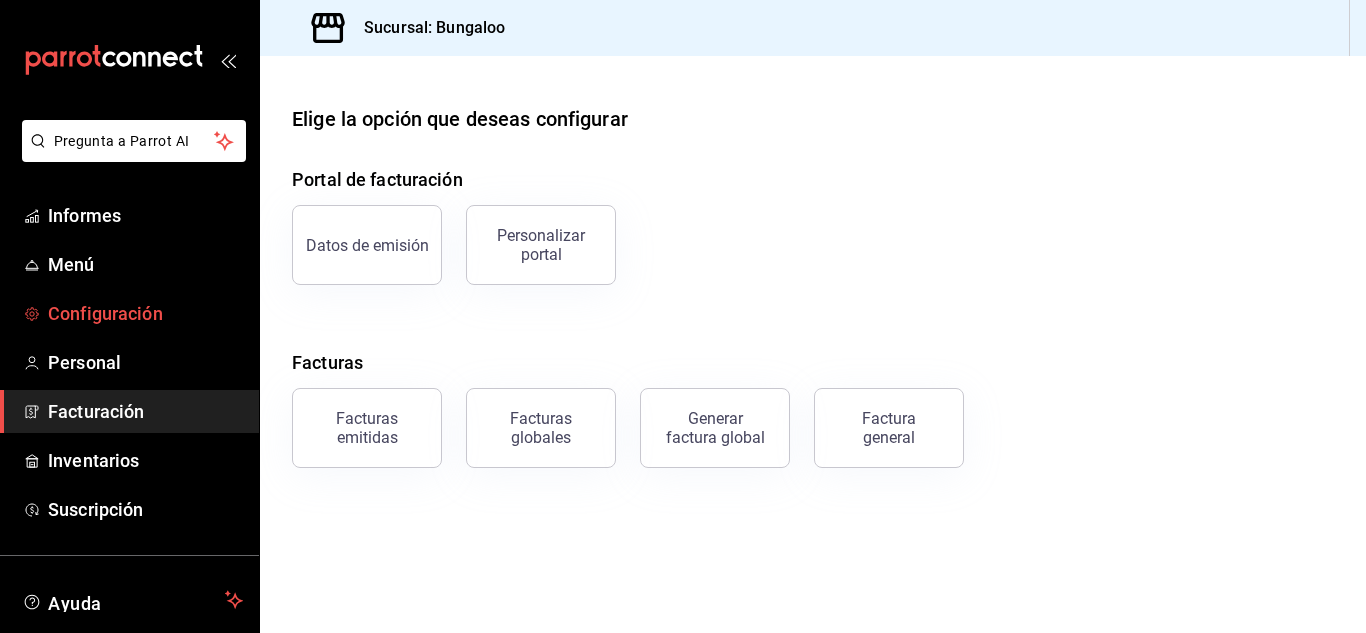 click on "Configuración" at bounding box center [105, 313] 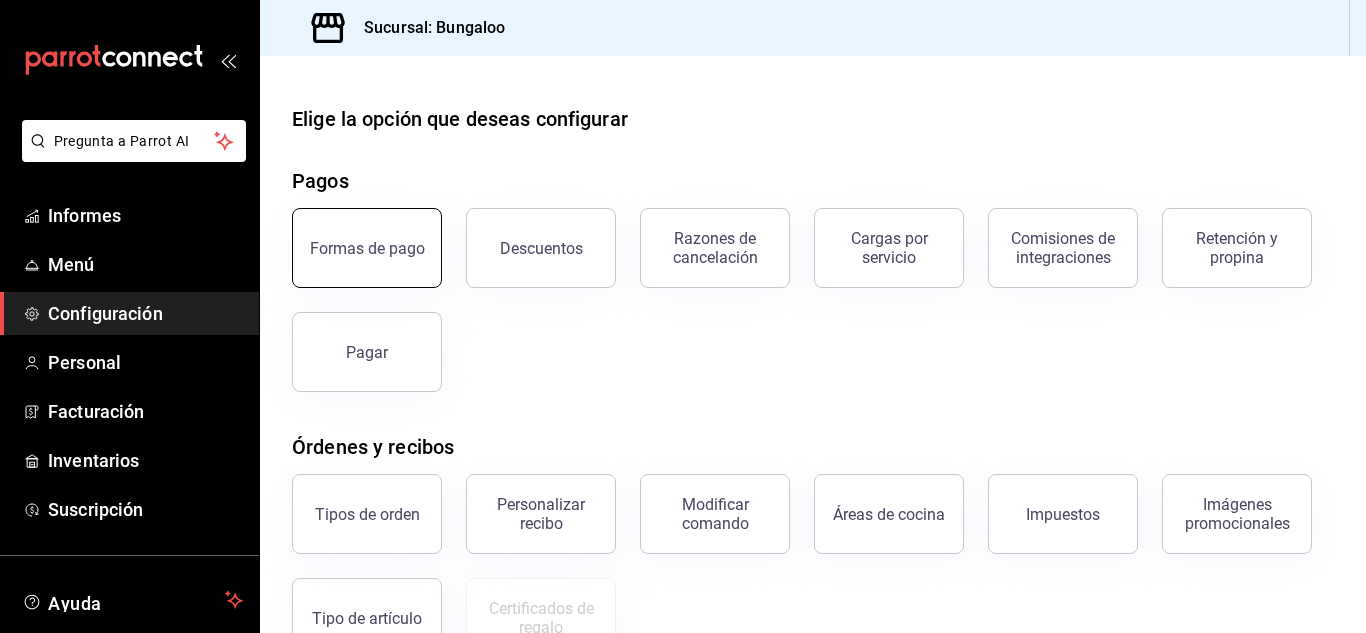 click on "Formas de pago" at bounding box center [367, 248] 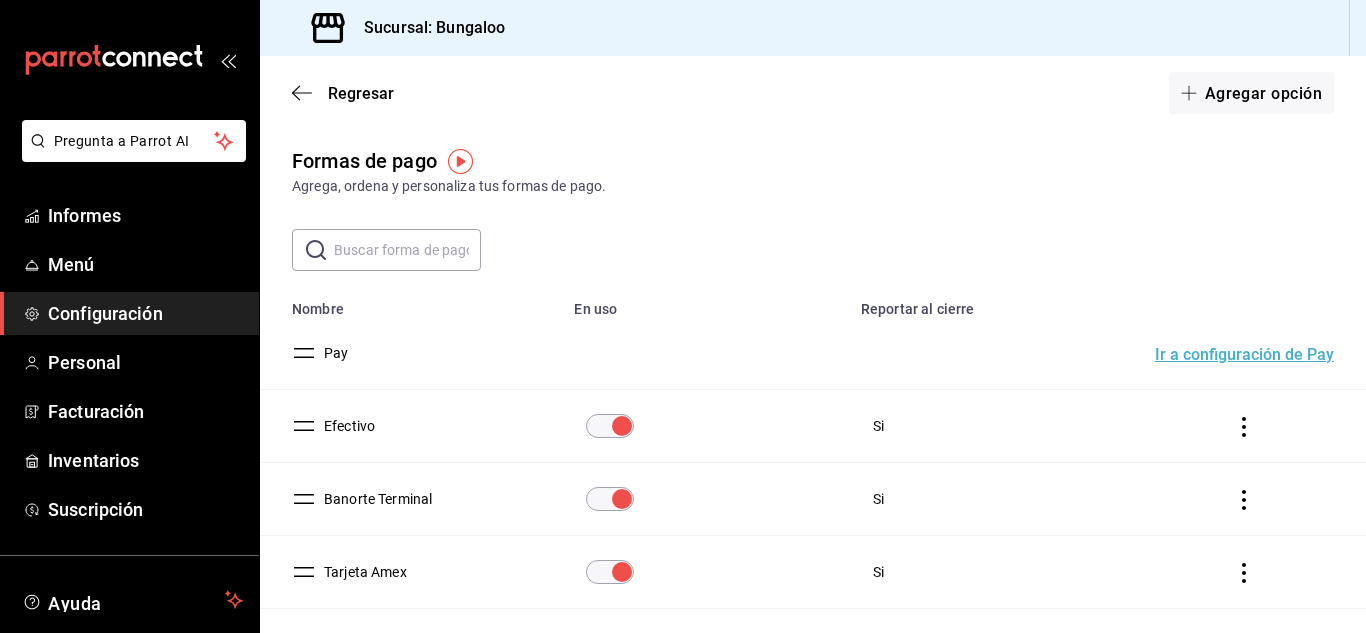 click on "Efectivo" at bounding box center (345, 426) 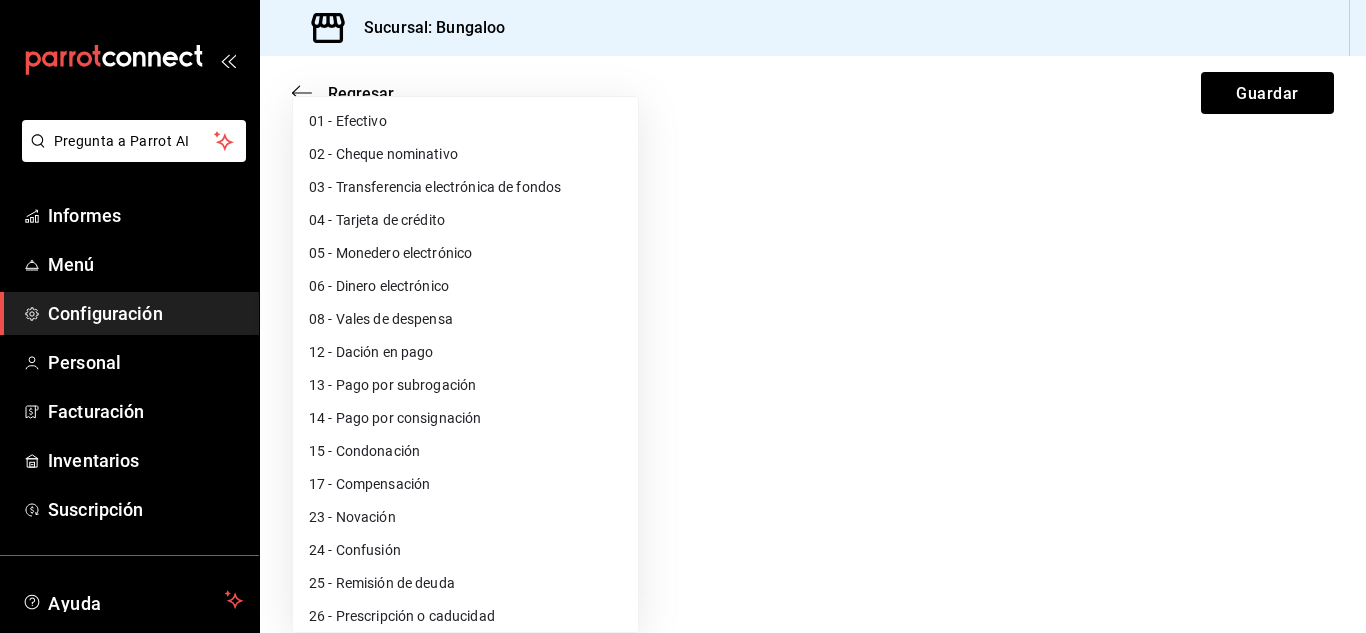 click on "Pregunta a Parrot AI Informes   Menú   Configuración   Personal   Facturación   Inventarios   Suscripción   Ayuda Recomendar loro   Gerencia Bungalo   Sugerir nueva función   Sucursal: Bungaloo Regresar Guardar ¿Cómo se va a llamar? Efectivo Elige la forma de pago Efectivo CASH ¿Debe reportarse al hacer el cierre de caja? Si No Clave SAT para facturación 04 - Tarjeta de crédito [object Object] Texto original Valora esta traducción Tu opinión servirá para ayudar a mejorar el Traductor de Google Ver video tutorial Ir a un video GANA 1 MES GRATIS EN TU SUSCRIPCIÓN AQUÍ ¿Recuerdas cómo empezó tu restaurante? Hoy puedes ayudar a un colega a tener el mismo cambio que tú viviste. Recomienda Parrot directamente desde tu Portal Administrador. Es fácil y rápido. 🎁 Por cada restaurante que se una, ganas 1 mes gratis. Pregunta a Parrot AI Informes   Menú   Configuración   Personal   Facturación   Inventarios   Suscripción   Ayuda Recomendar loro   Gerencia Bungalo   Sugerir nueva función" at bounding box center (683, 316) 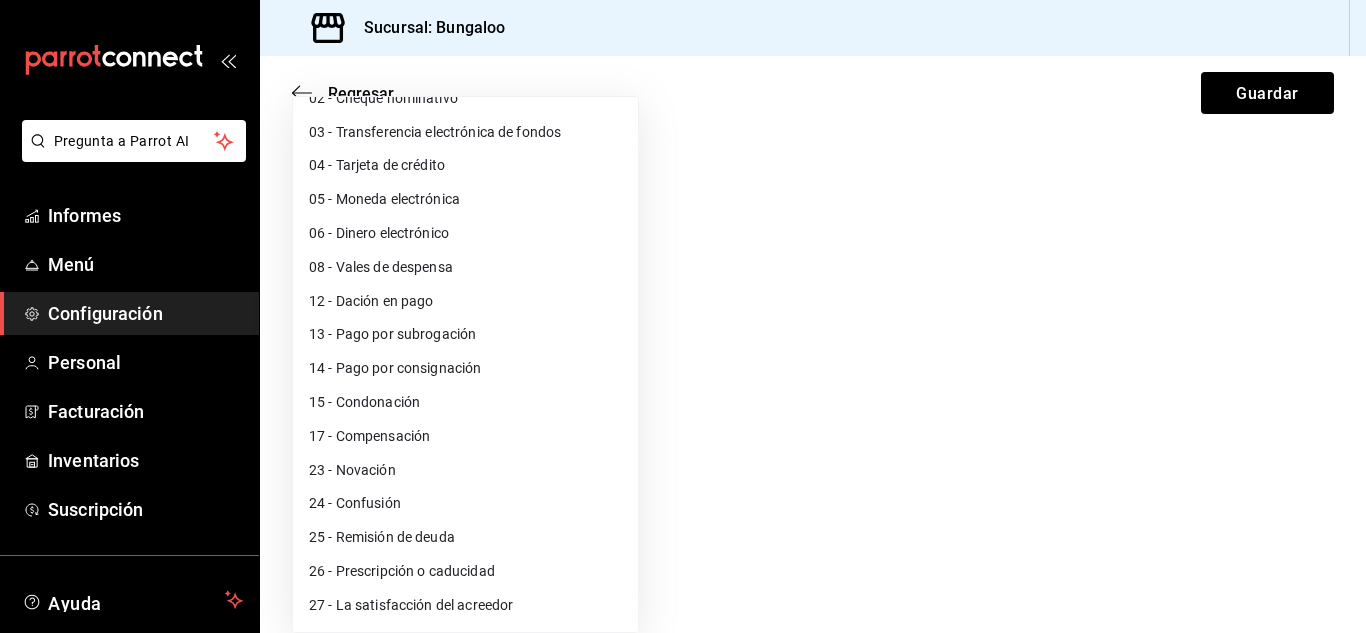 scroll, scrollTop: 0, scrollLeft: 0, axis: both 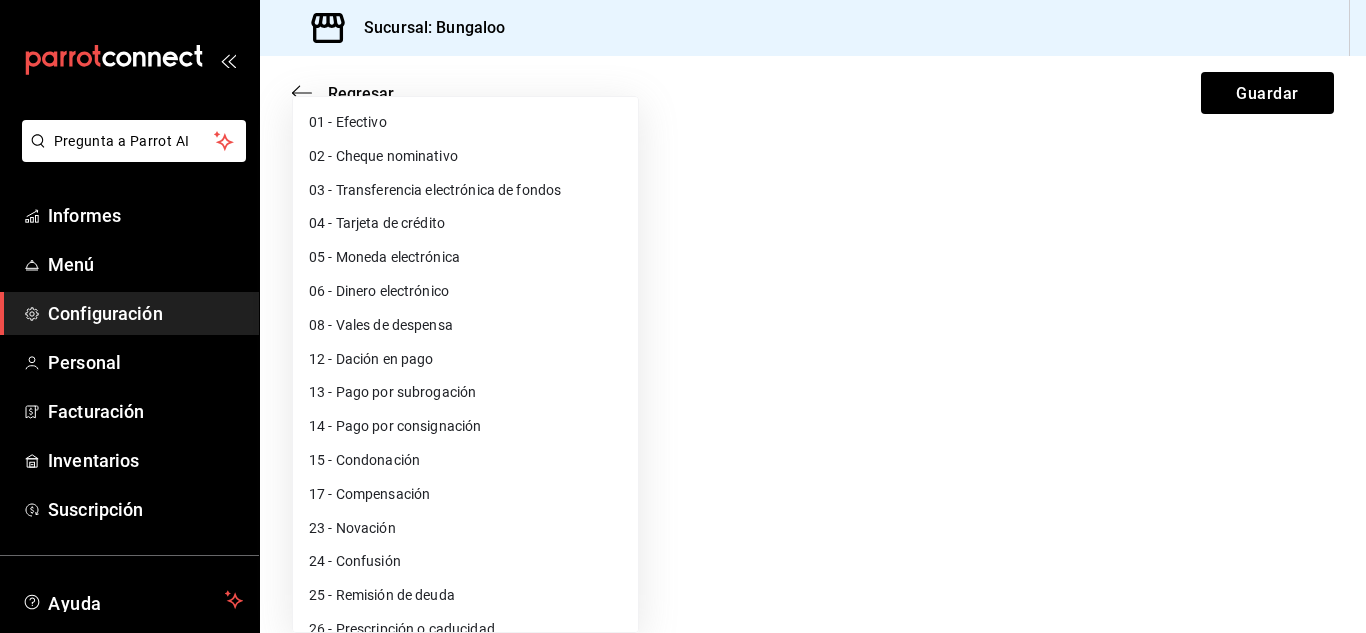 click at bounding box center (683, 316) 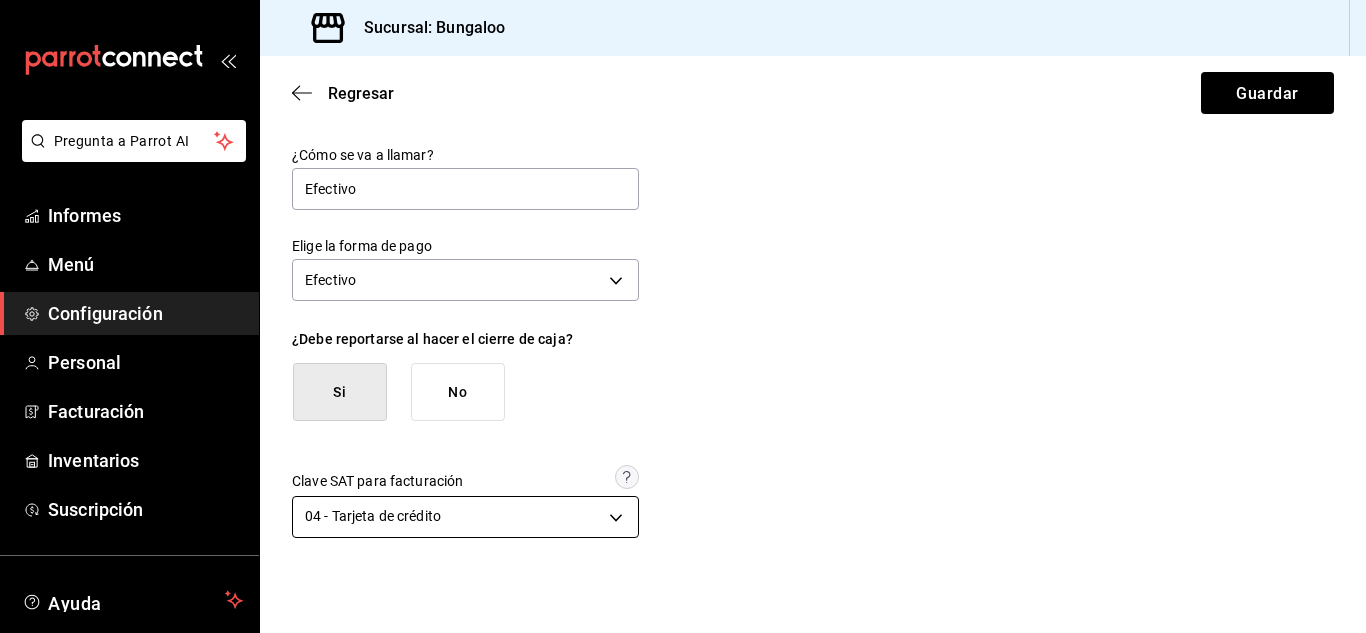 click on "Pregunta a Parrot AI Informes   Menú   Configuración   Personal   Facturación   Inventarios   Suscripción   Ayuda Recomendar loro   Gerencia Bungalo   Sugerir nueva función   Sucursal: Bungaloo Regresar Guardar ¿Cómo se va a llamar? Efectivo Elige la forma de pago Efectivo CASH ¿Debe reportarse al hacer el cierre de caja? Si No Clave SAT para facturación 04 - Tarjeta de crédito [object Object] Texto original Valora esta traducción Tu opinión servirá para ayudar a mejorar el Traductor de Google Ver video tutorial Ir a un video GANA 1 MES GRATIS EN TU SUSCRIPCIÓN AQUÍ ¿Recuerdas cómo empezó tu restaurante? Hoy puedes ayudar a un colega a tener el mismo cambio que tú viviste. Recomienda Parrot directamente desde tu Portal Administrador. Es fácil y rápido. 🎁 Por cada restaurante que se una, ganas 1 mes gratis. Pregunta a Parrot AI Informes   Menú   Configuración   Personal   Facturación   Inventarios   Suscripción   Ayuda Recomendar loro   Gerencia Bungalo   Sugerir nueva función" at bounding box center [683, 316] 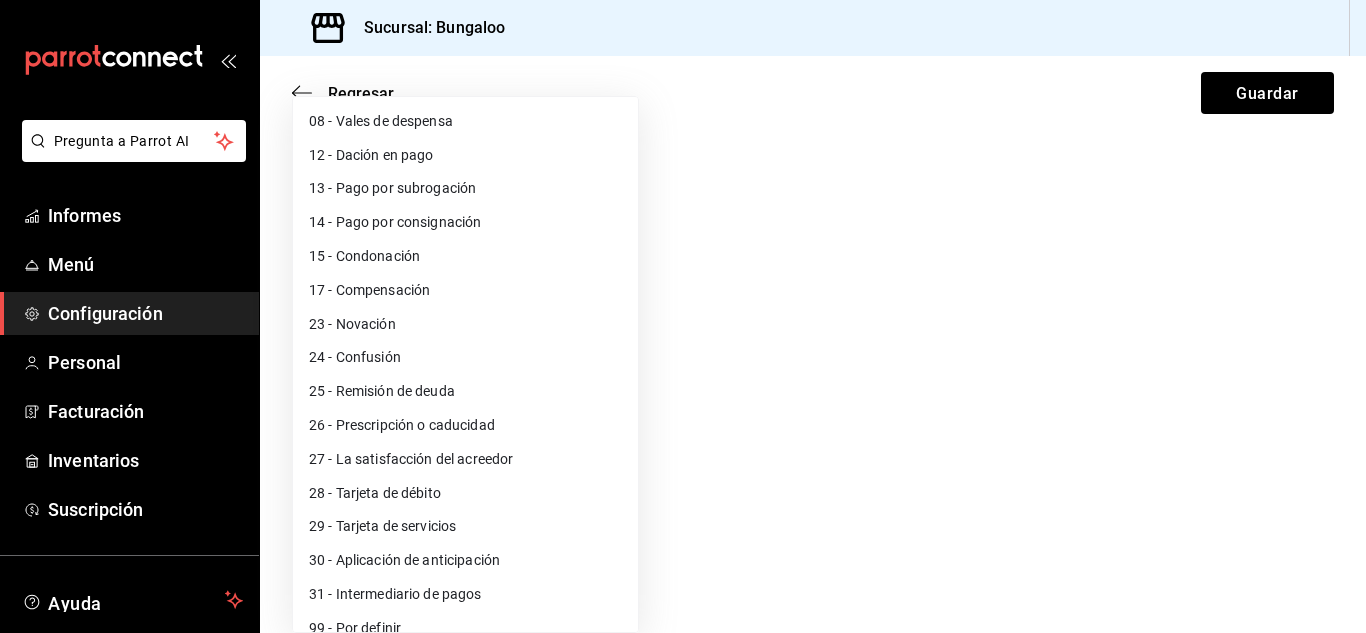 scroll, scrollTop: 225, scrollLeft: 0, axis: vertical 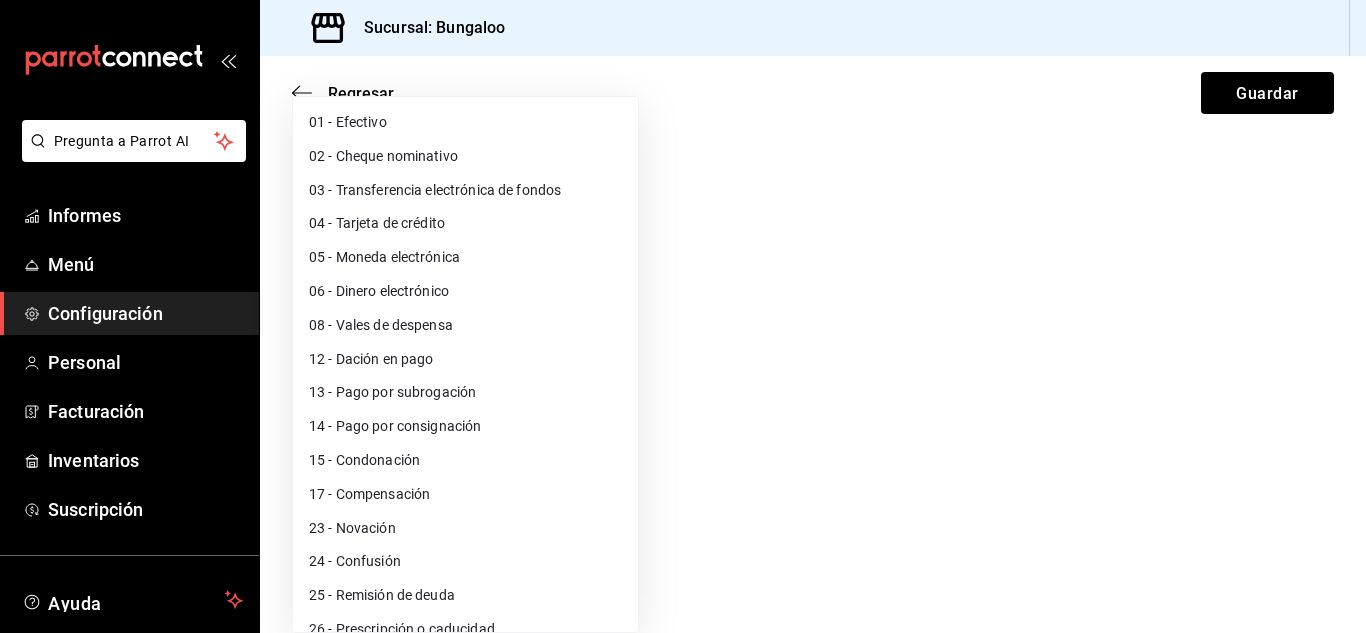 click on "01 - Efectivo" at bounding box center (348, 122) 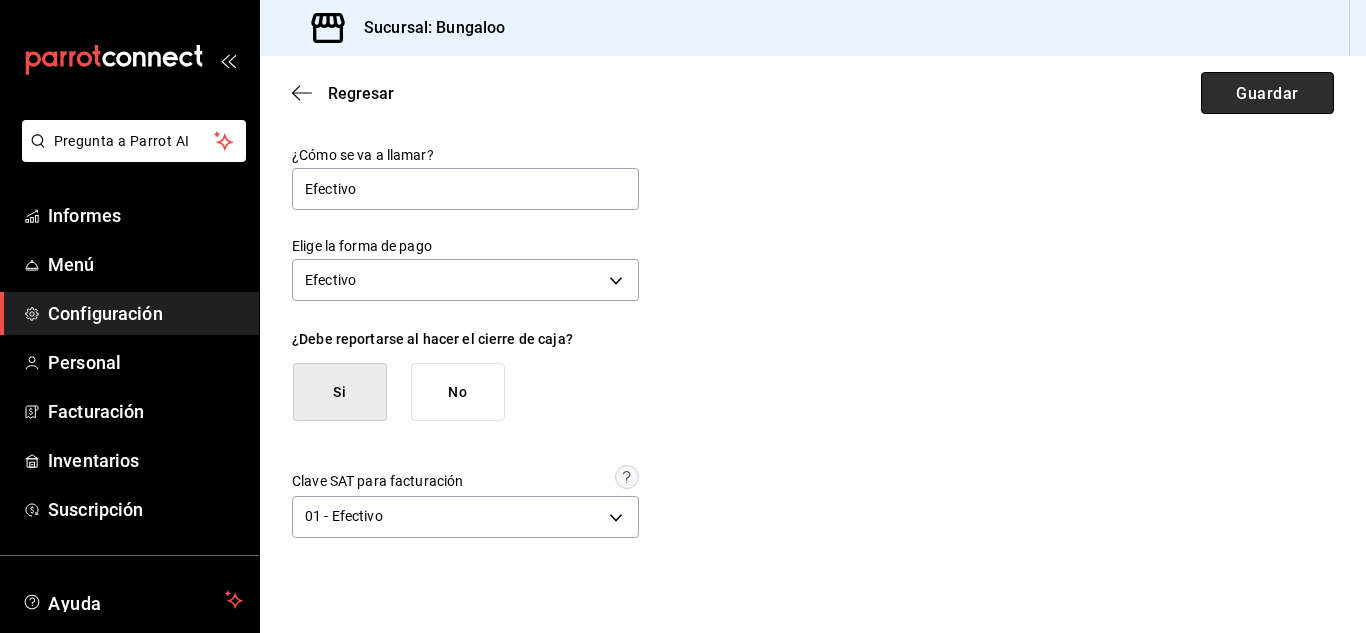 click on "Guardar" at bounding box center (1267, 92) 